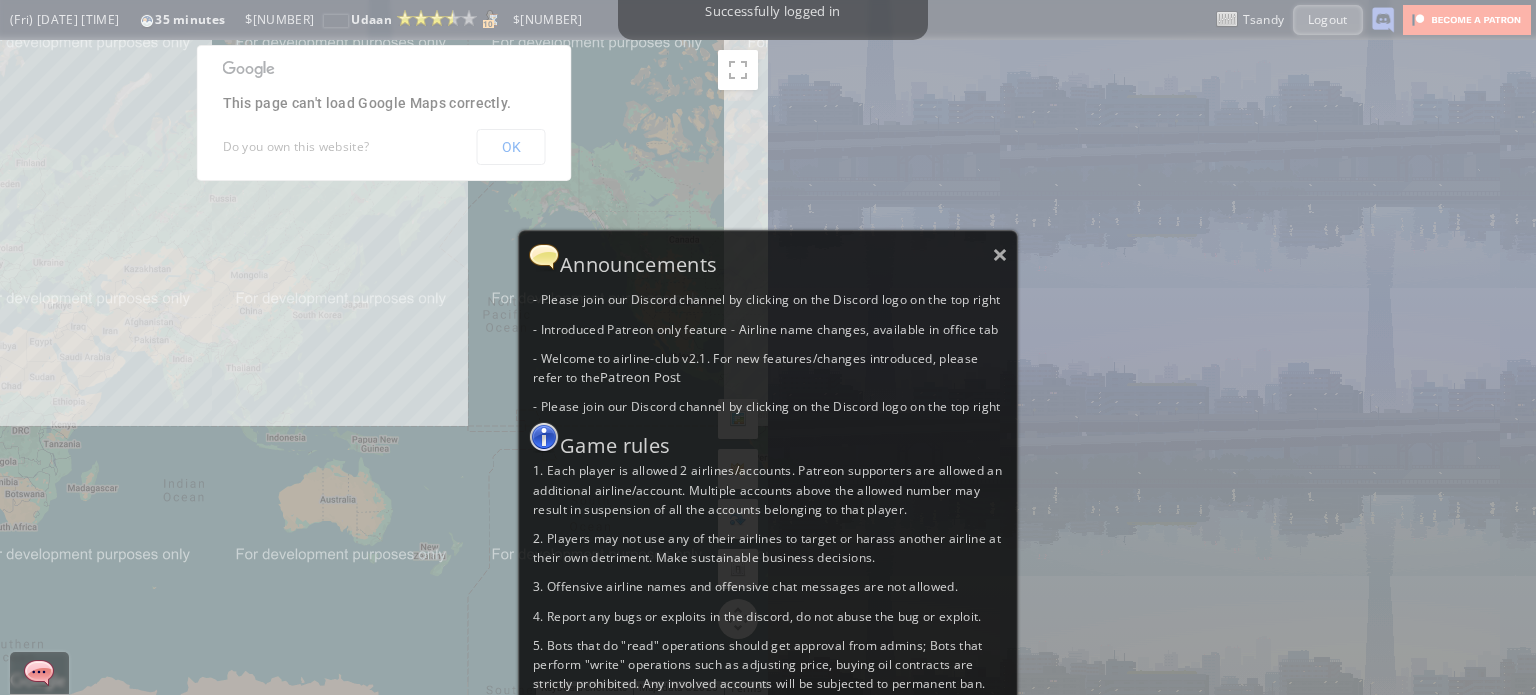 scroll, scrollTop: 0, scrollLeft: 0, axis: both 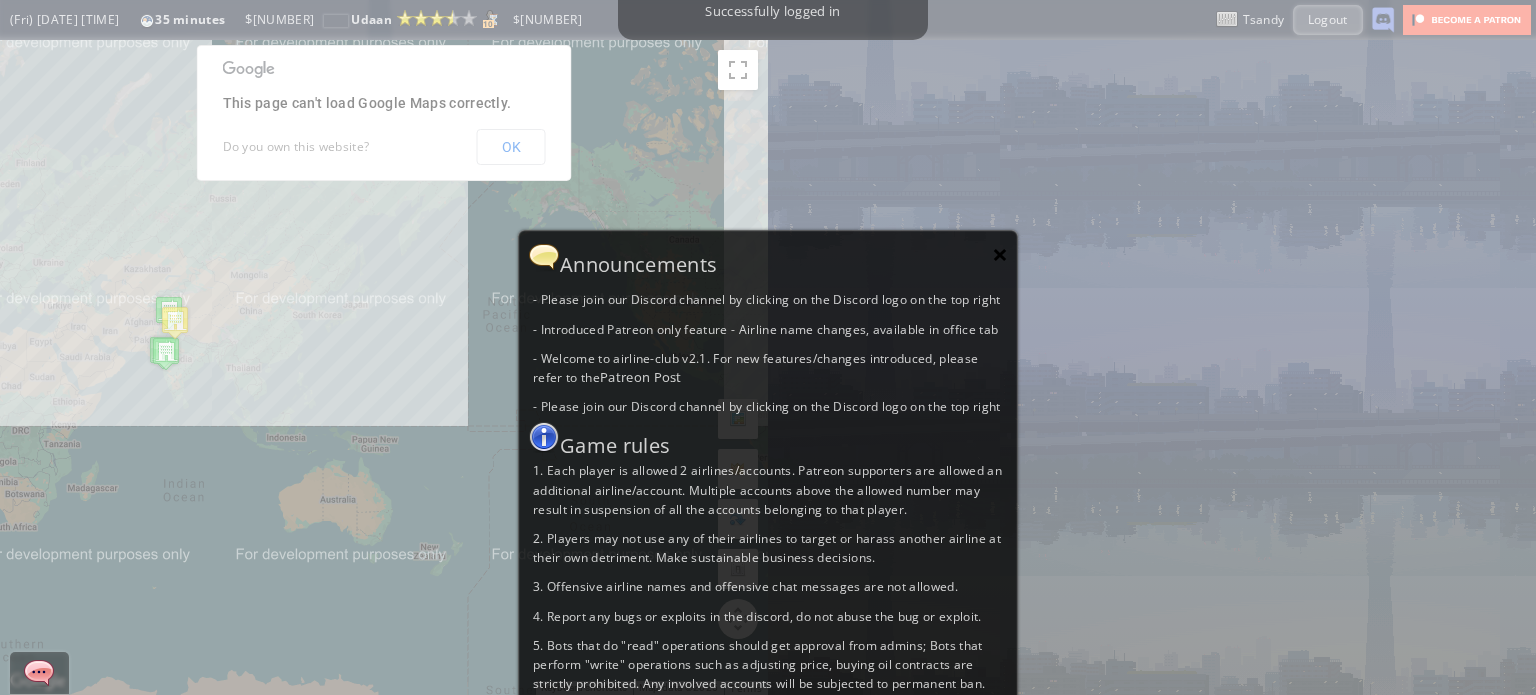 click on "×" at bounding box center (1000, 254) 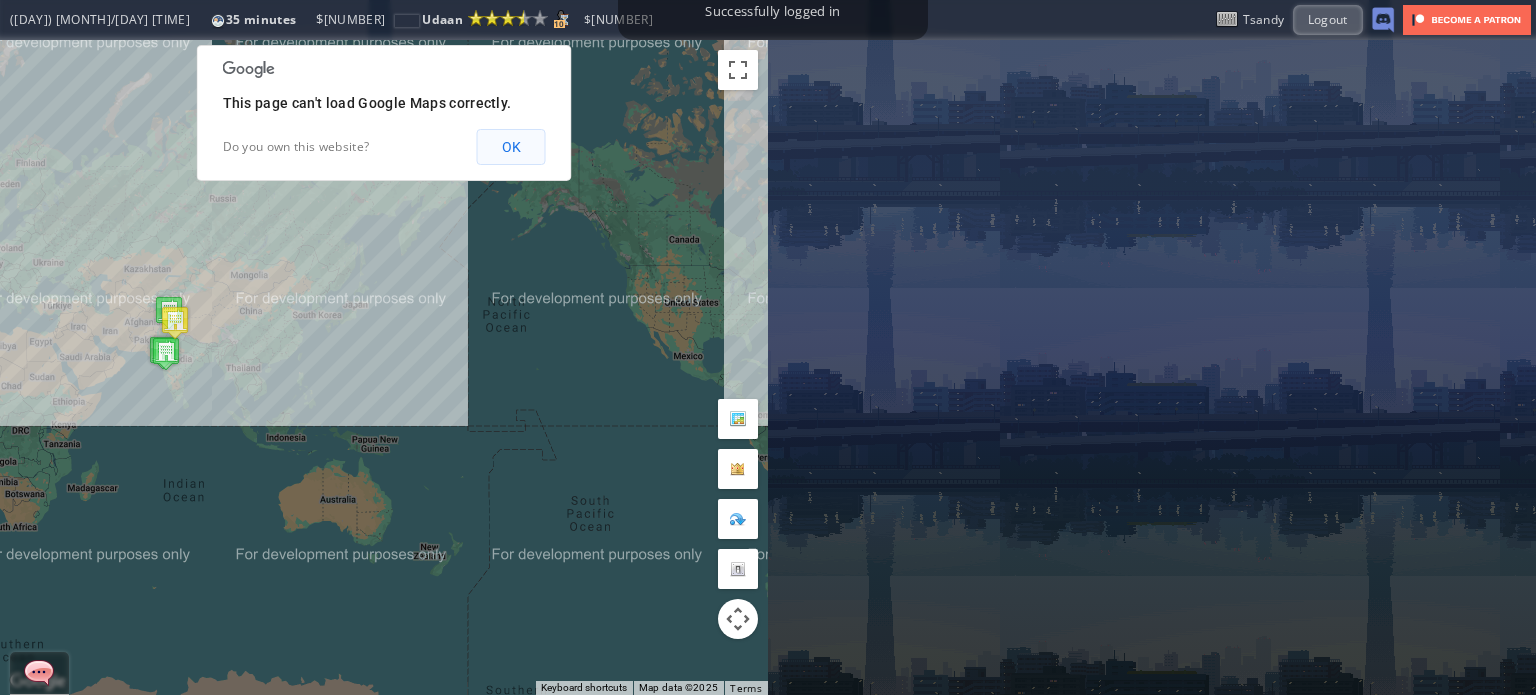 click on "OK" at bounding box center [511, 147] 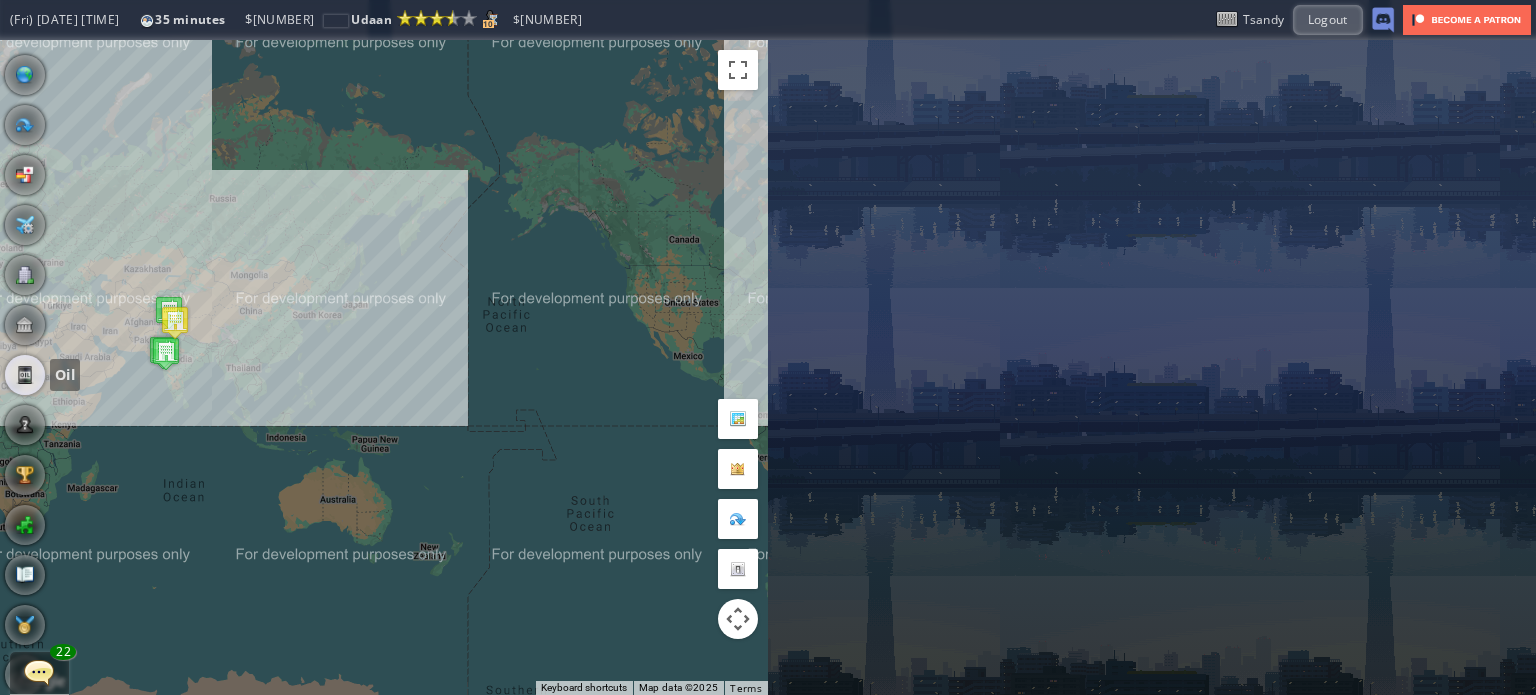 click at bounding box center [25, 375] 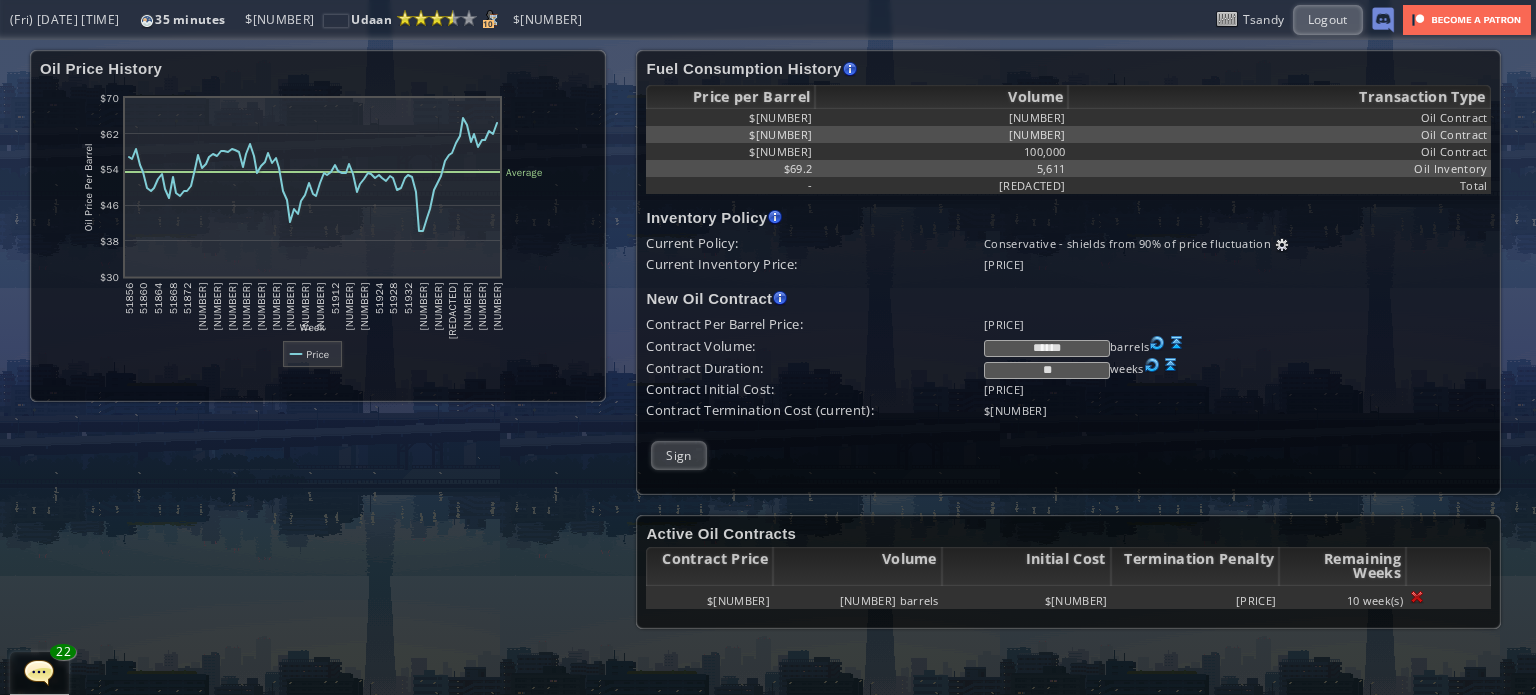 click on "******" at bounding box center [1047, 348] 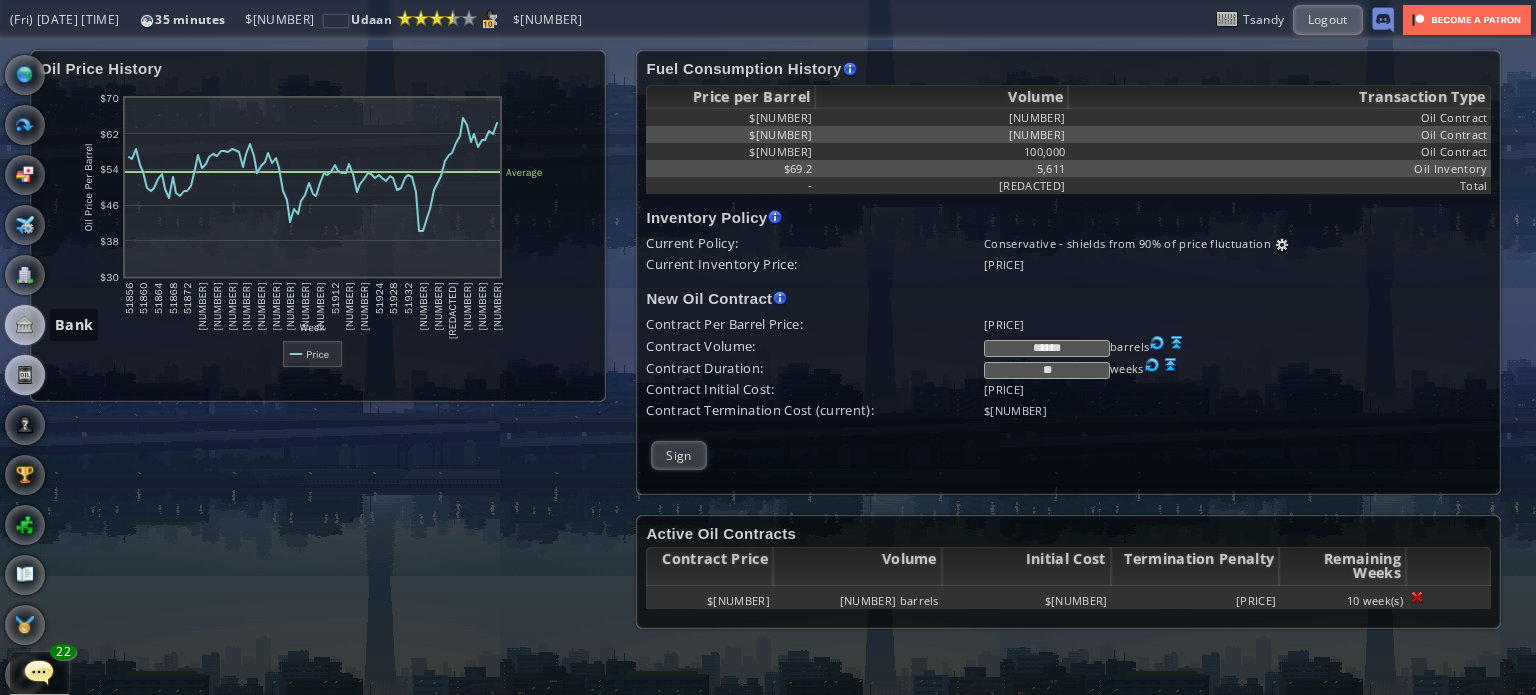 type on "******" 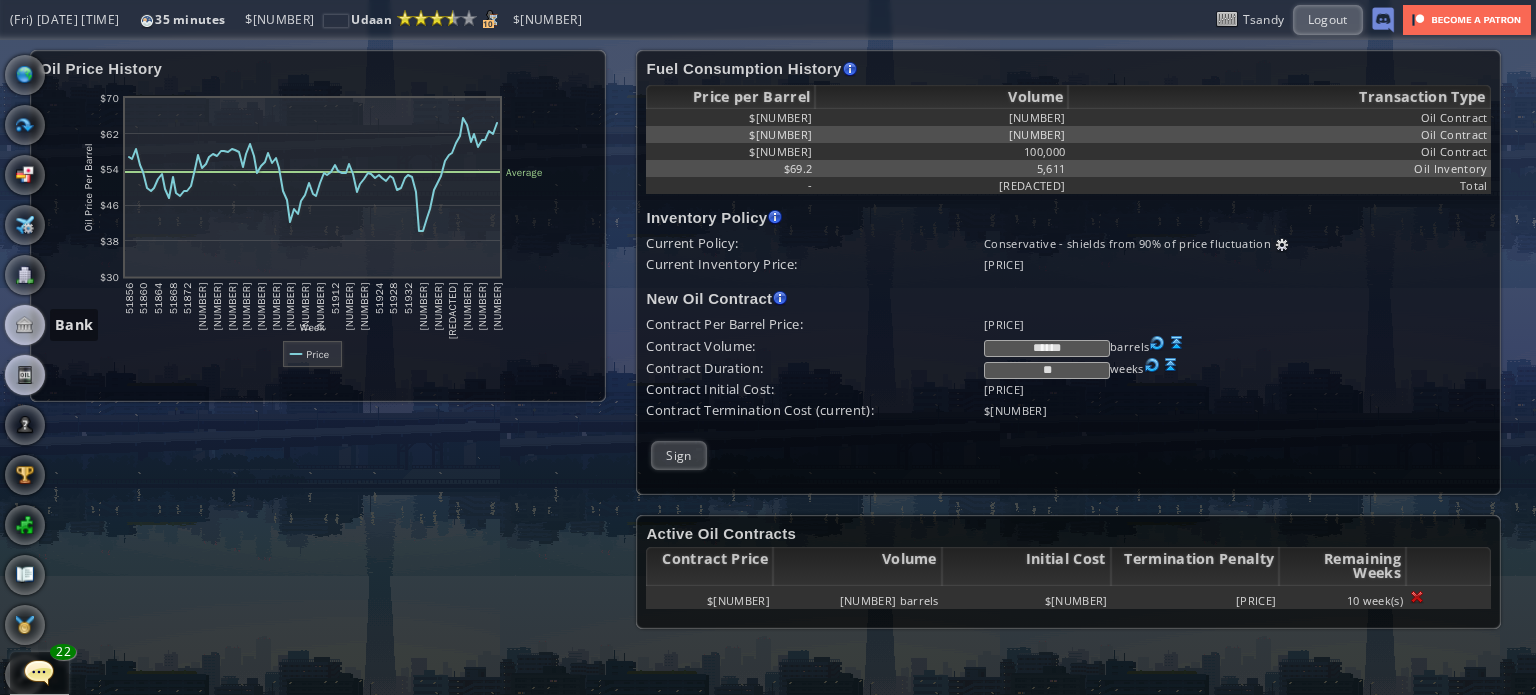 click at bounding box center (25, 325) 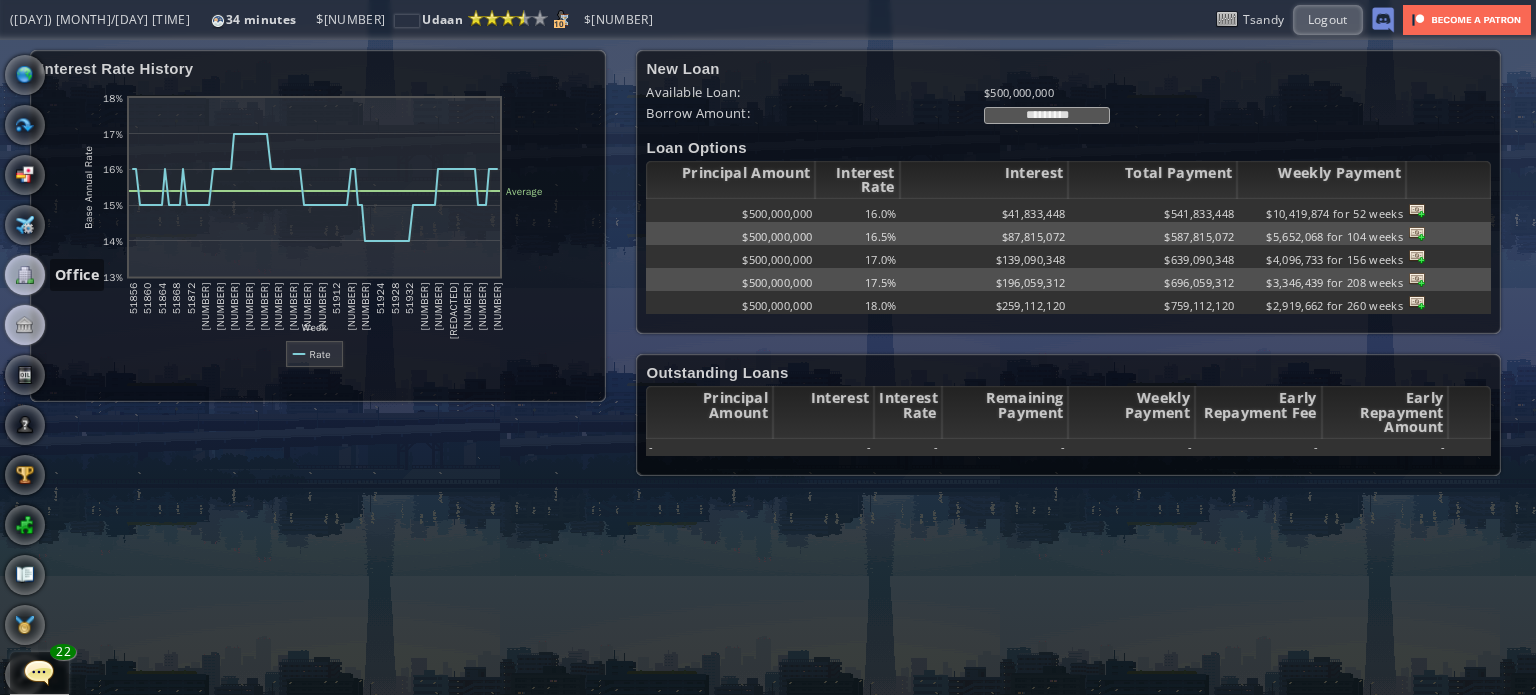 click at bounding box center [25, 275] 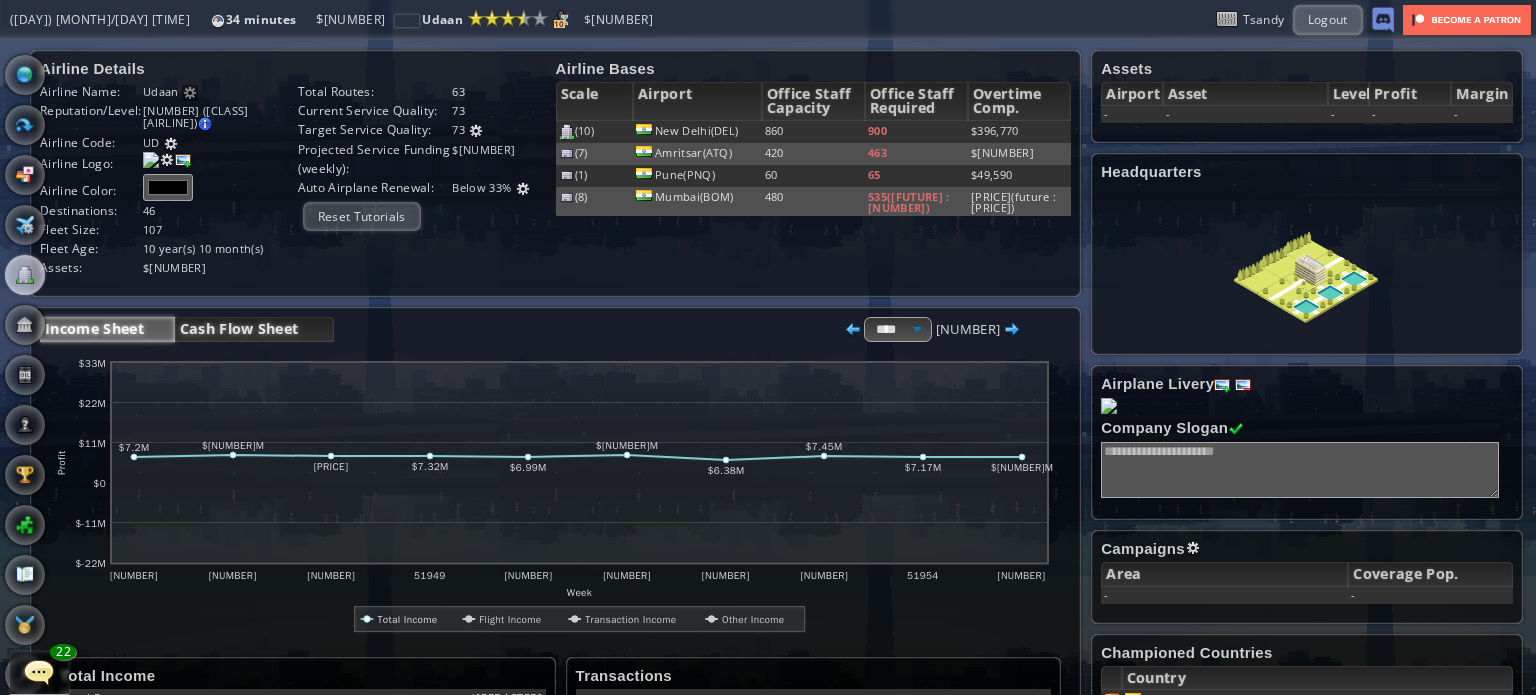 click on "Cash Flow Sheet" at bounding box center [254, 329] 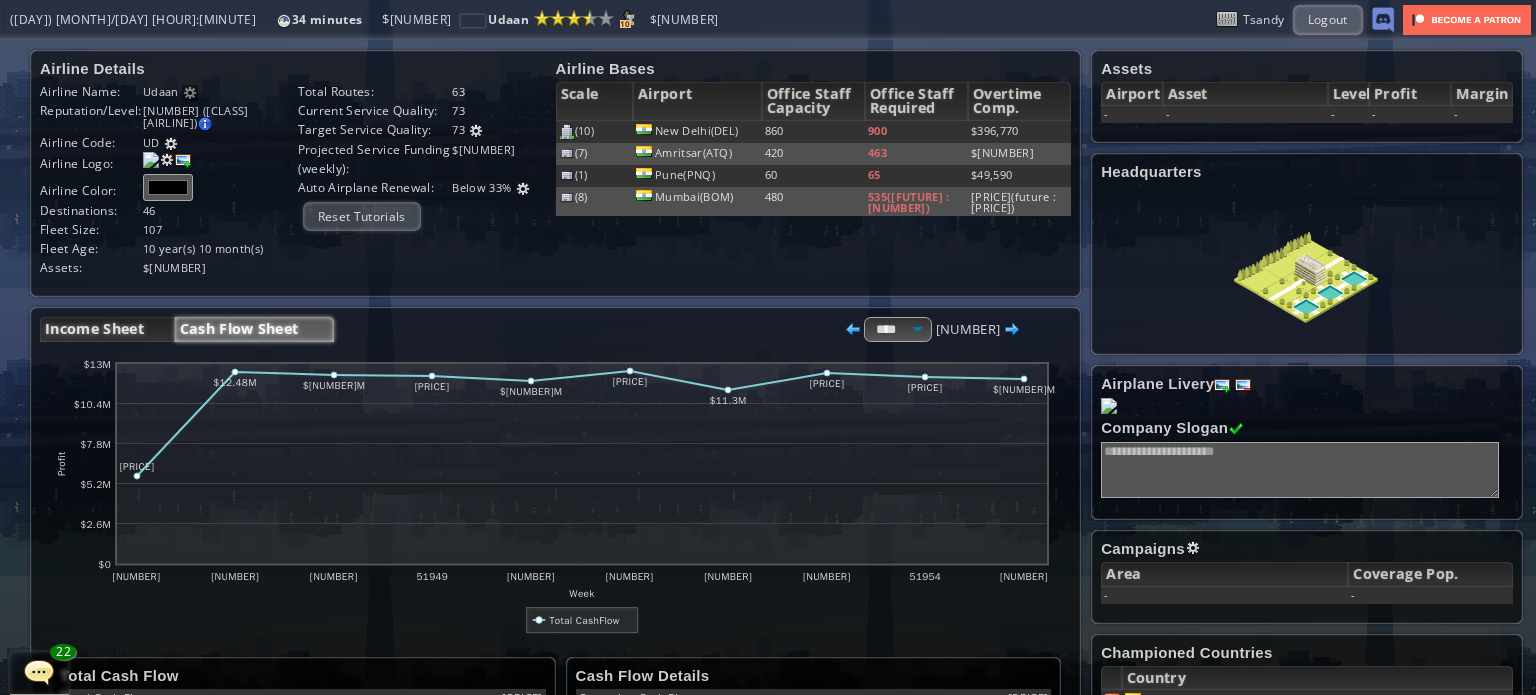 click on "Income Sheet" at bounding box center [107, 329] 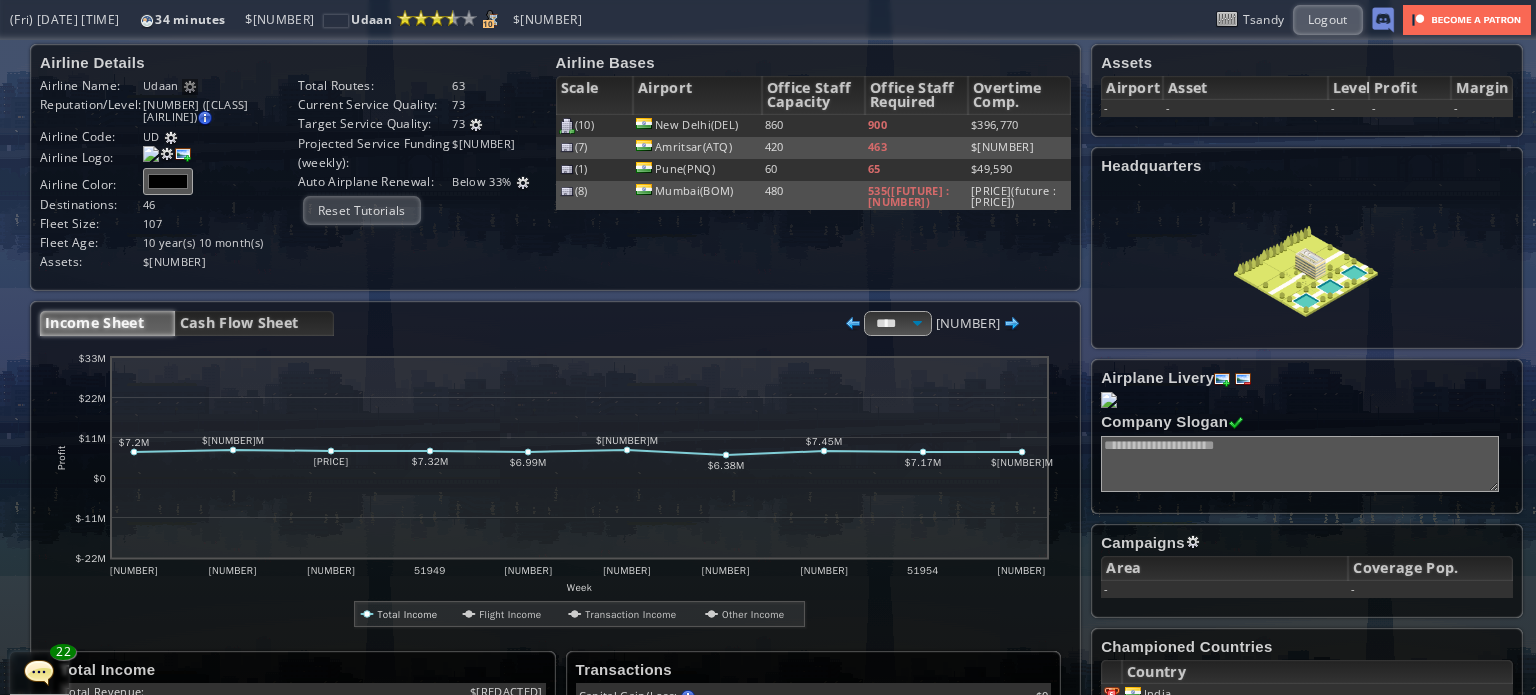 scroll, scrollTop: 0, scrollLeft: 0, axis: both 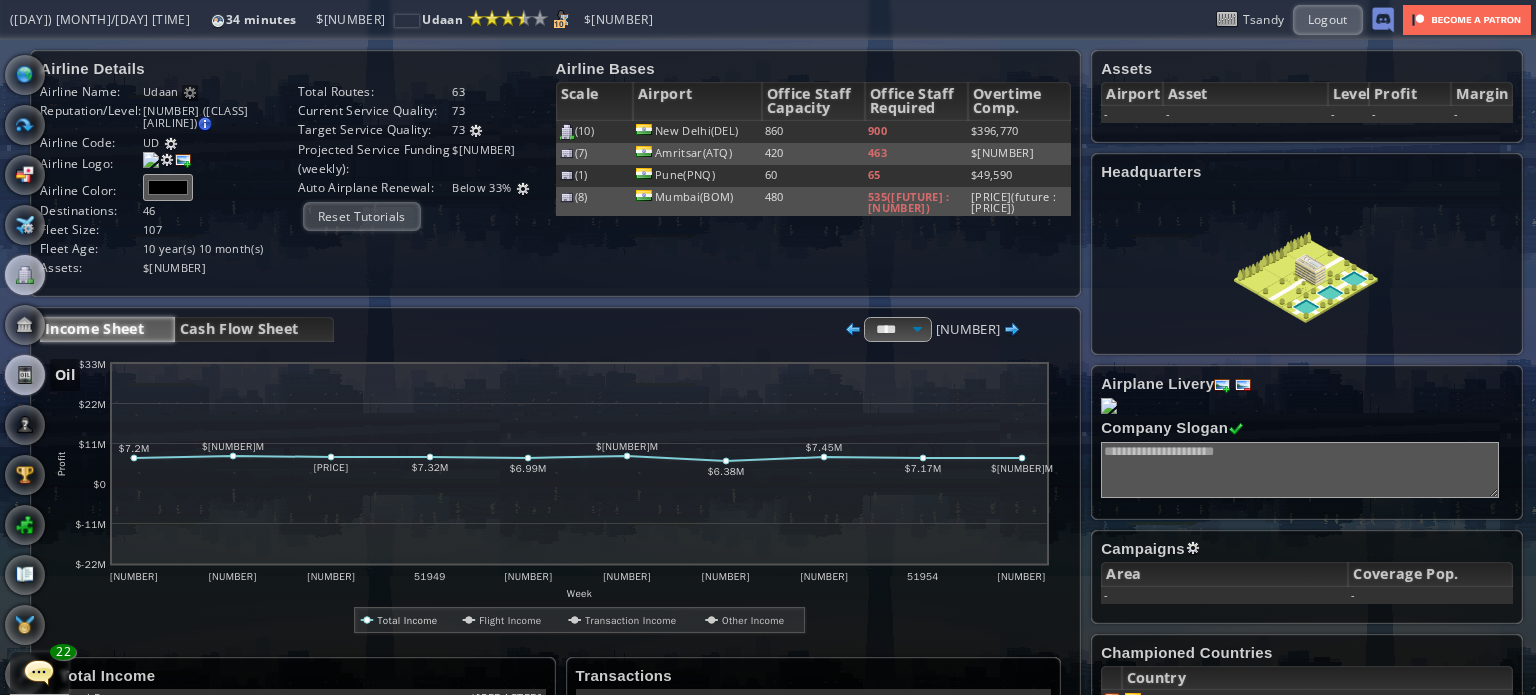 click at bounding box center [25, 375] 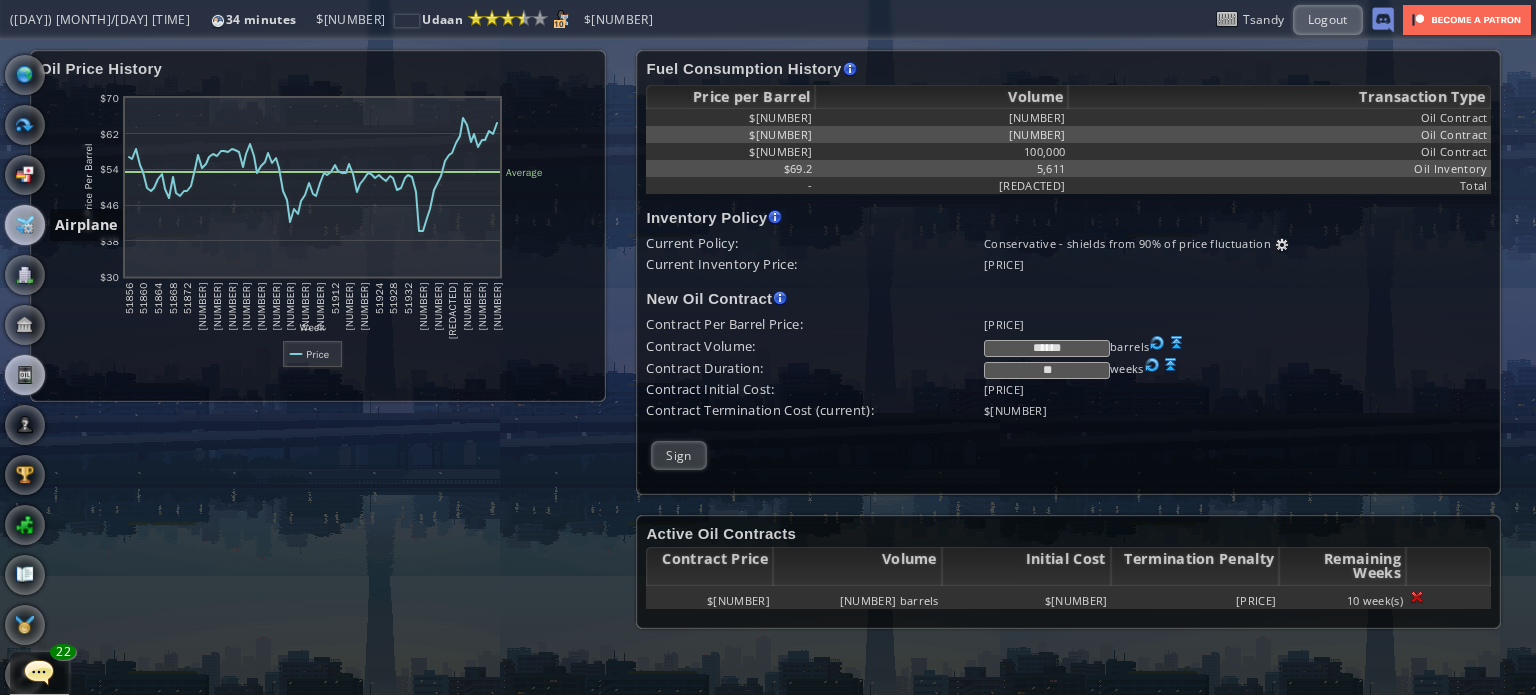 click at bounding box center [25, 225] 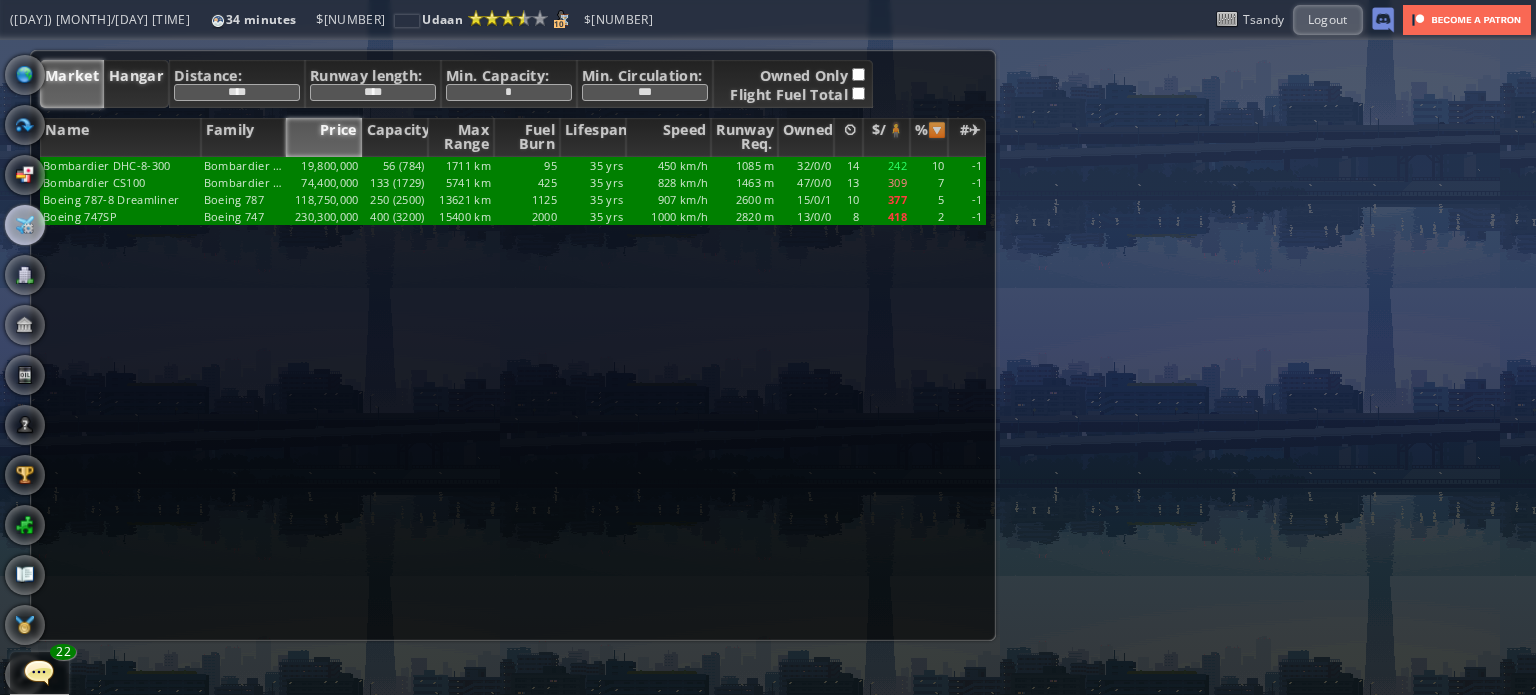 click on "Hangar" at bounding box center [136, 84] 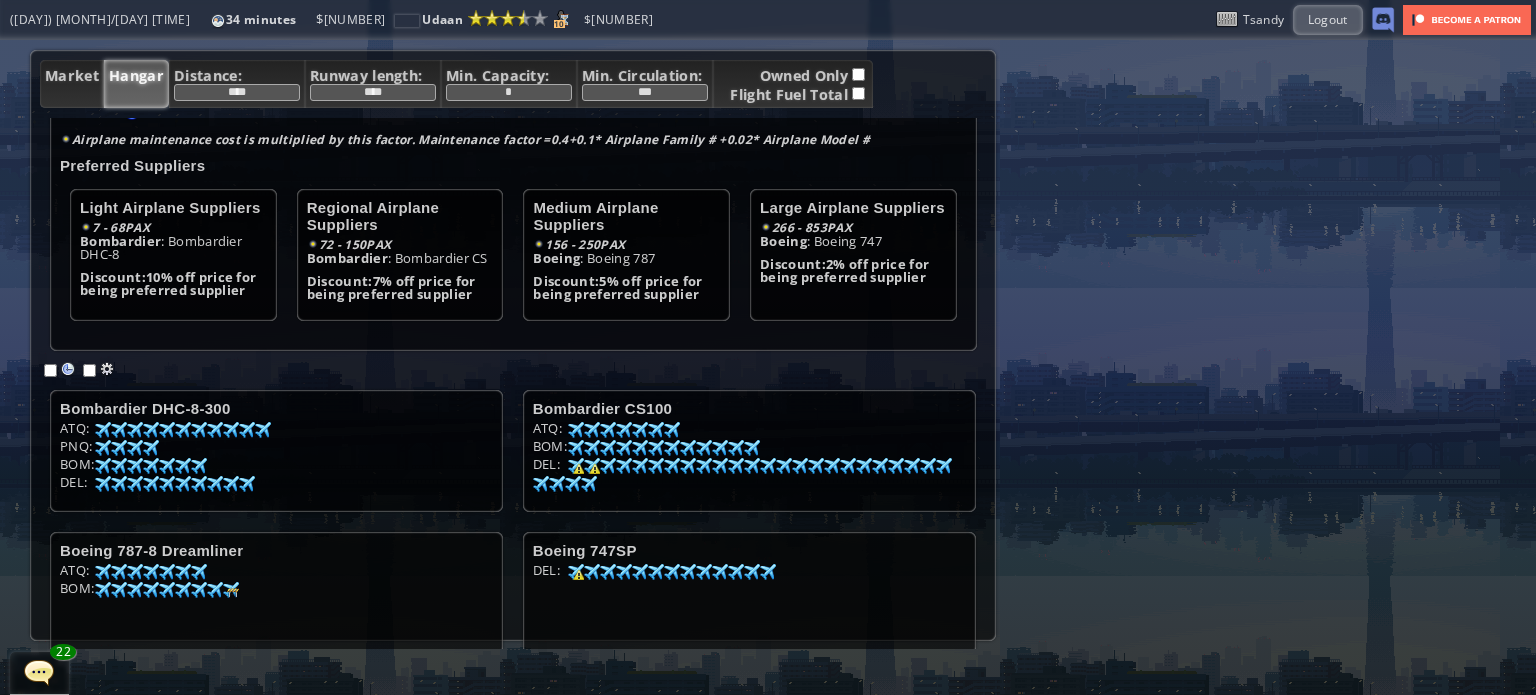 scroll, scrollTop: 104, scrollLeft: 0, axis: vertical 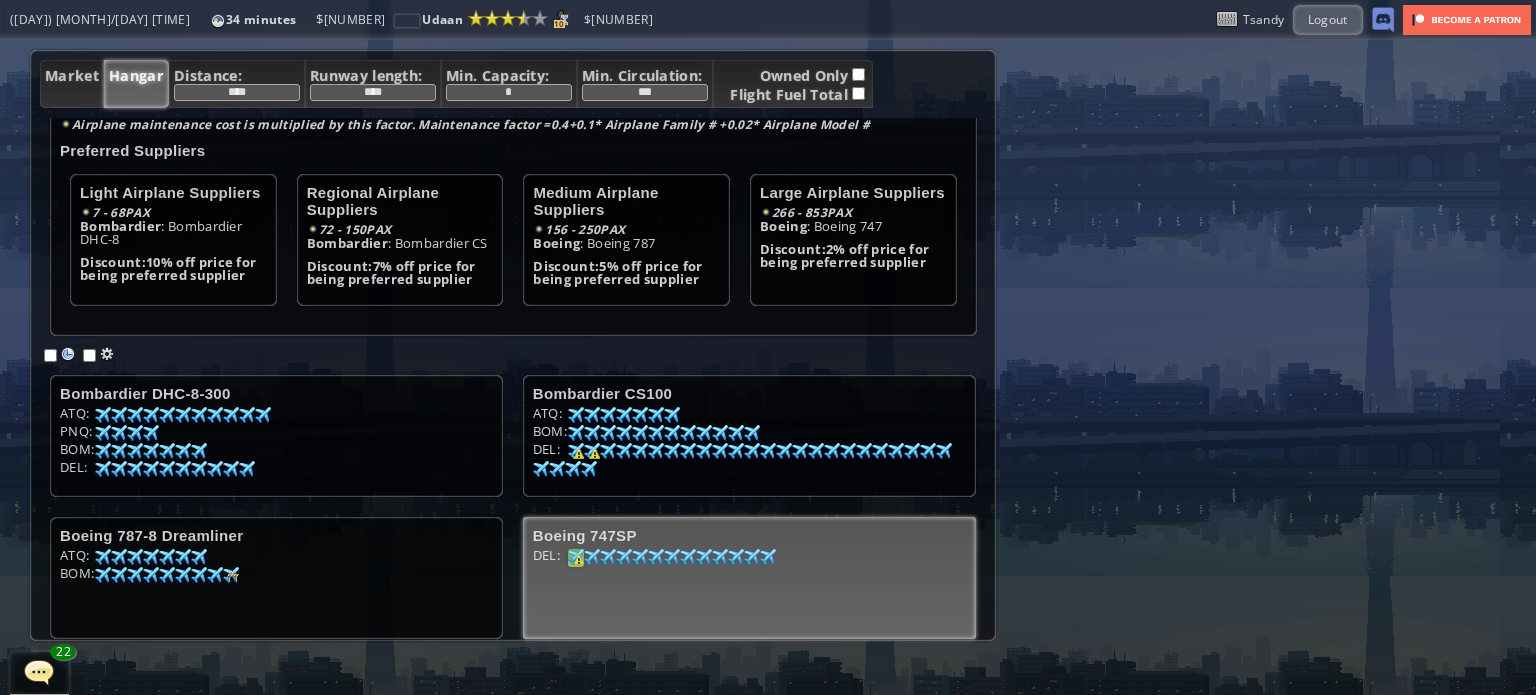 click at bounding box center [103, 415] 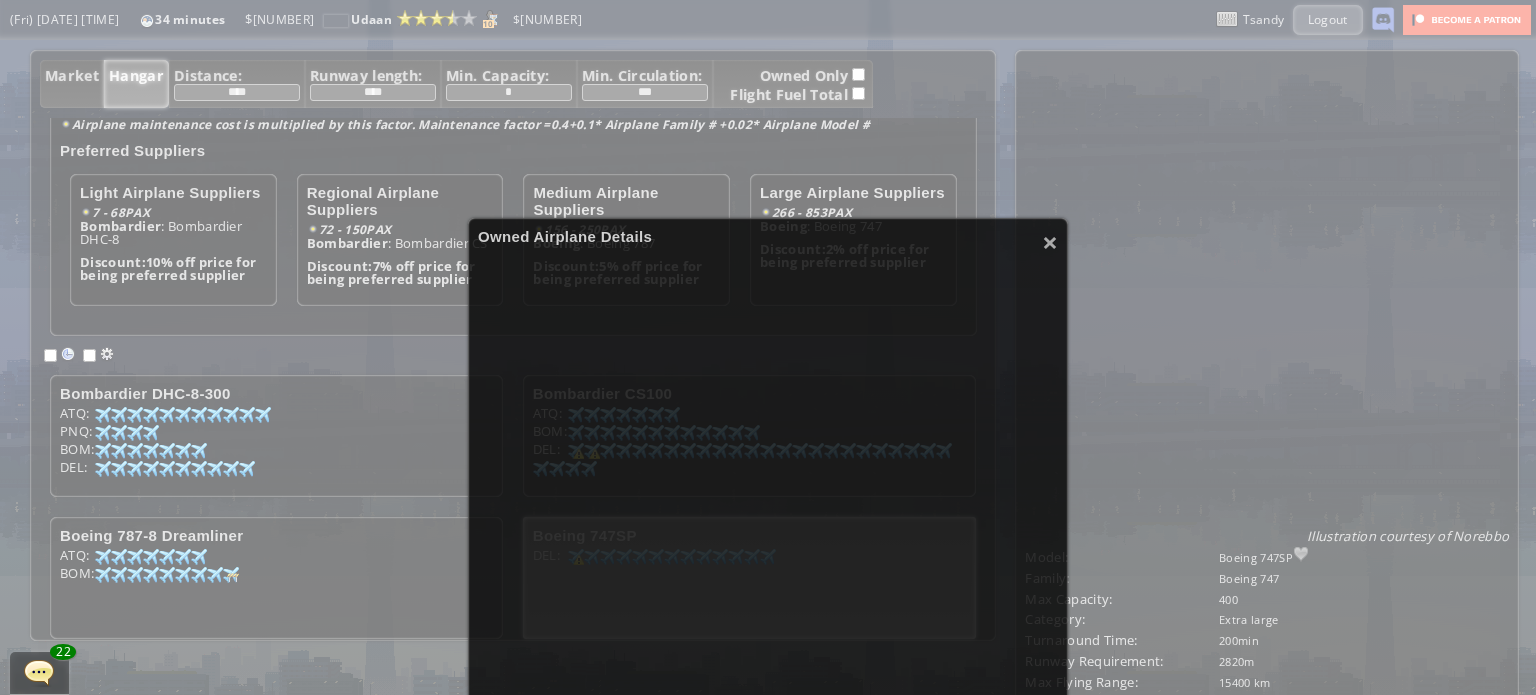scroll, scrollTop: 0, scrollLeft: 0, axis: both 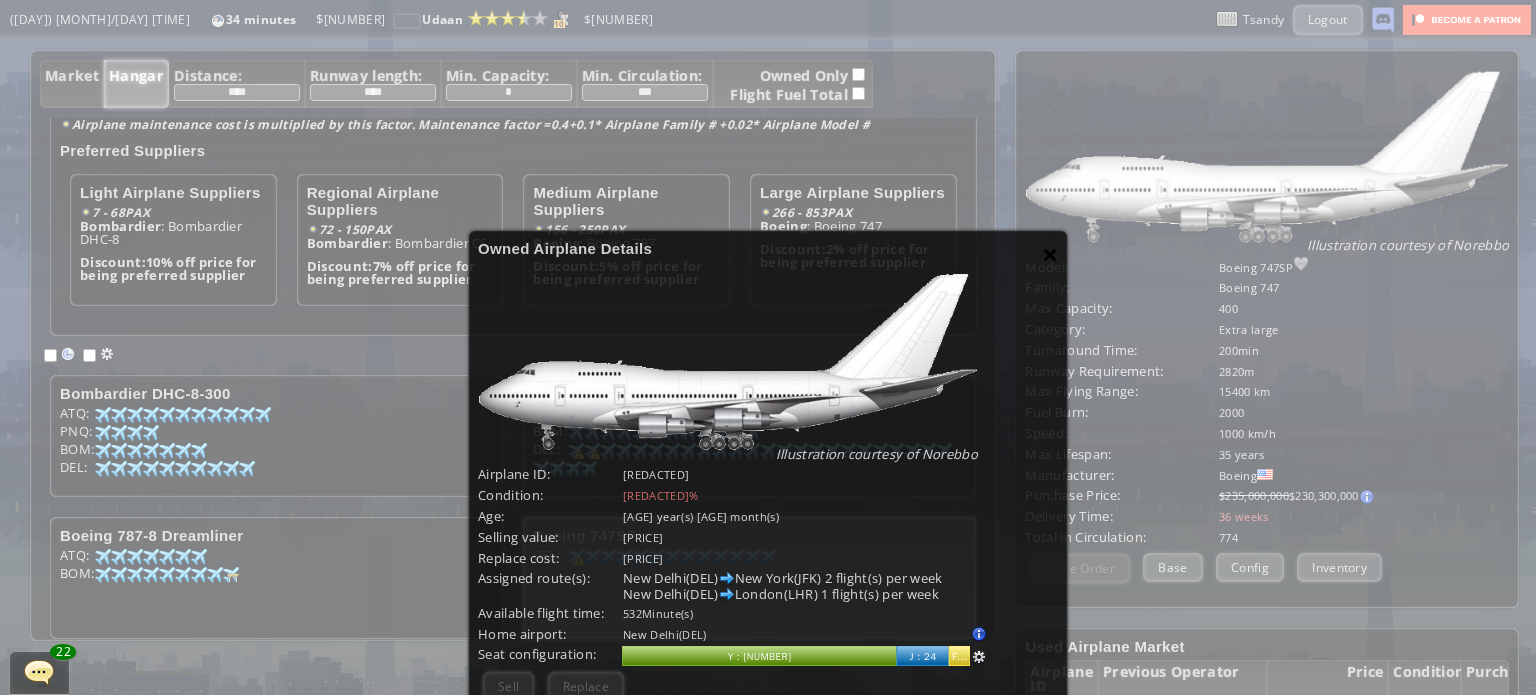 click on "×" at bounding box center [1050, 254] 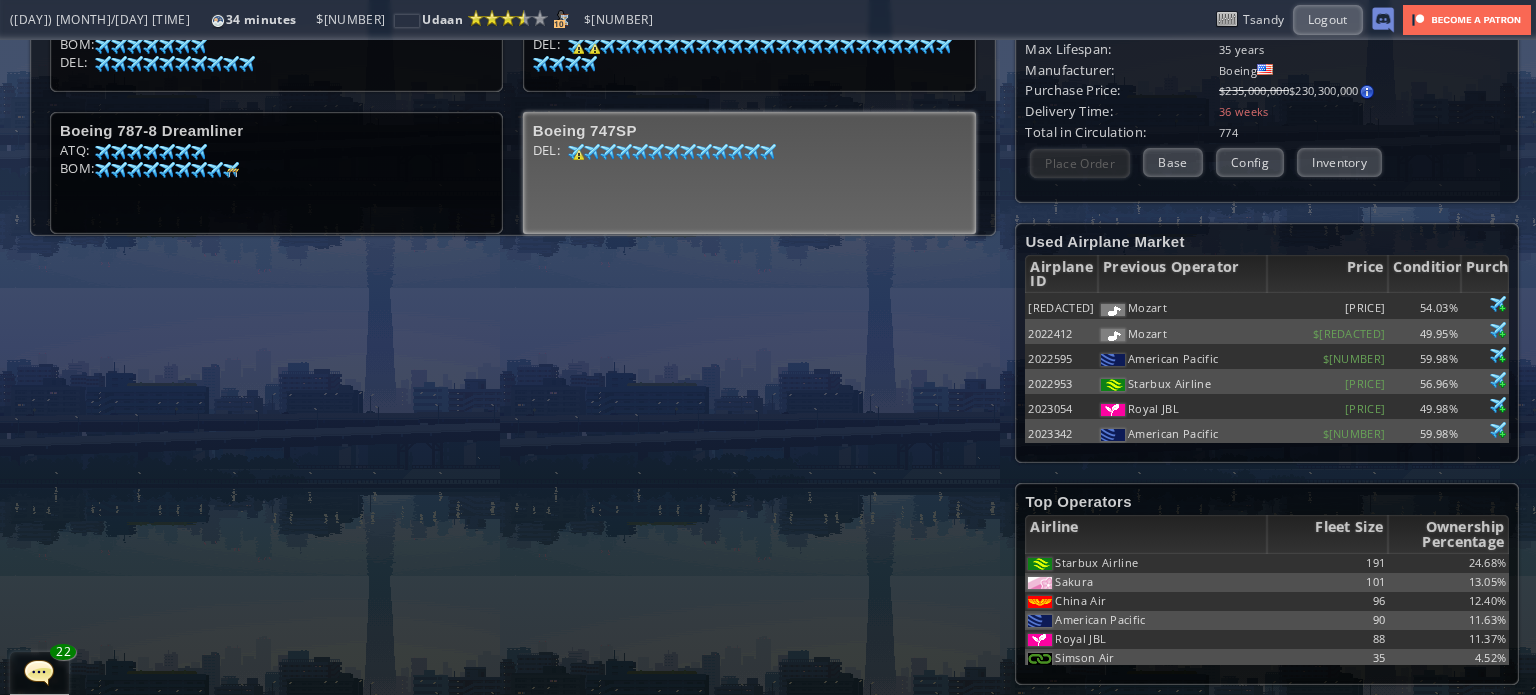scroll, scrollTop: 0, scrollLeft: 0, axis: both 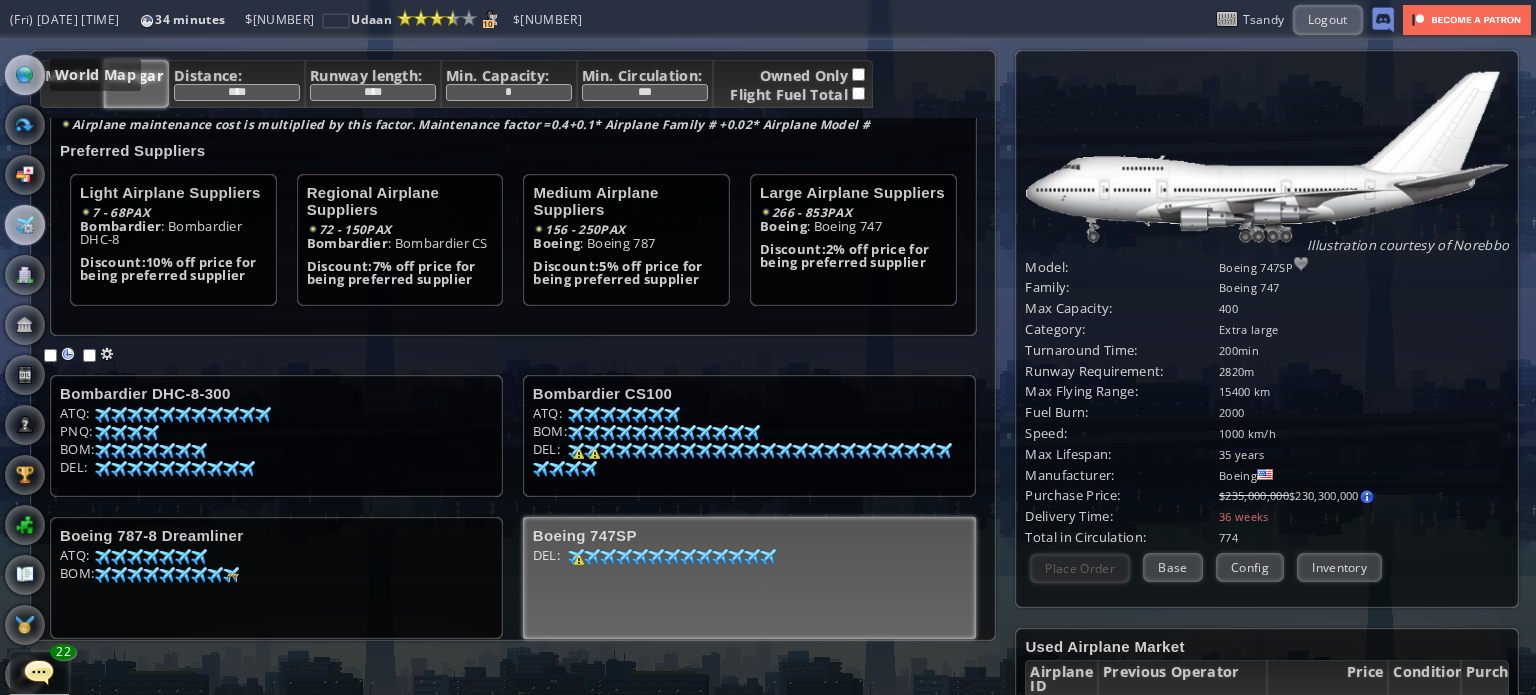 click at bounding box center (25, 75) 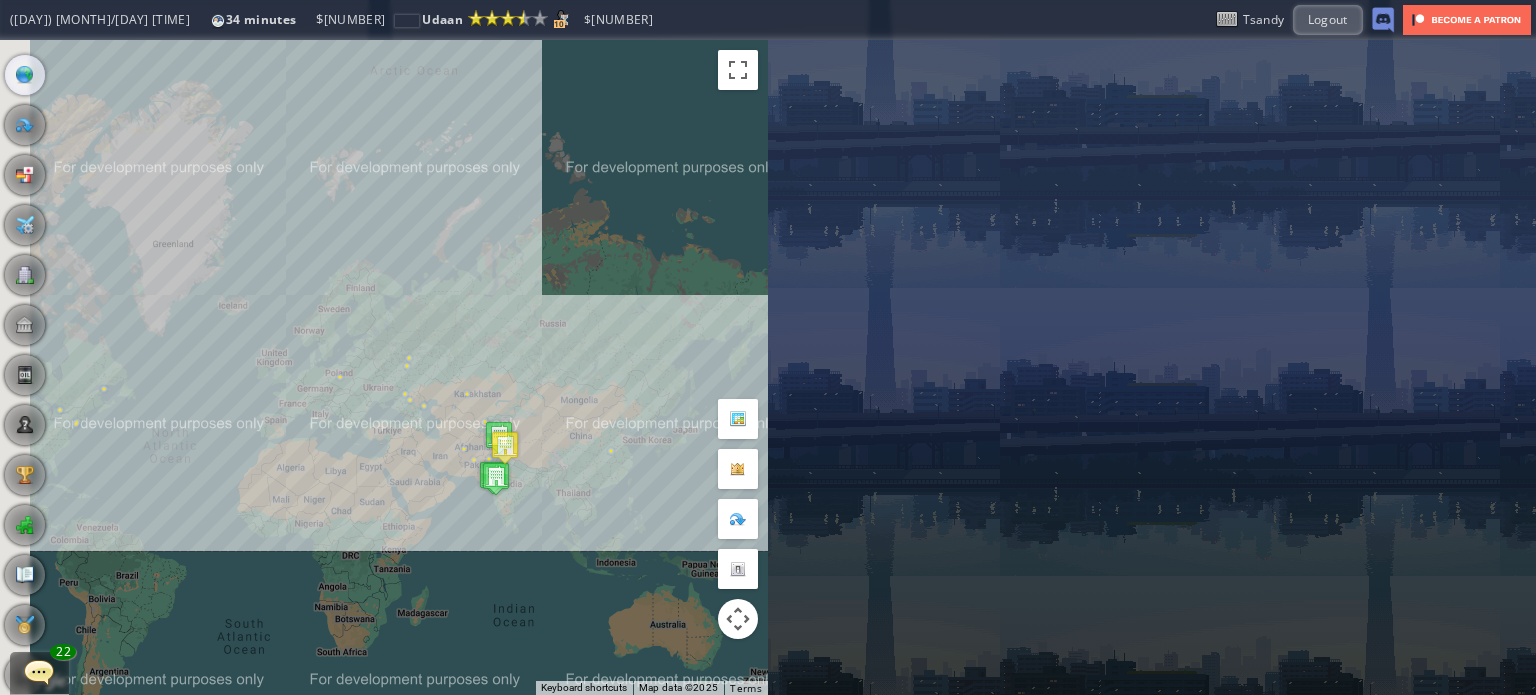 drag, startPoint x: 347, startPoint y: 247, endPoint x: 480, endPoint y: 286, distance: 138.60014 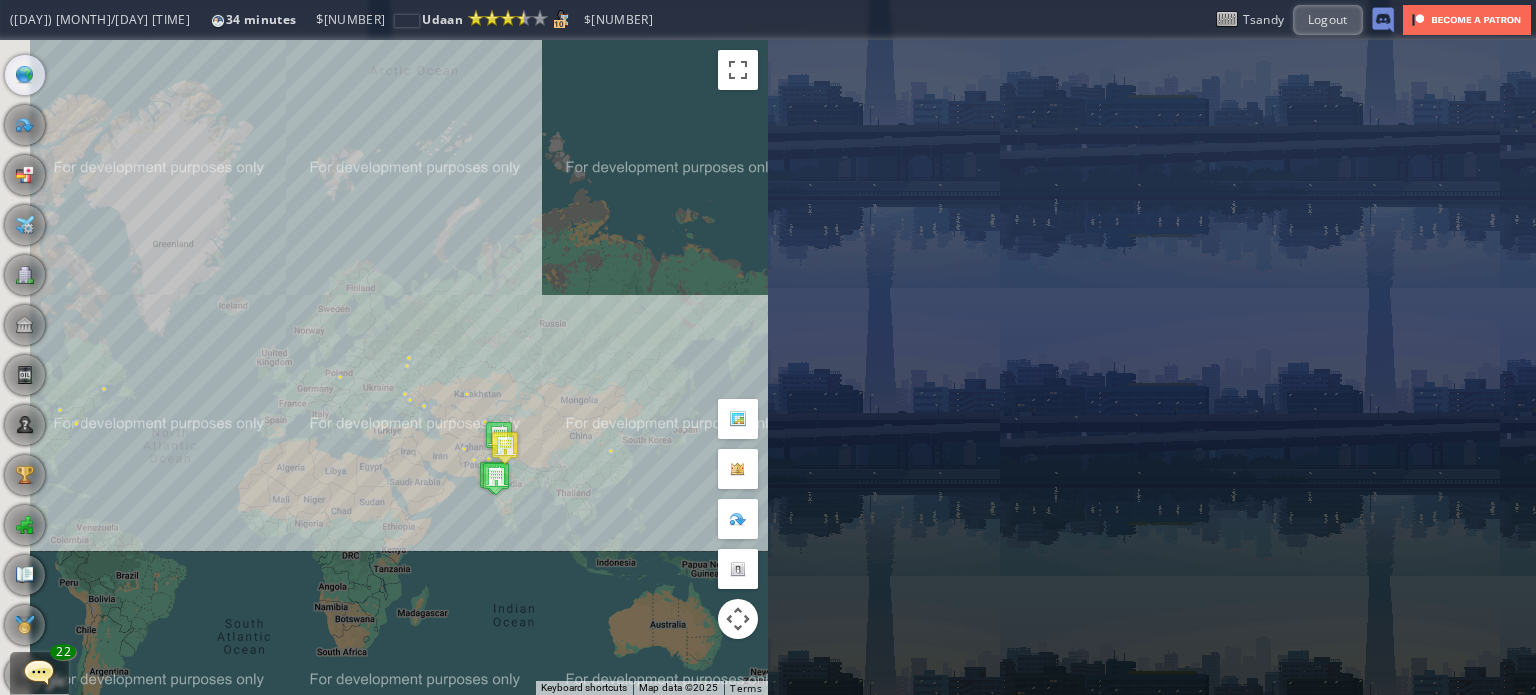 click on "To navigate, press the arrow keys." at bounding box center [384, 367] 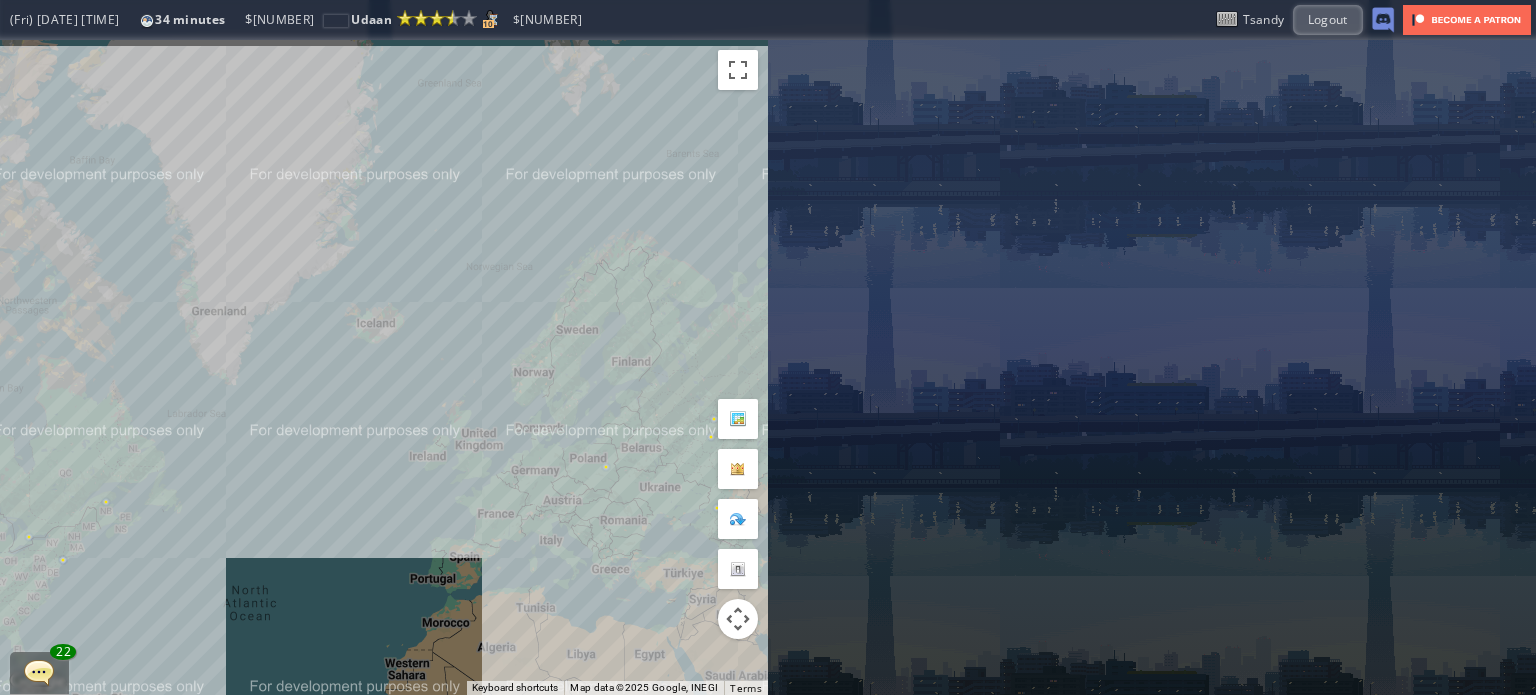 click on "To navigate, press the arrow keys." at bounding box center [384, 367] 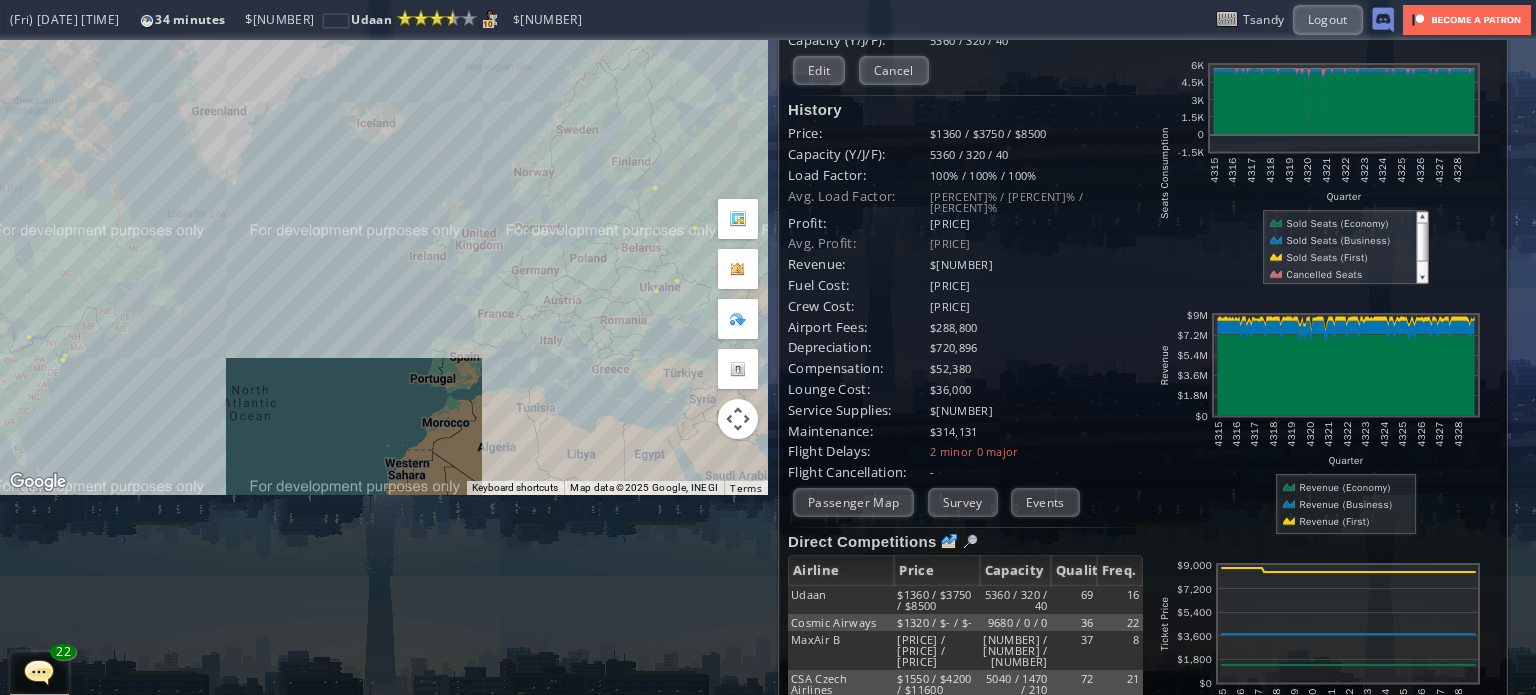 scroll, scrollTop: 200, scrollLeft: 0, axis: vertical 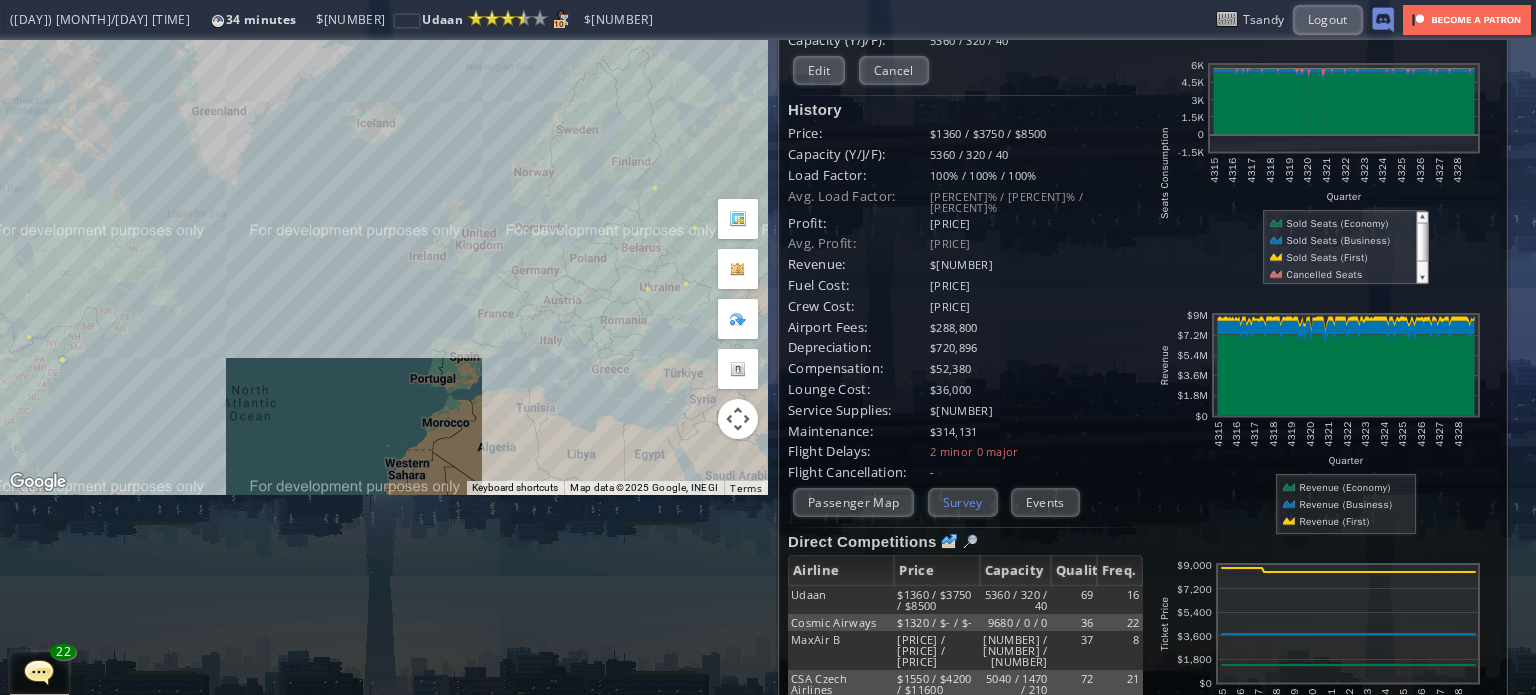 click on "Survey" at bounding box center [963, 502] 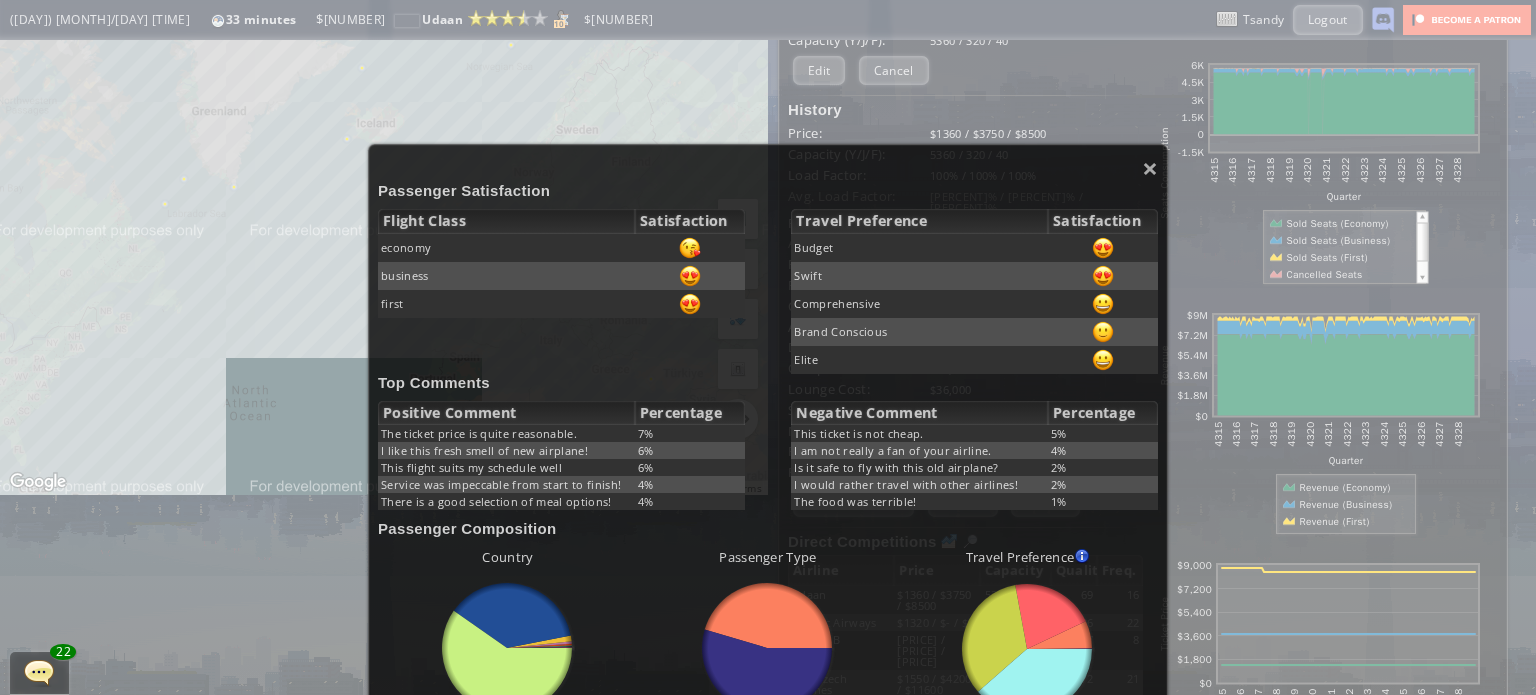scroll, scrollTop: 0, scrollLeft: 0, axis: both 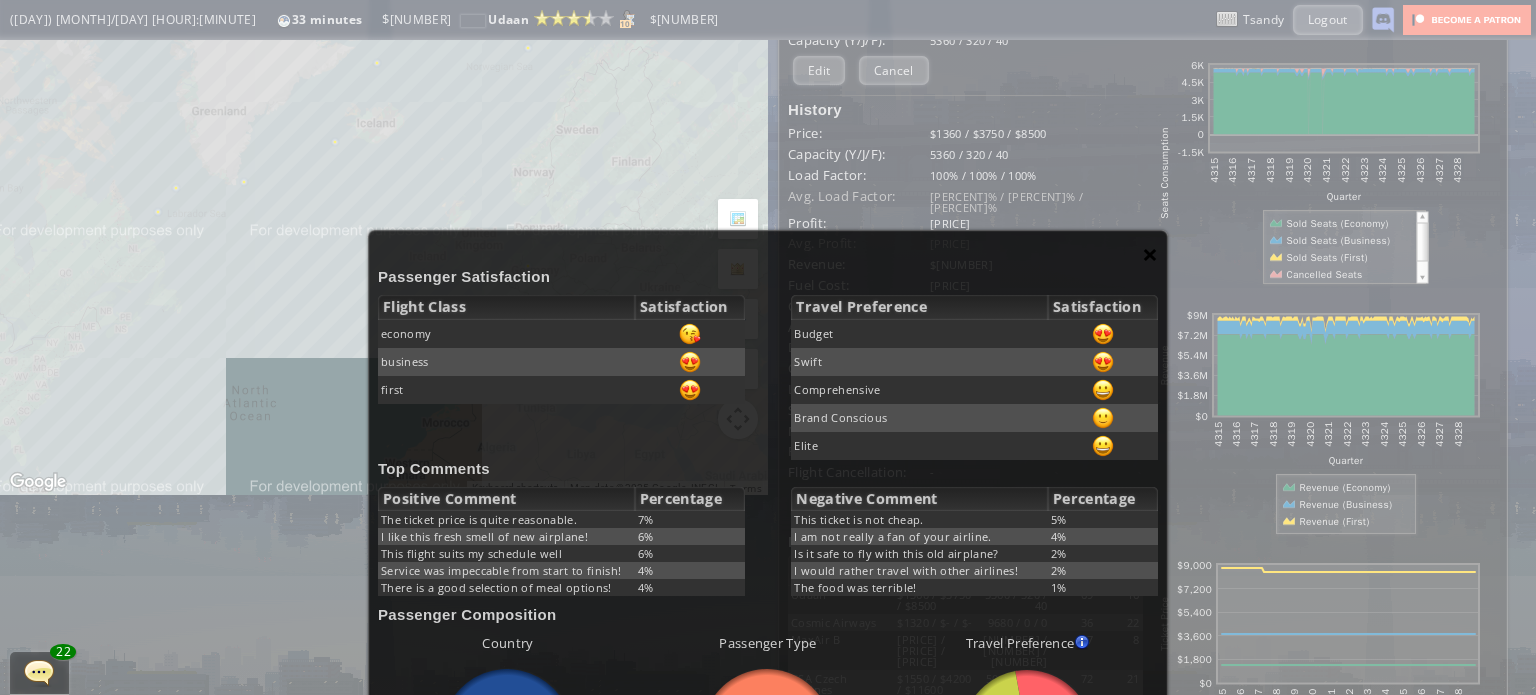 click on "×" at bounding box center [1150, 254] 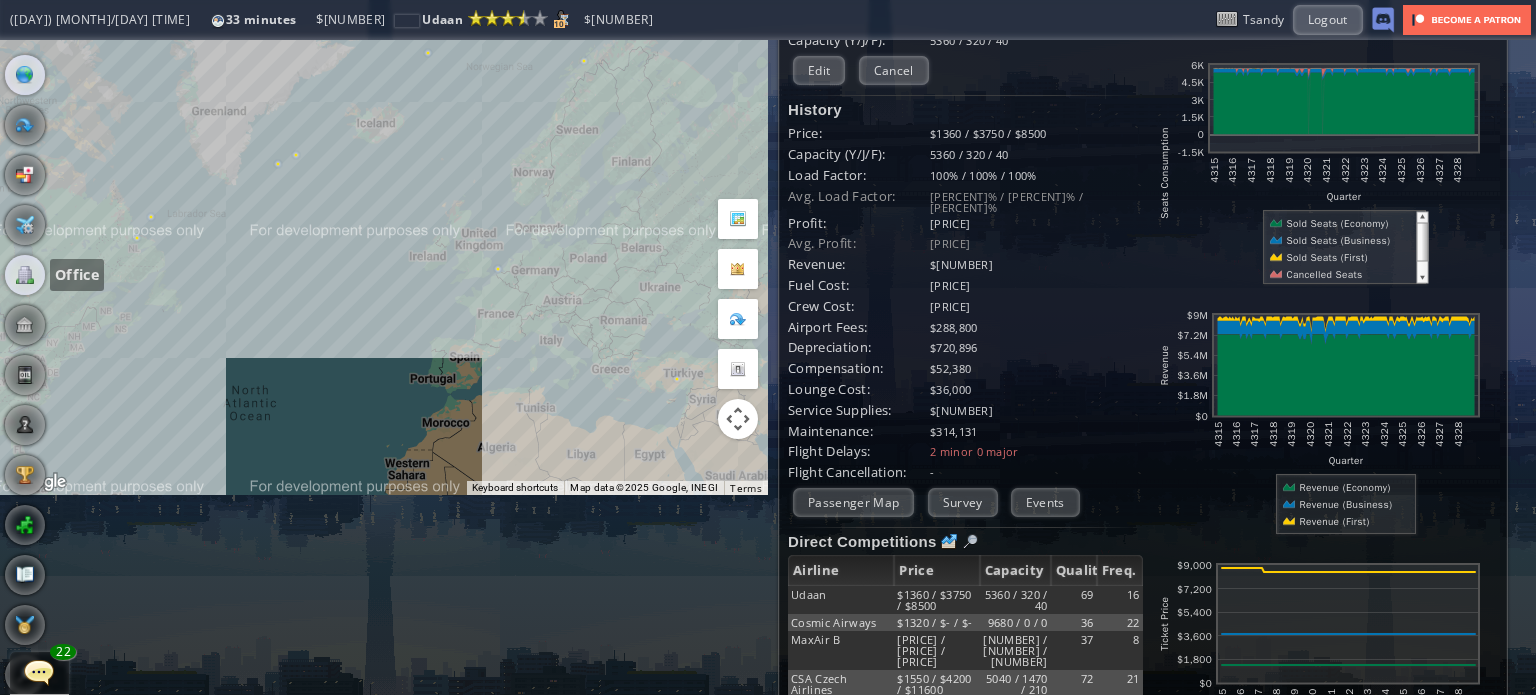 click at bounding box center [25, 275] 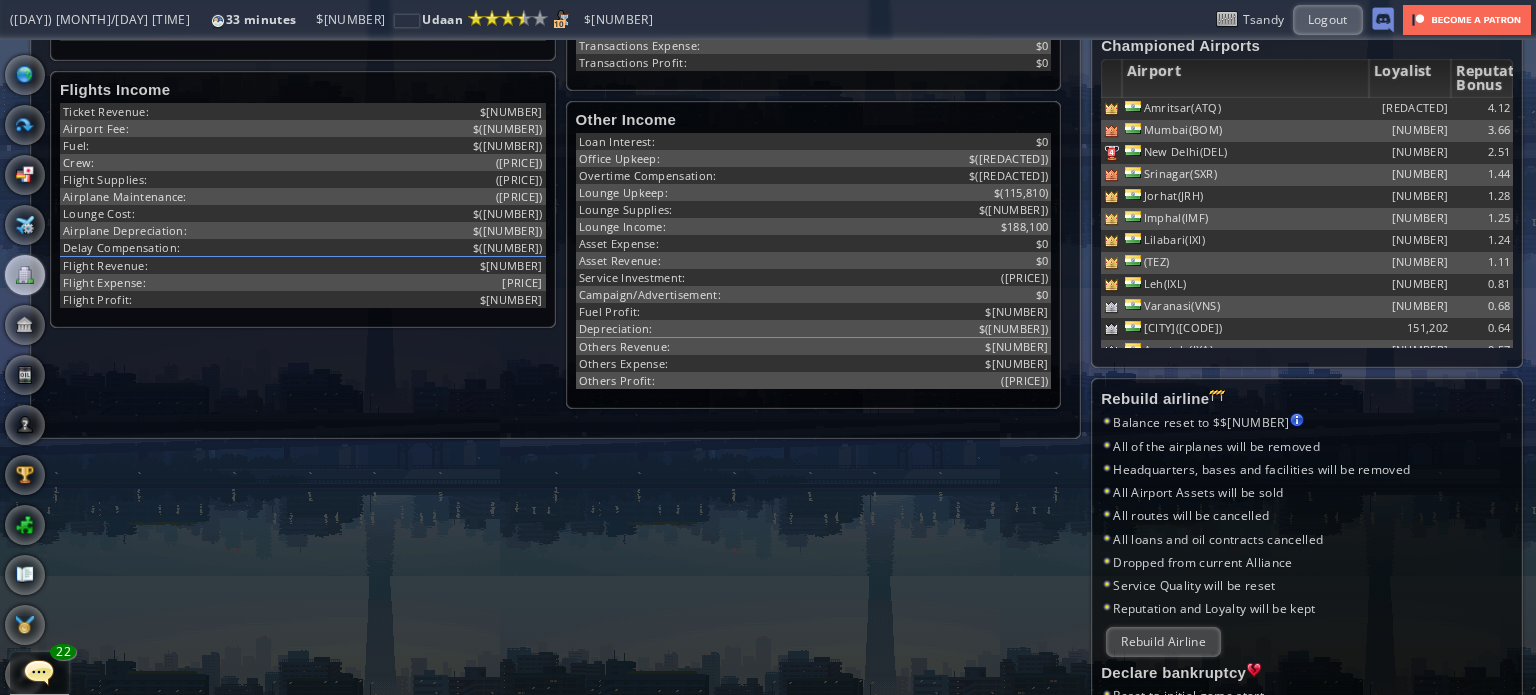 scroll, scrollTop: 700, scrollLeft: 0, axis: vertical 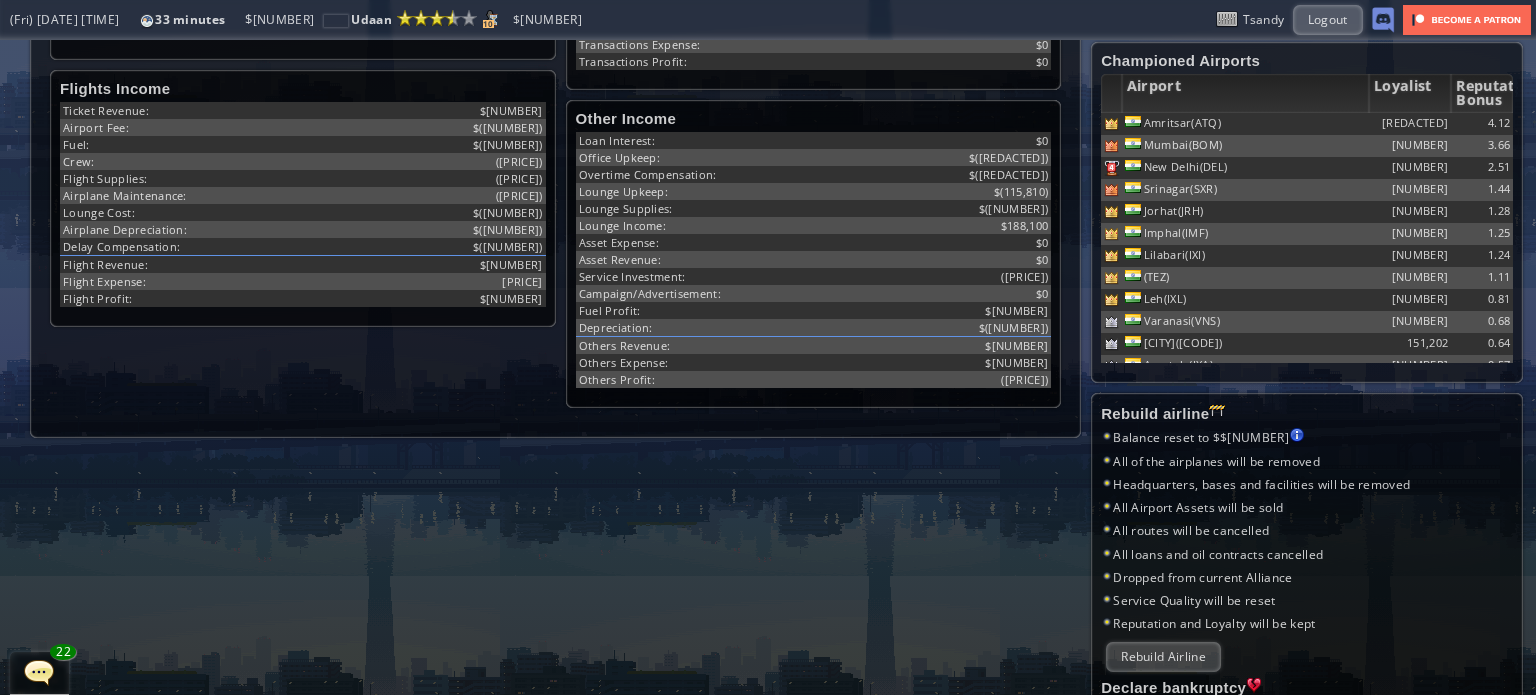 click at bounding box center (39, 672) 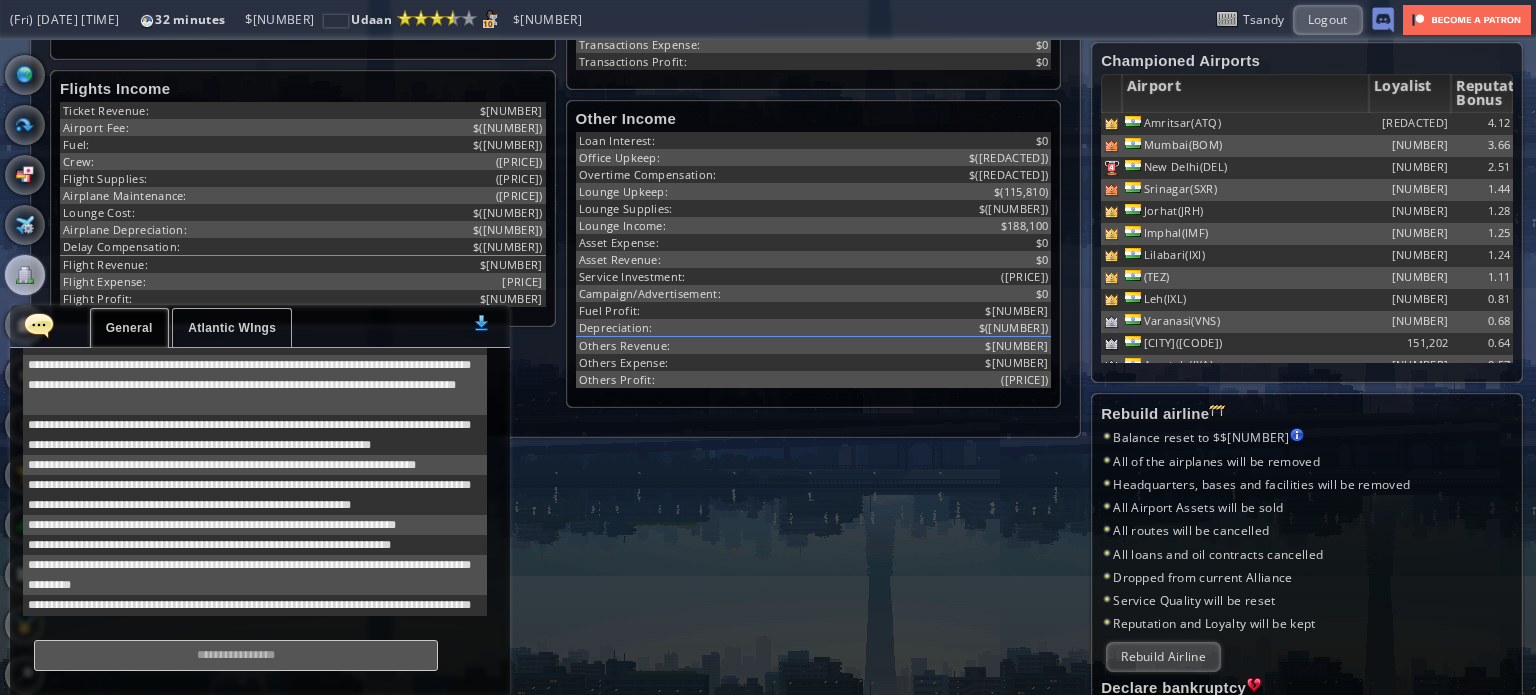 scroll, scrollTop: 538, scrollLeft: 0, axis: vertical 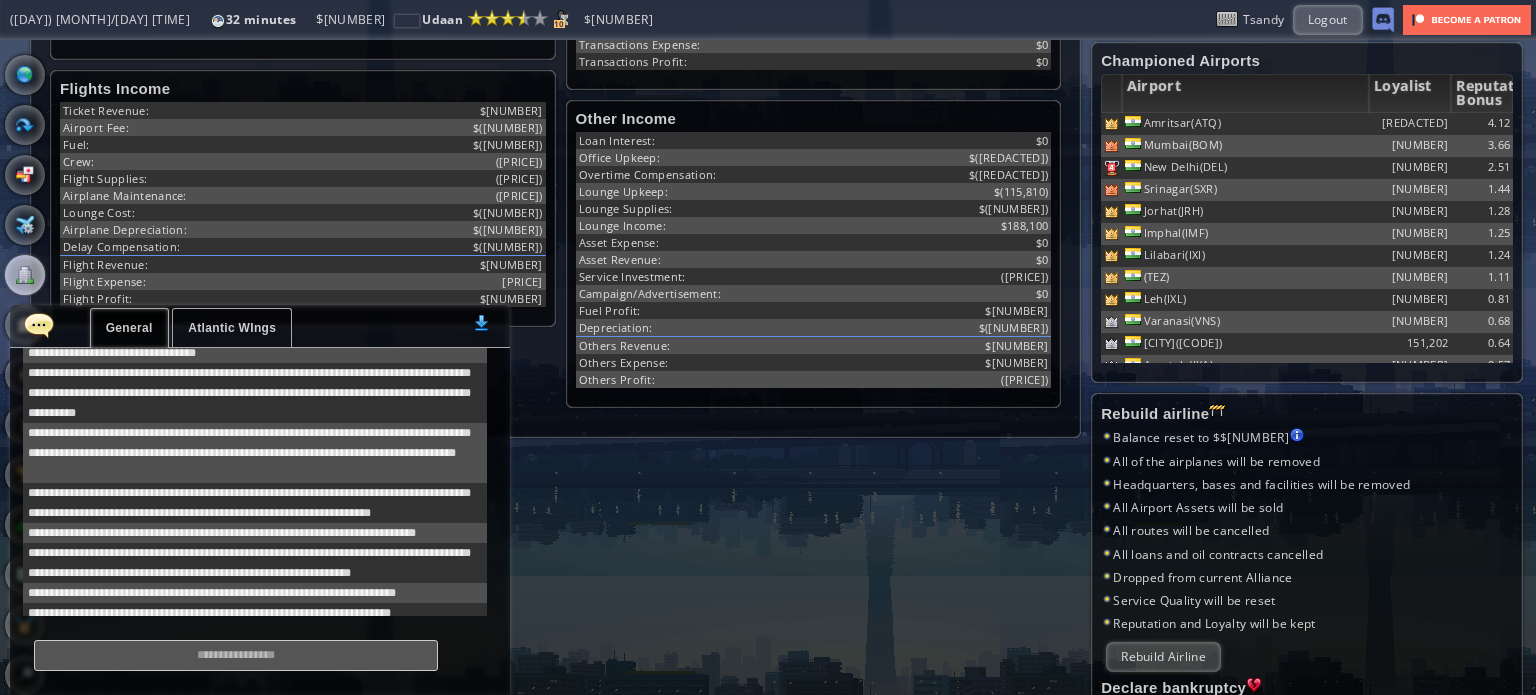 click at bounding box center [39, 325] 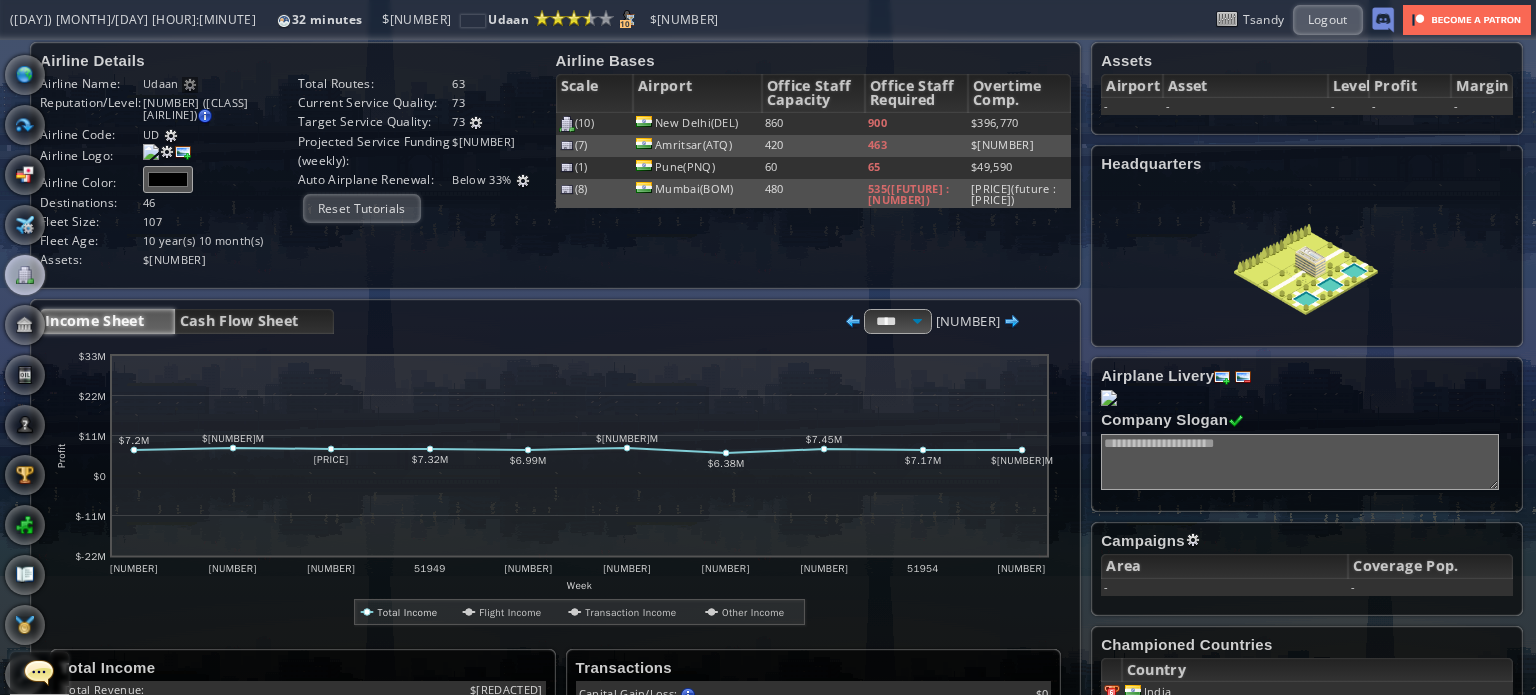scroll, scrollTop: 0, scrollLeft: 0, axis: both 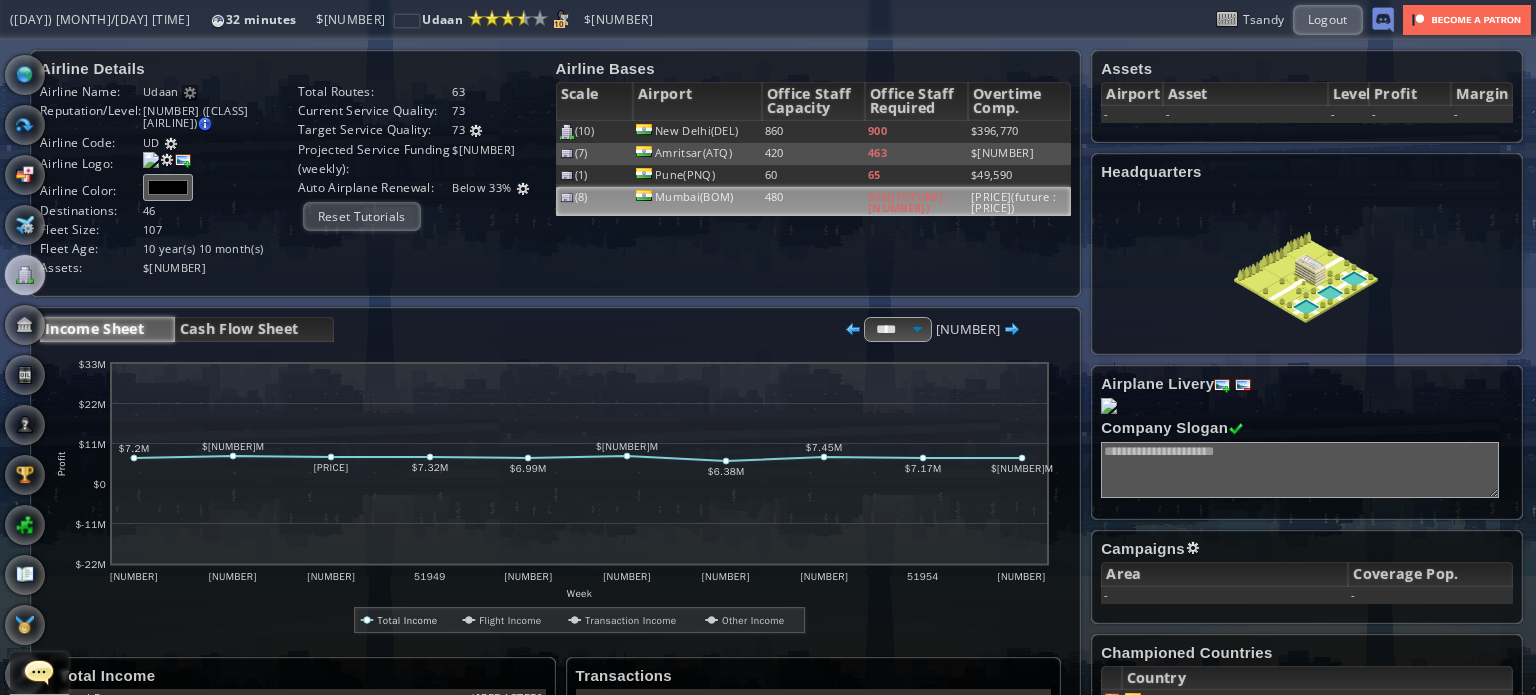 click on "Mumbai(BOM)" at bounding box center (697, 132) 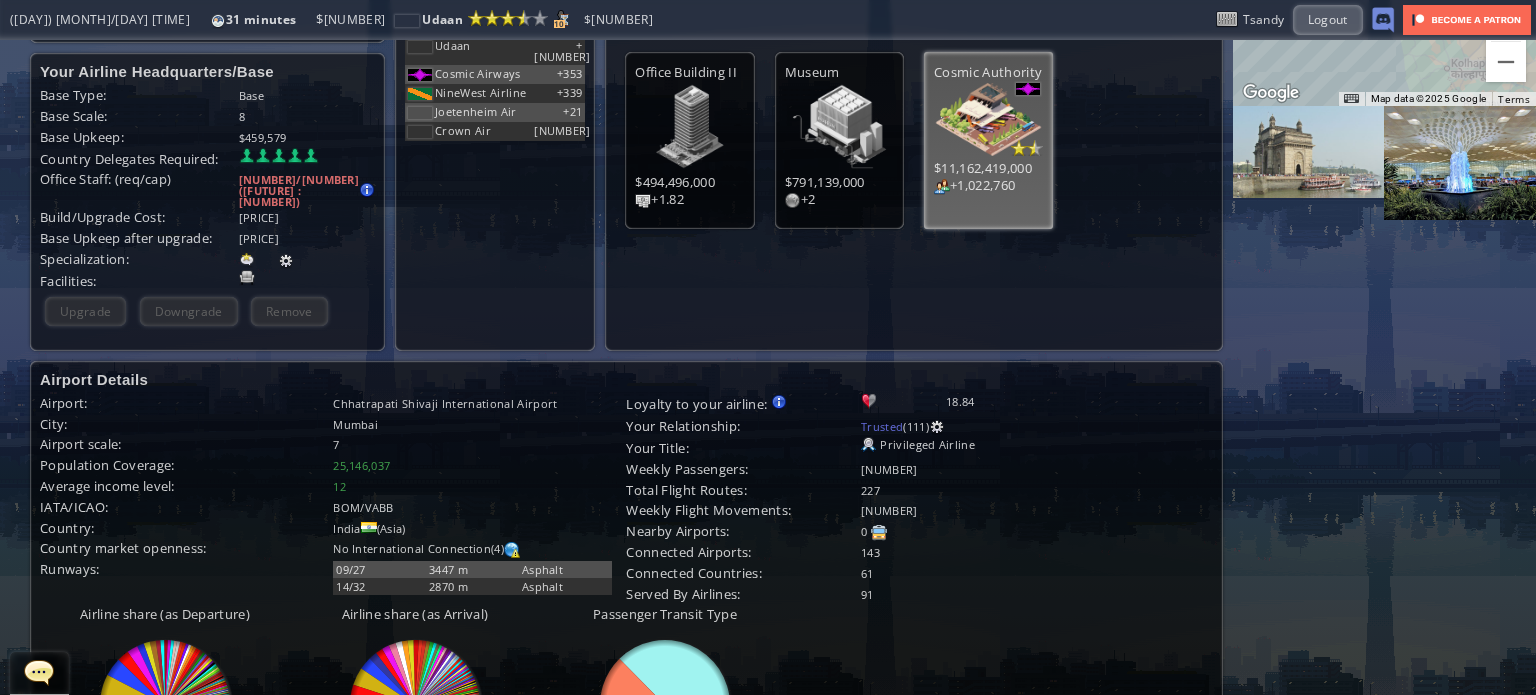 scroll, scrollTop: 200, scrollLeft: 0, axis: vertical 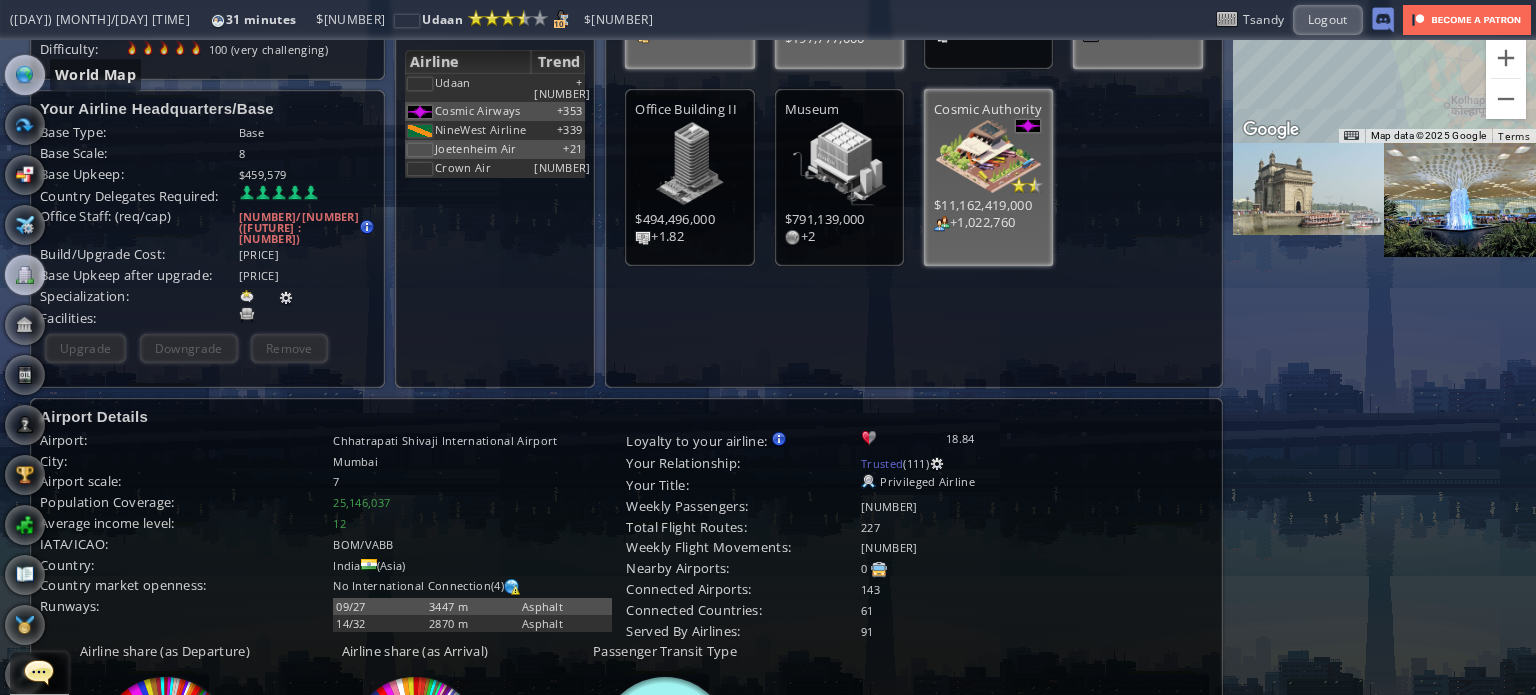 click at bounding box center [25, 75] 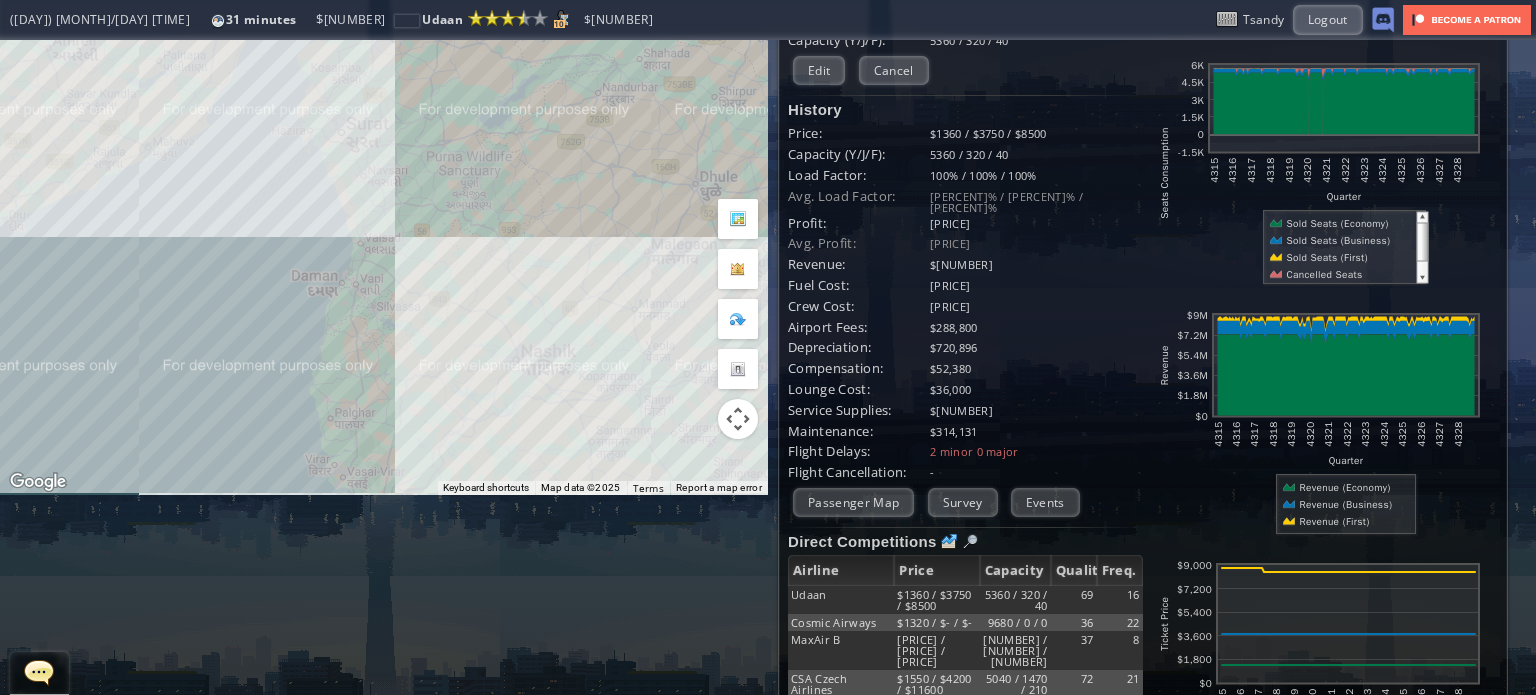 click on "To navigate, press the arrow keys." at bounding box center [384, 167] 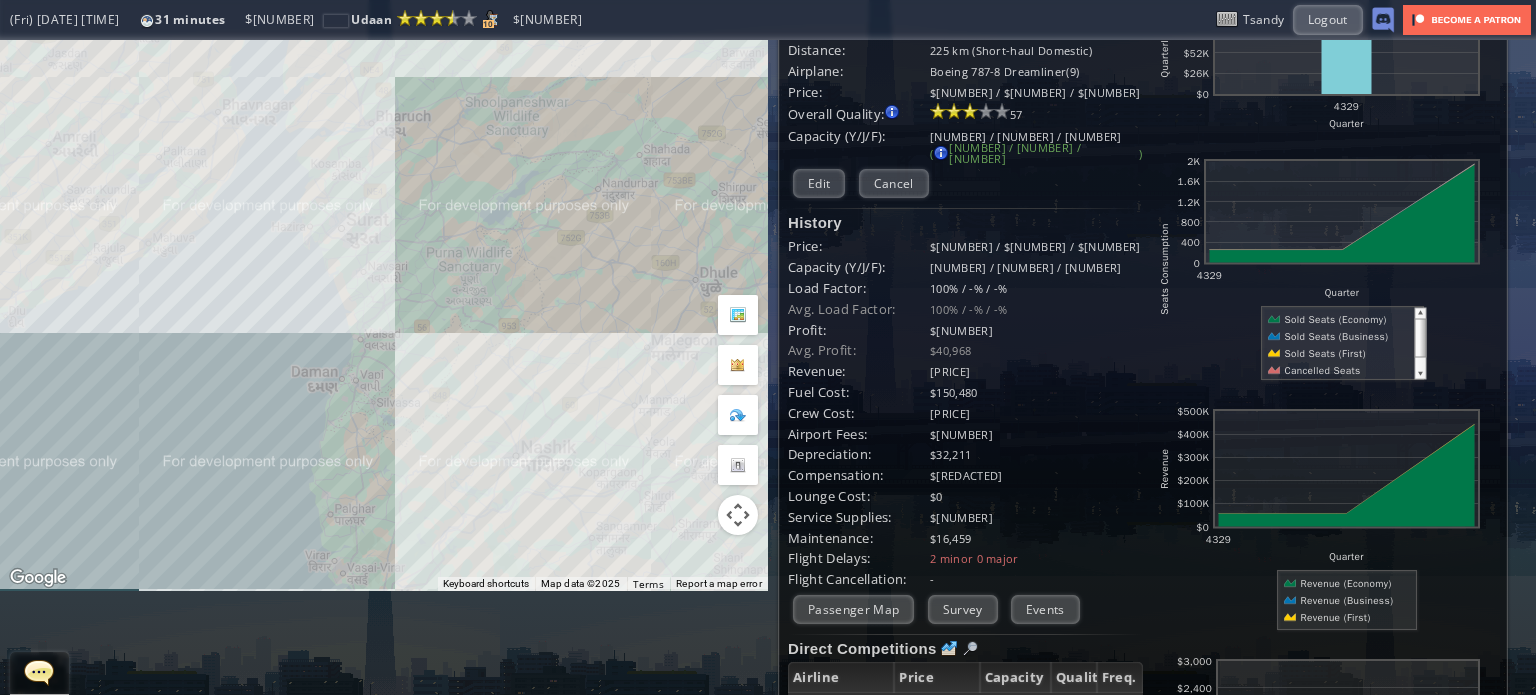 scroll, scrollTop: 32, scrollLeft: 0, axis: vertical 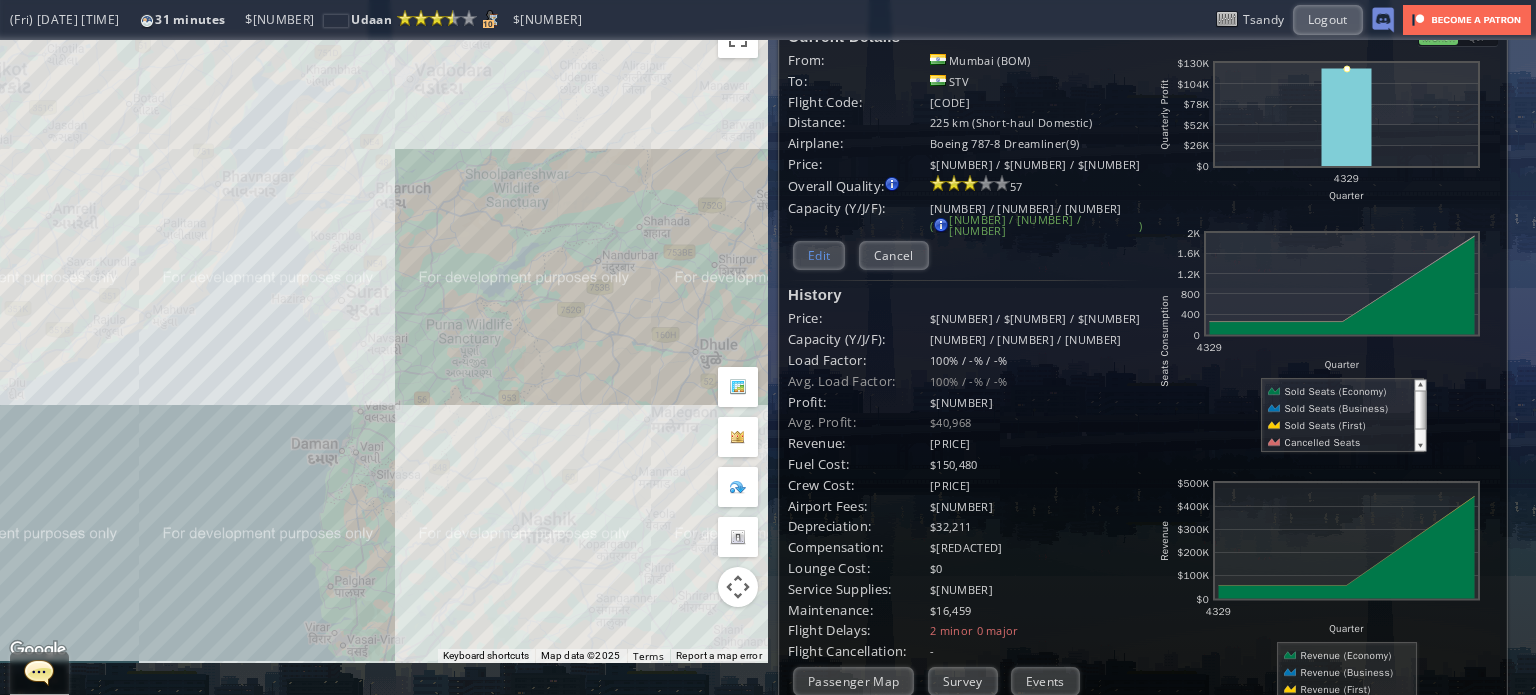 click on "Edit" at bounding box center [819, 255] 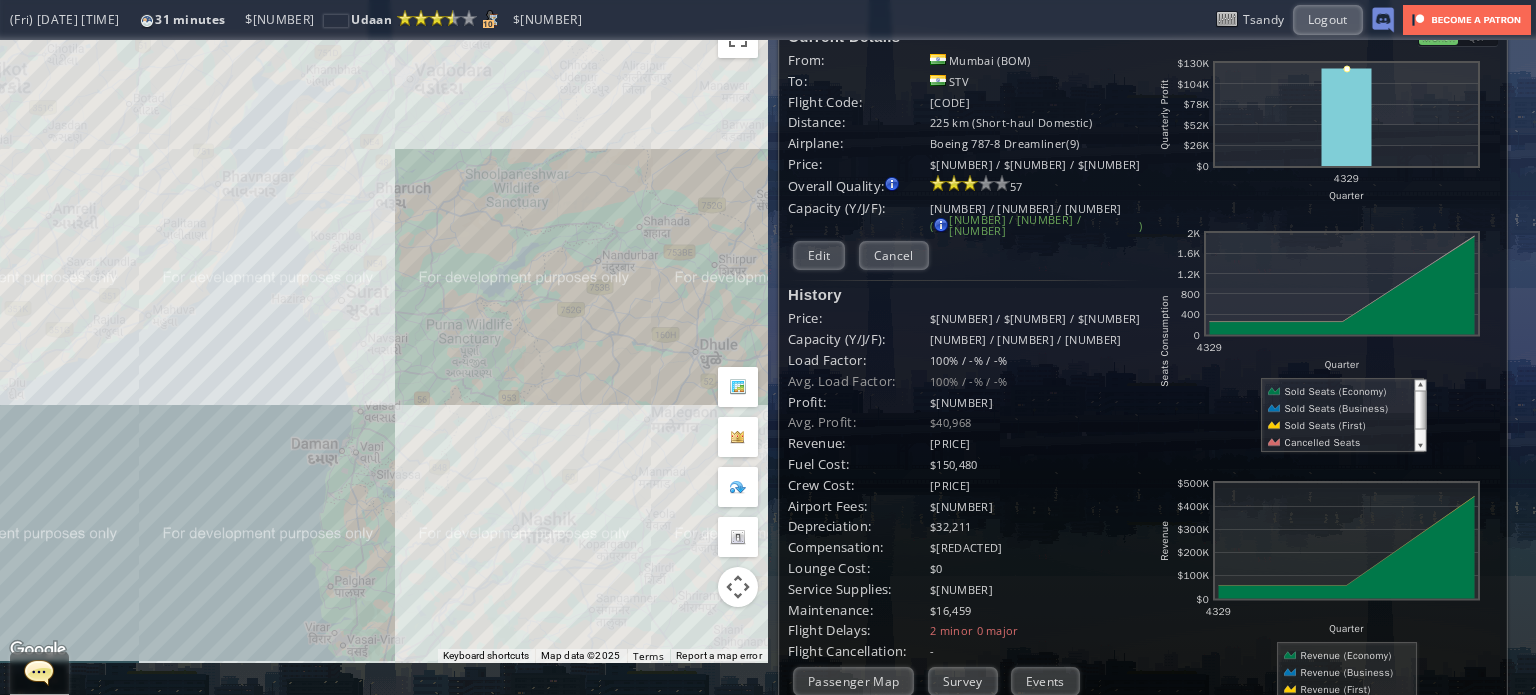 scroll, scrollTop: 0, scrollLeft: 0, axis: both 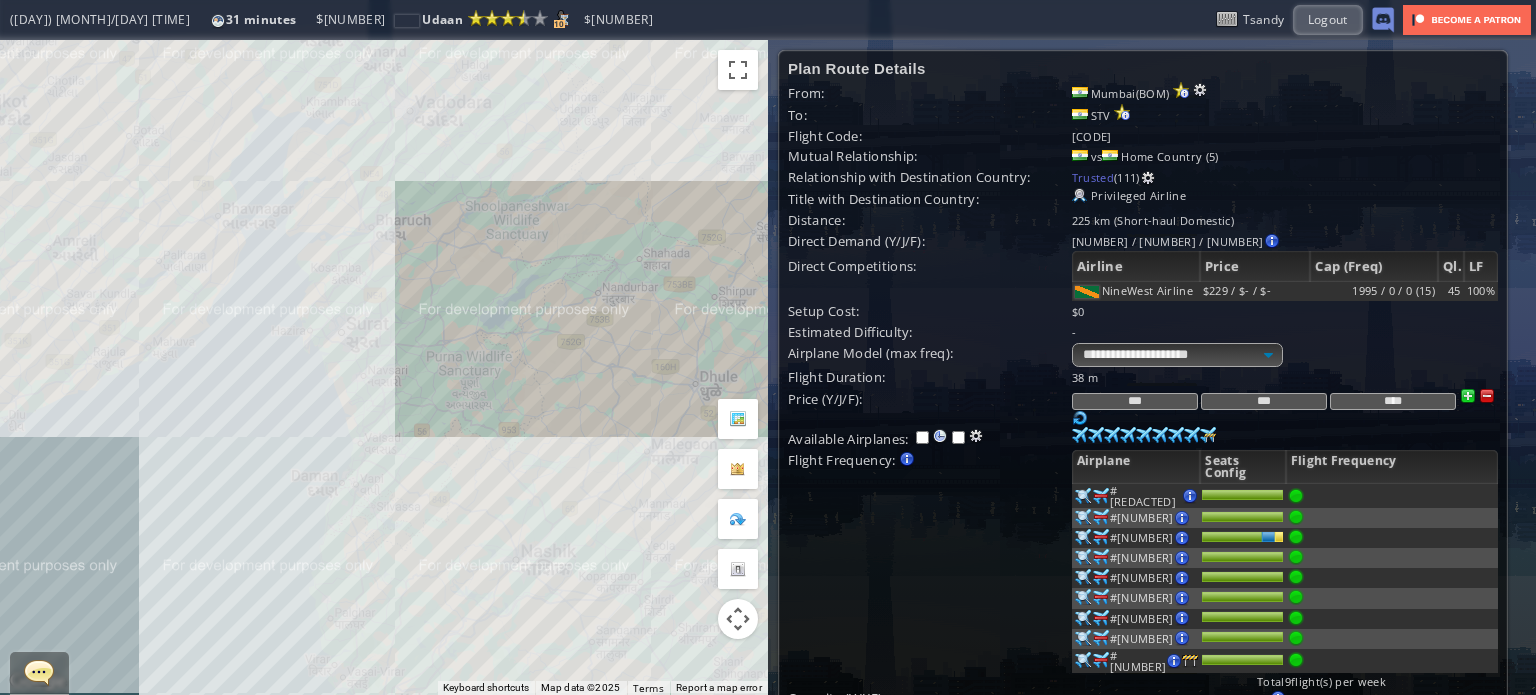 click on "***" at bounding box center [1264, 401] 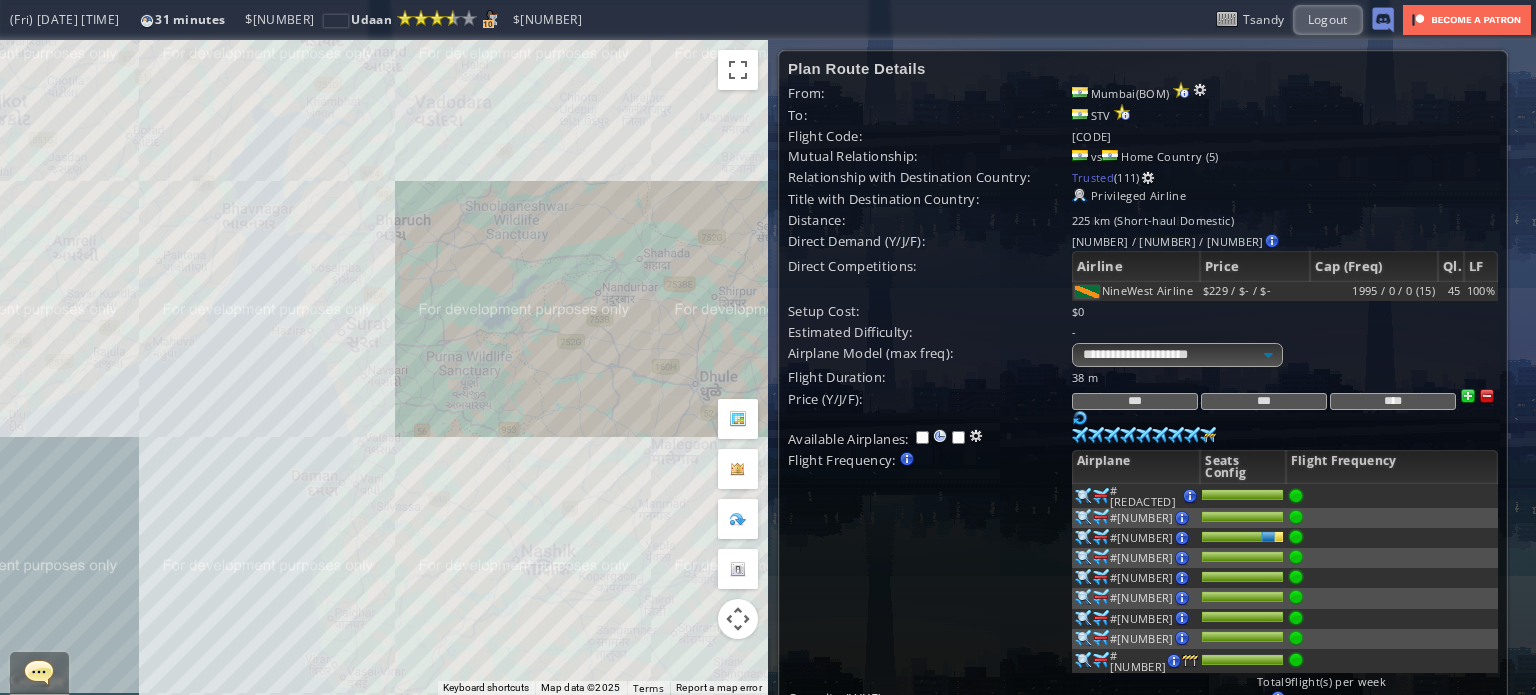 type on "***" 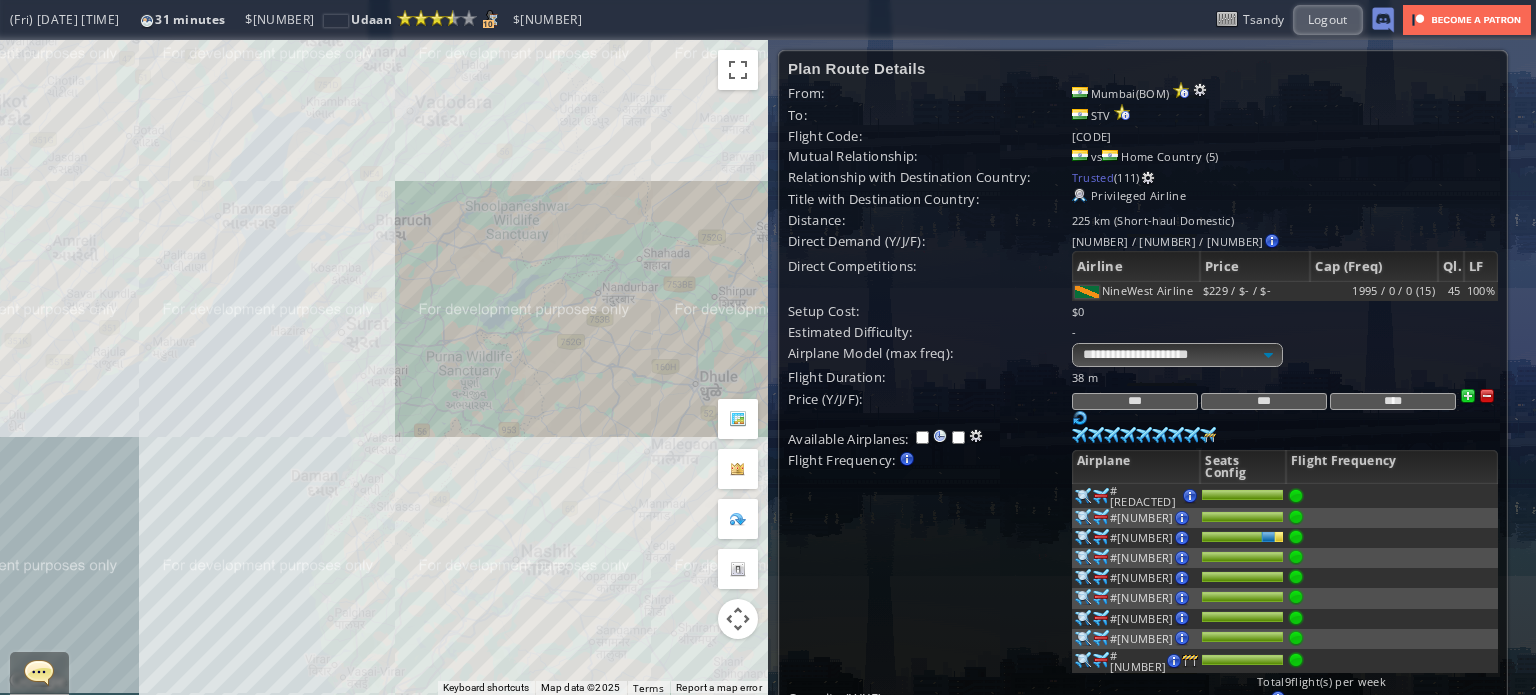 drag, startPoint x: 1145, startPoint y: 415, endPoint x: 1132, endPoint y: 411, distance: 13.601471 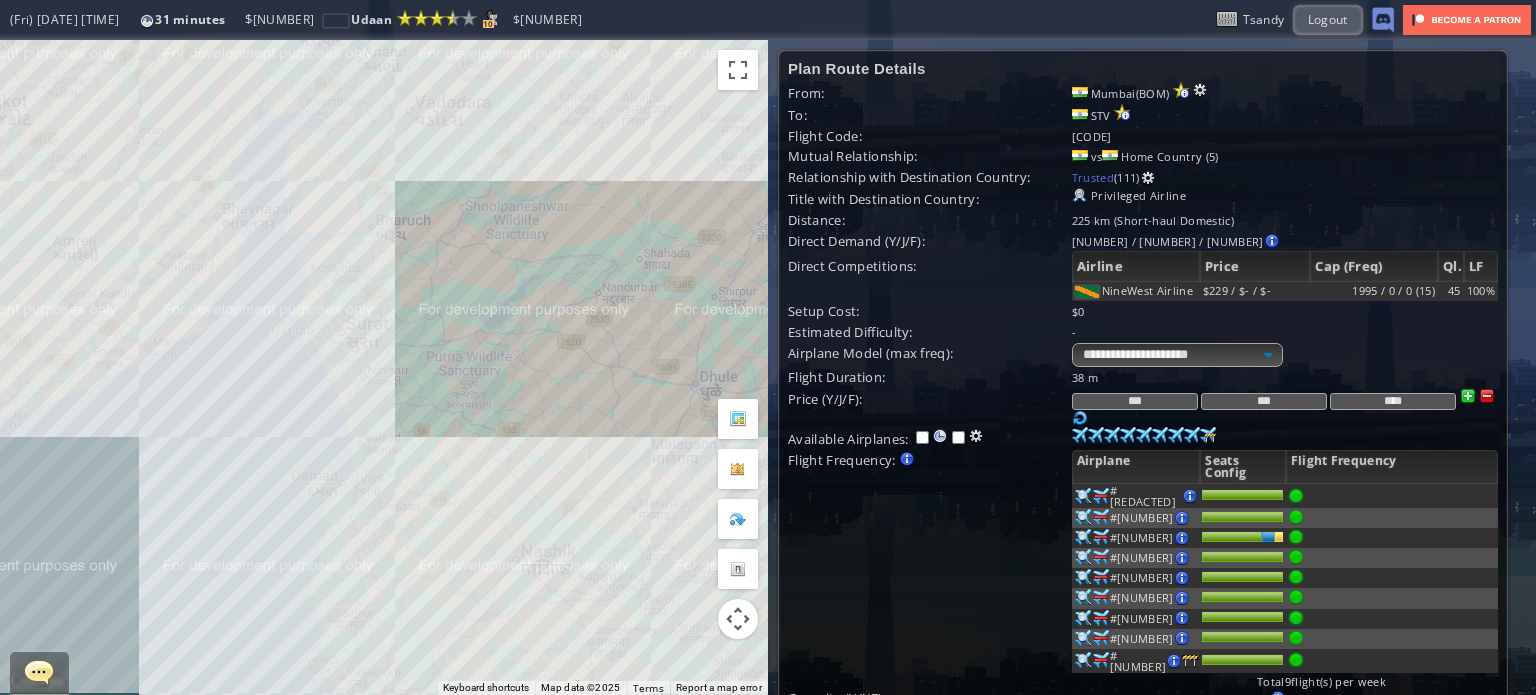 click on "****" at bounding box center [1393, 401] 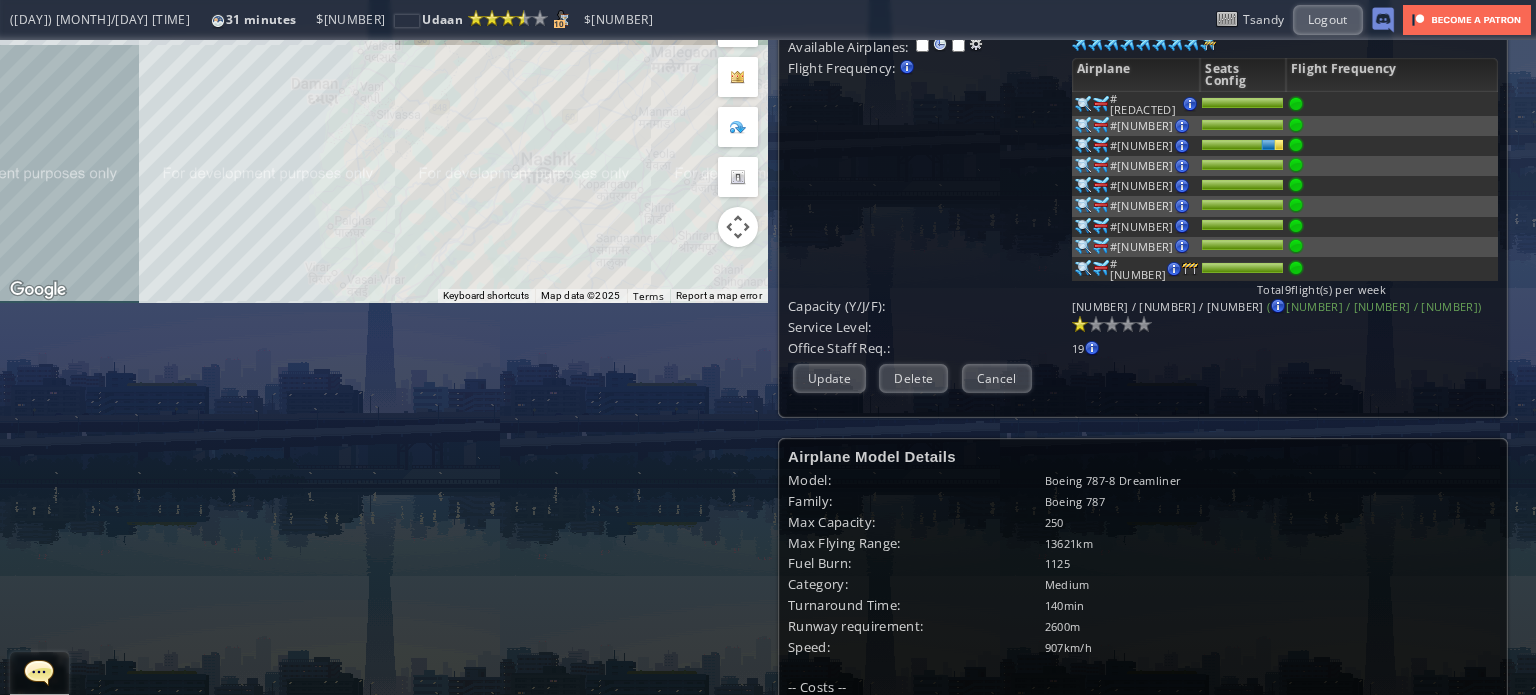 scroll, scrollTop: 400, scrollLeft: 0, axis: vertical 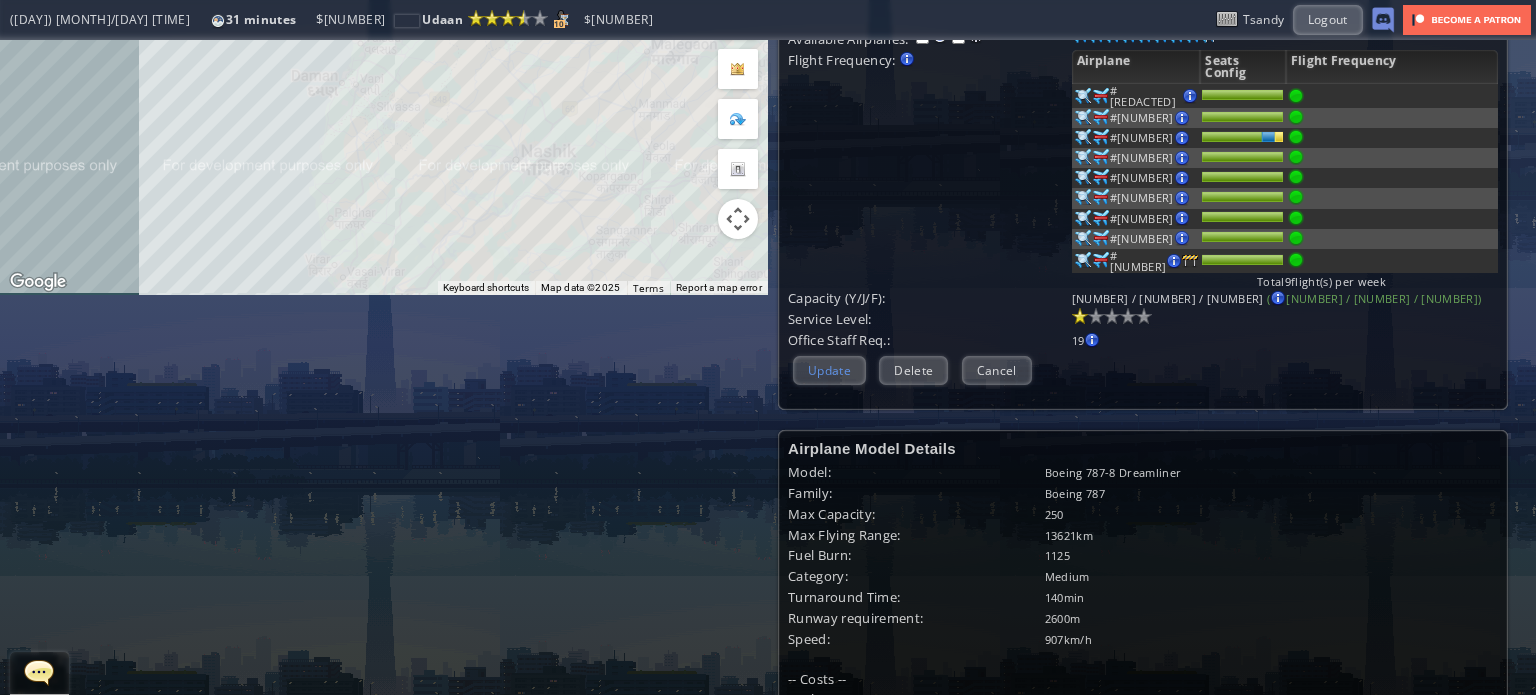 type on "****" 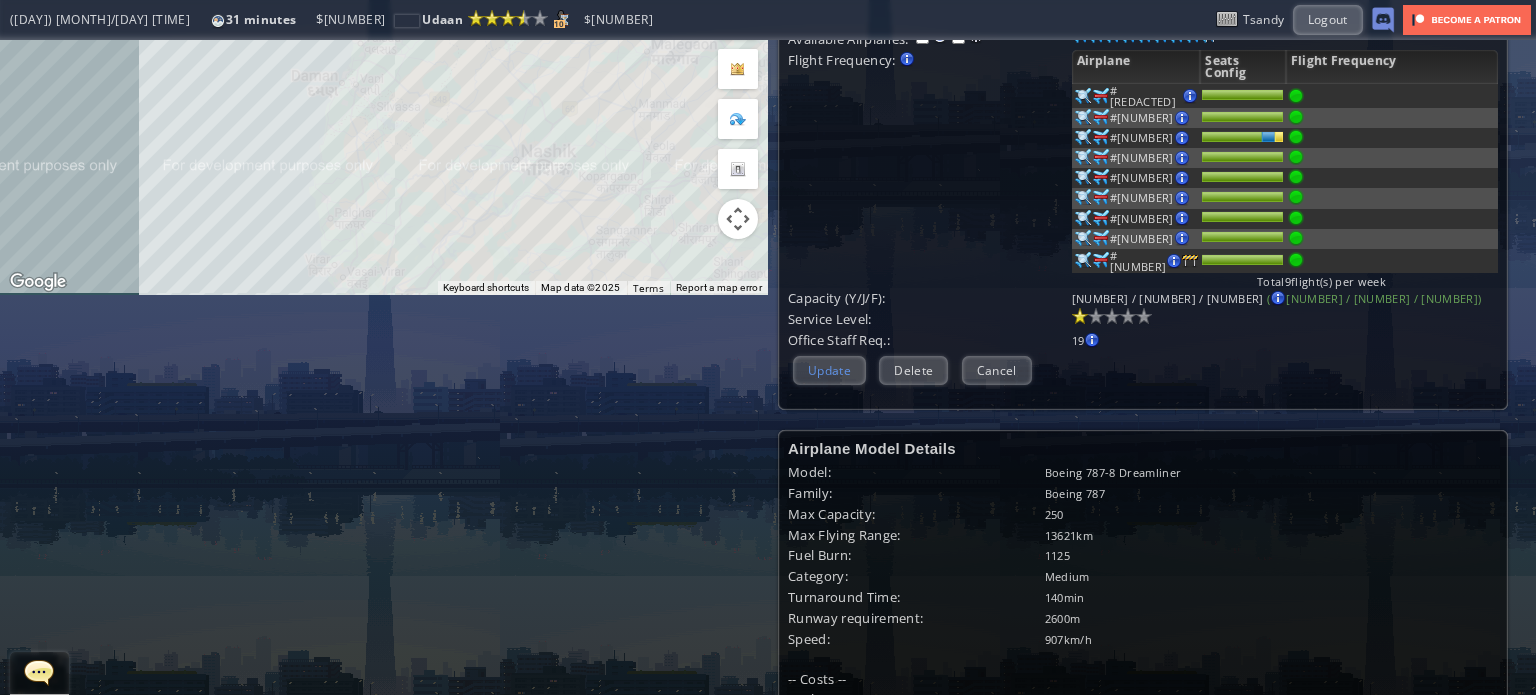 click on "Update" at bounding box center [829, 370] 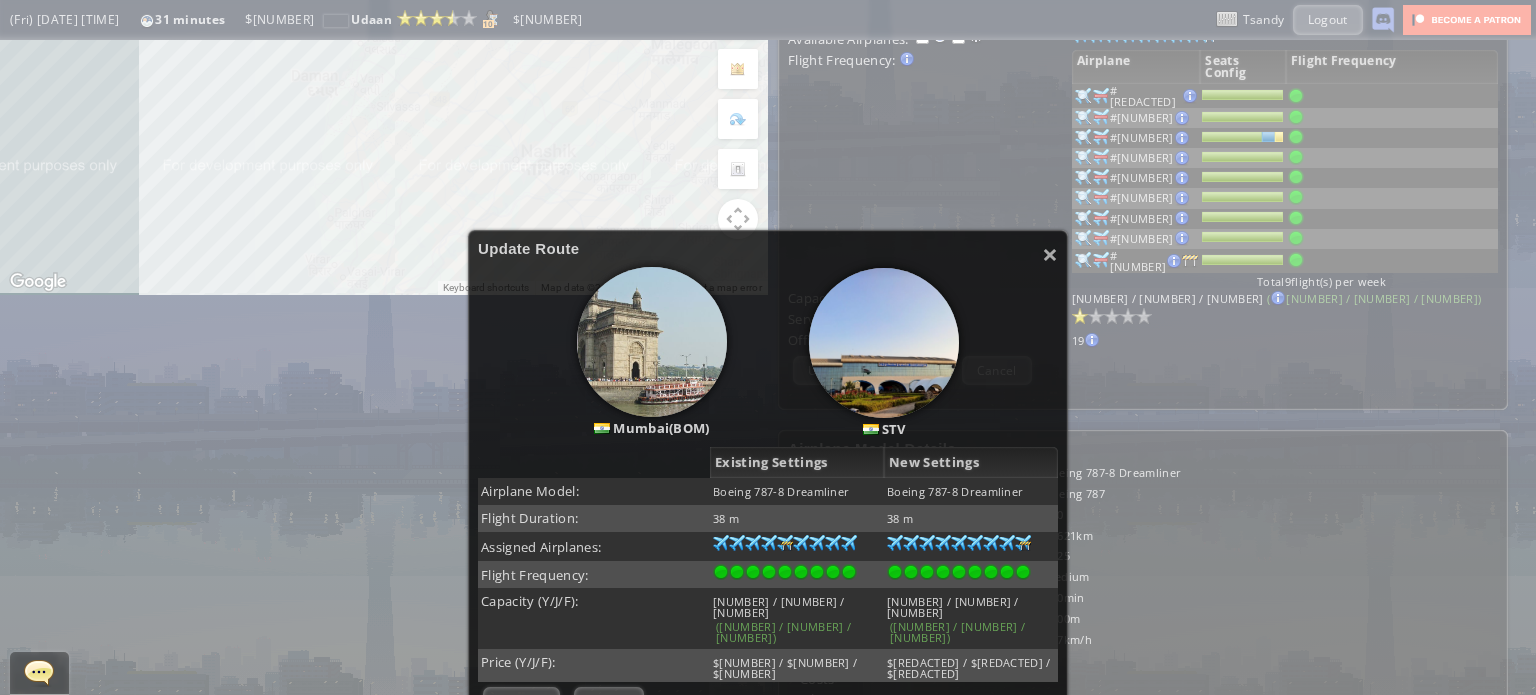 click on "Confirm" at bounding box center (521, 701) 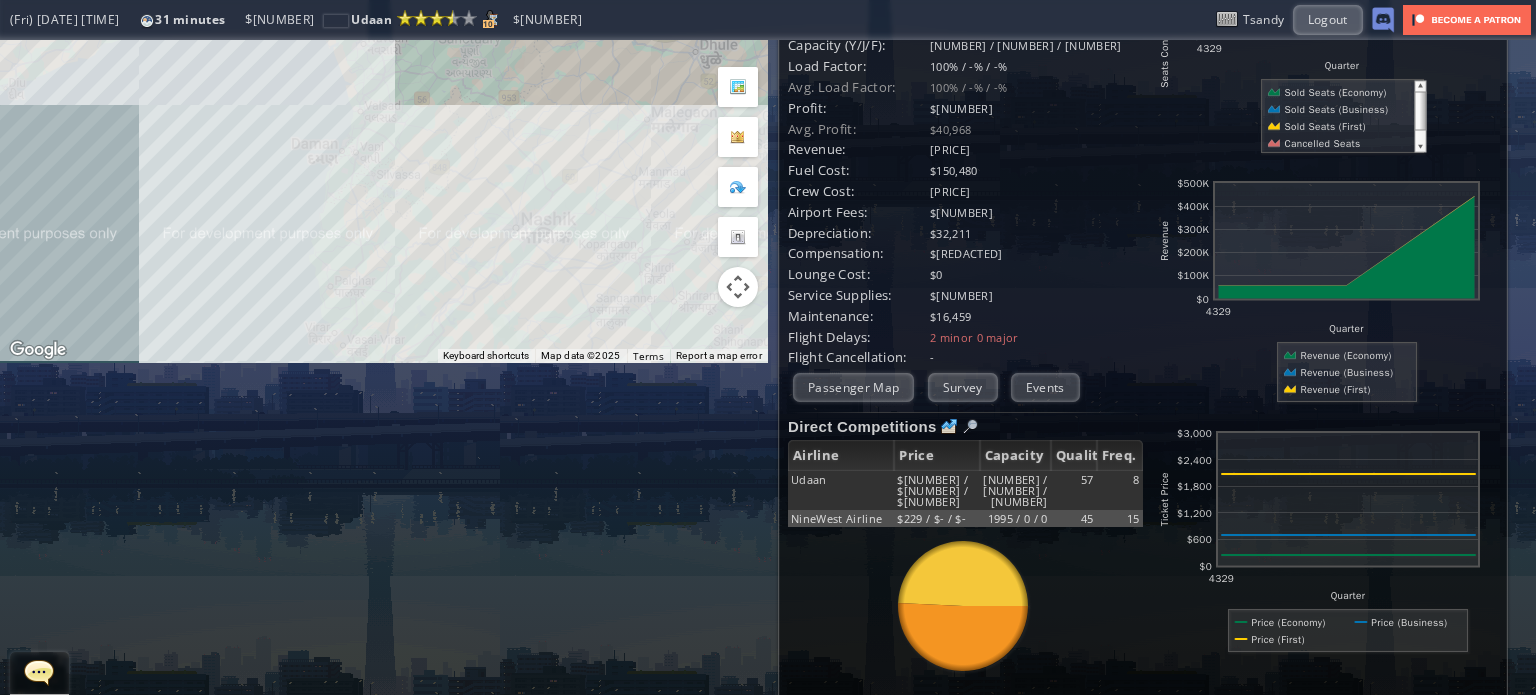 scroll, scrollTop: 0, scrollLeft: 0, axis: both 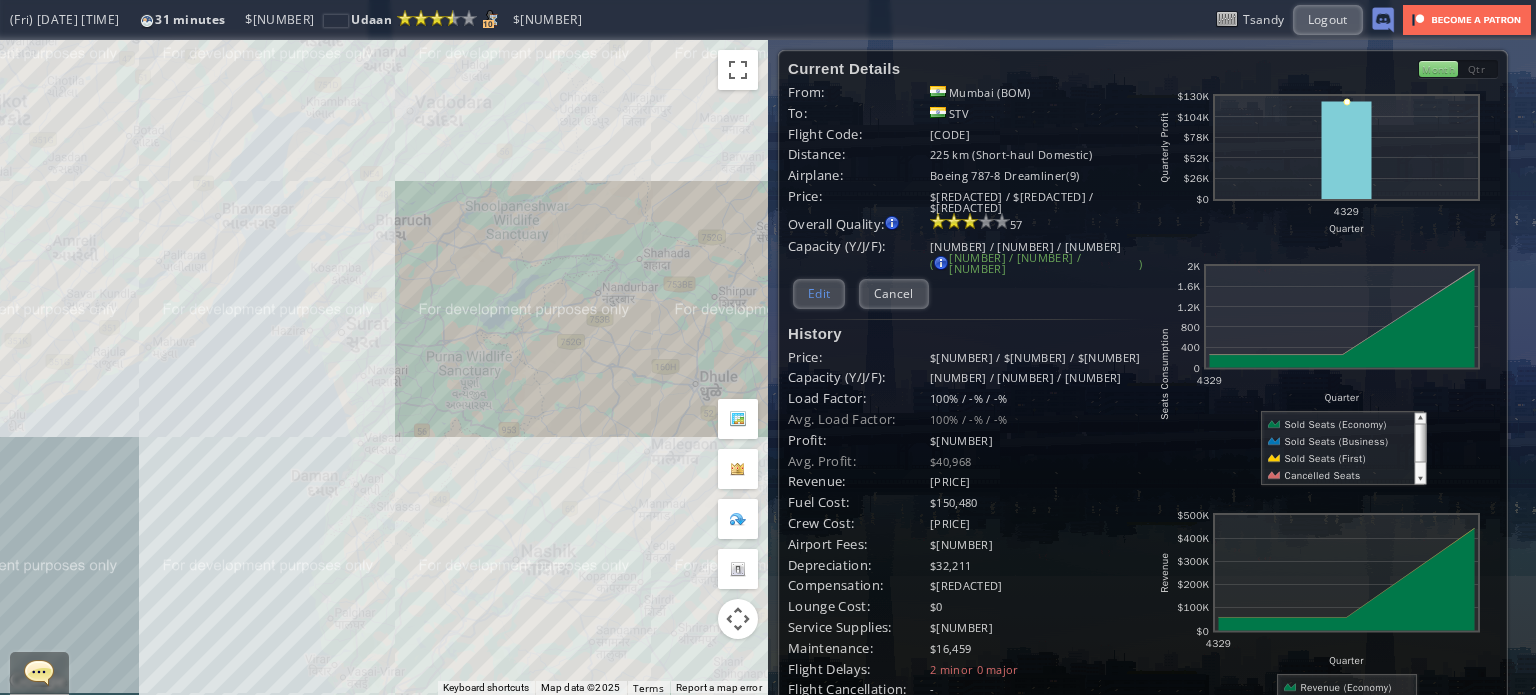click on "Edit" at bounding box center [819, 293] 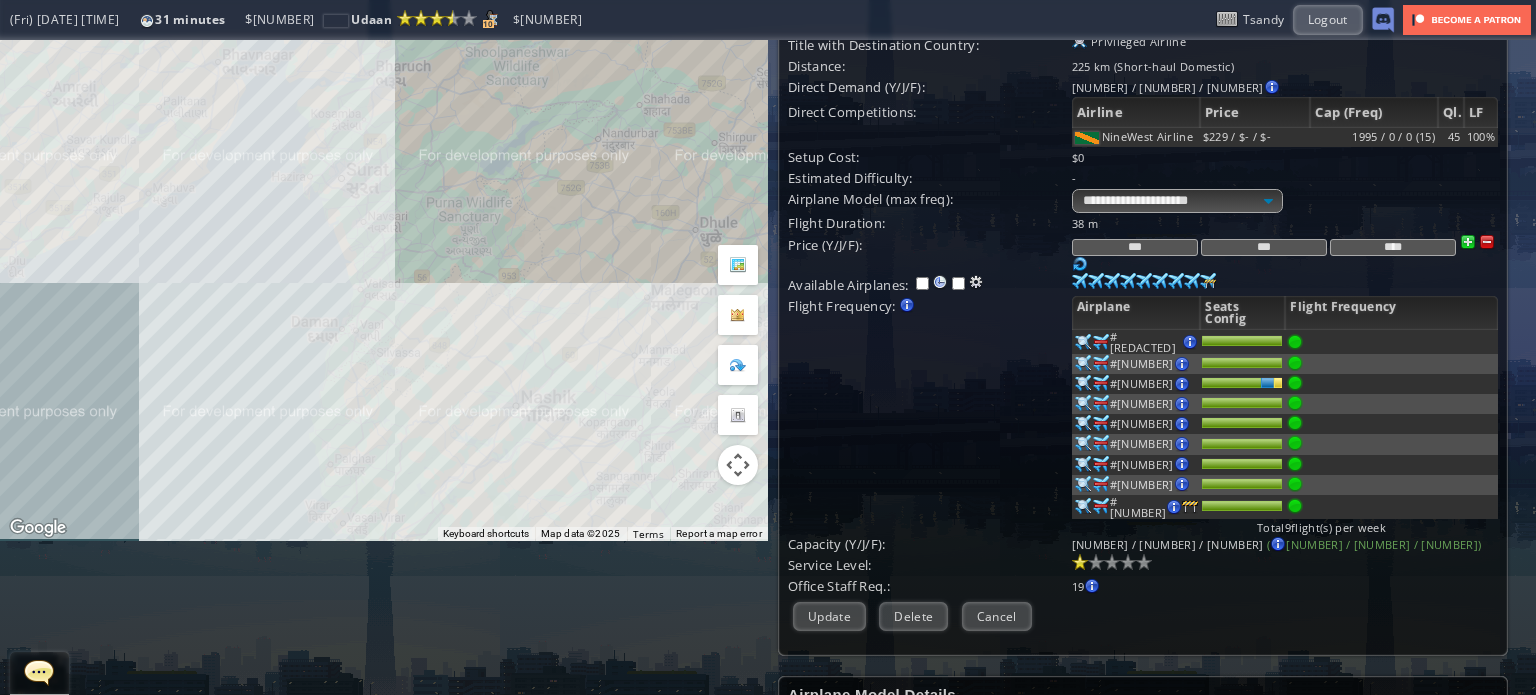 scroll, scrollTop: 200, scrollLeft: 0, axis: vertical 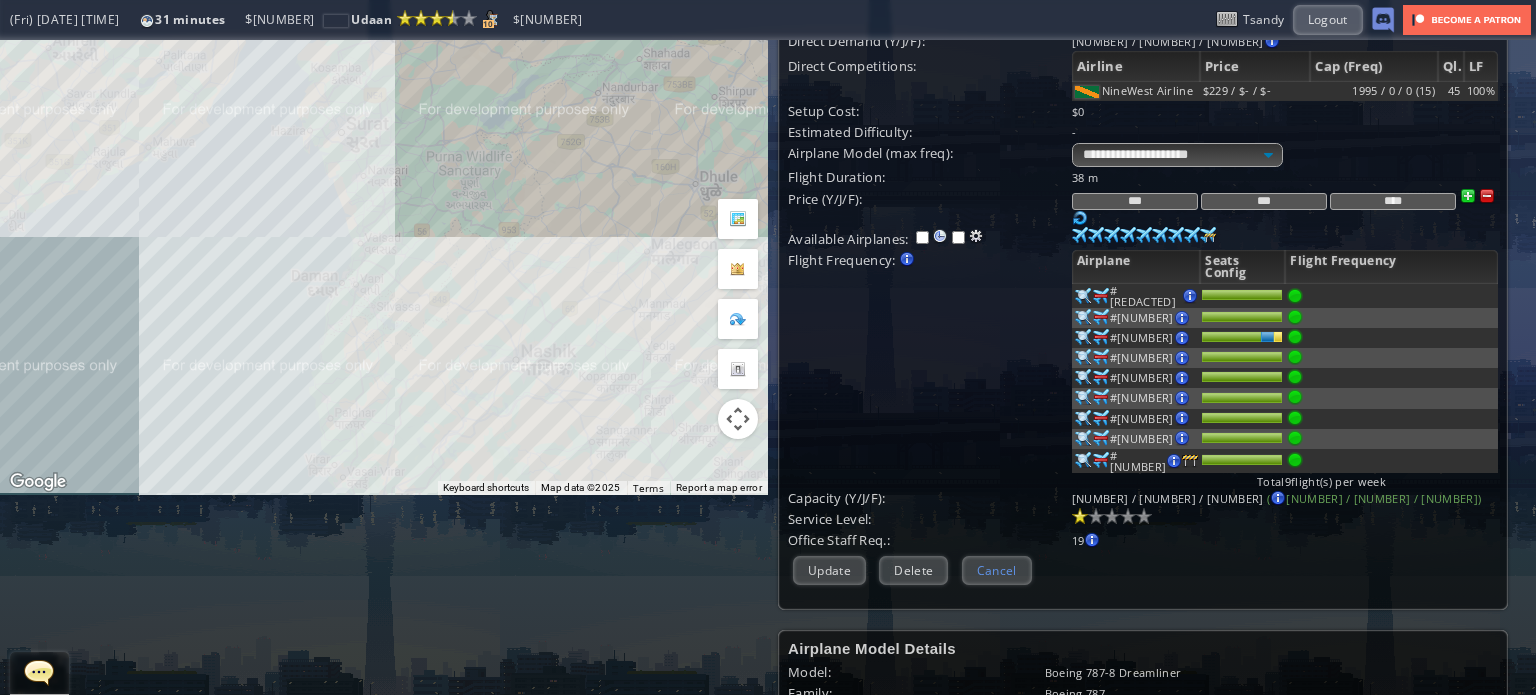 click on "Cancel" at bounding box center [997, 570] 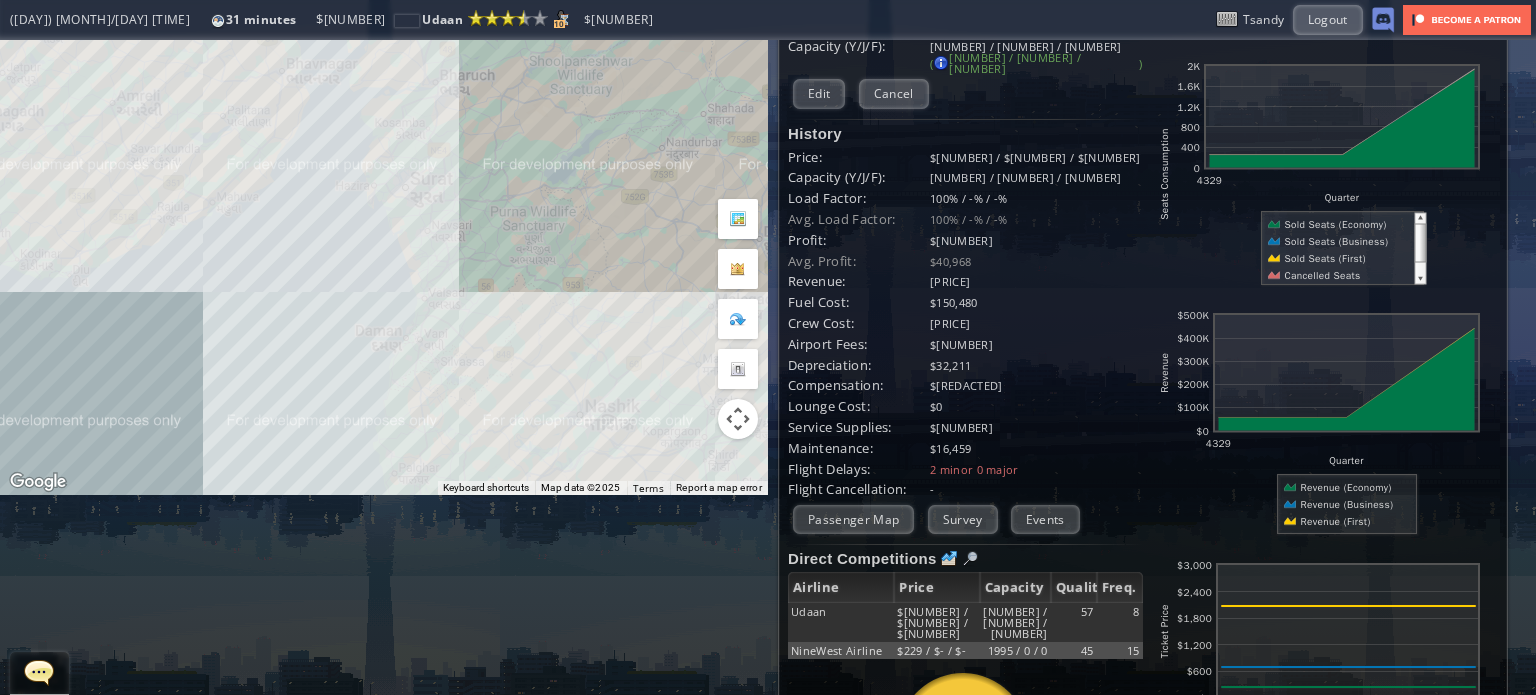 drag, startPoint x: 664, startPoint y: 219, endPoint x: 681, endPoint y: 276, distance: 59.48109 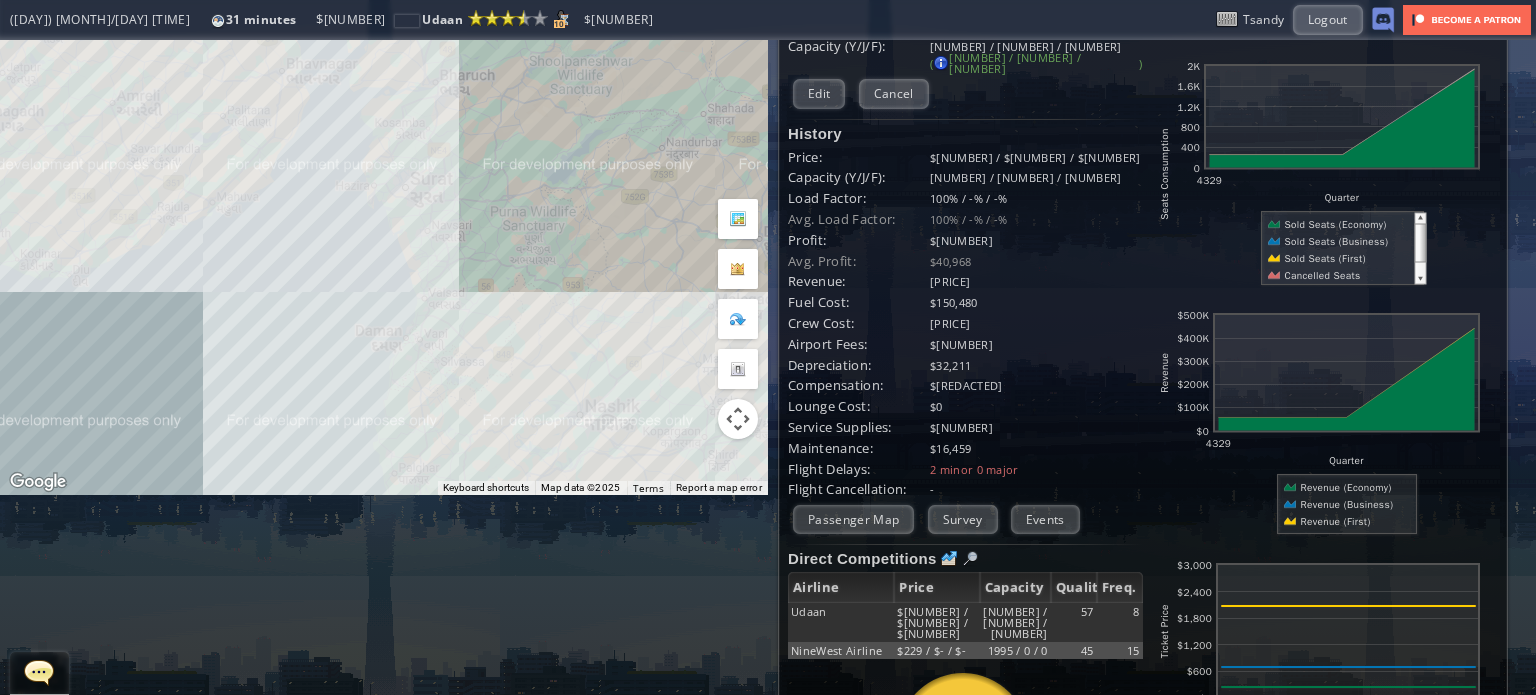 click on "To navigate, press the arrow keys." at bounding box center [384, 167] 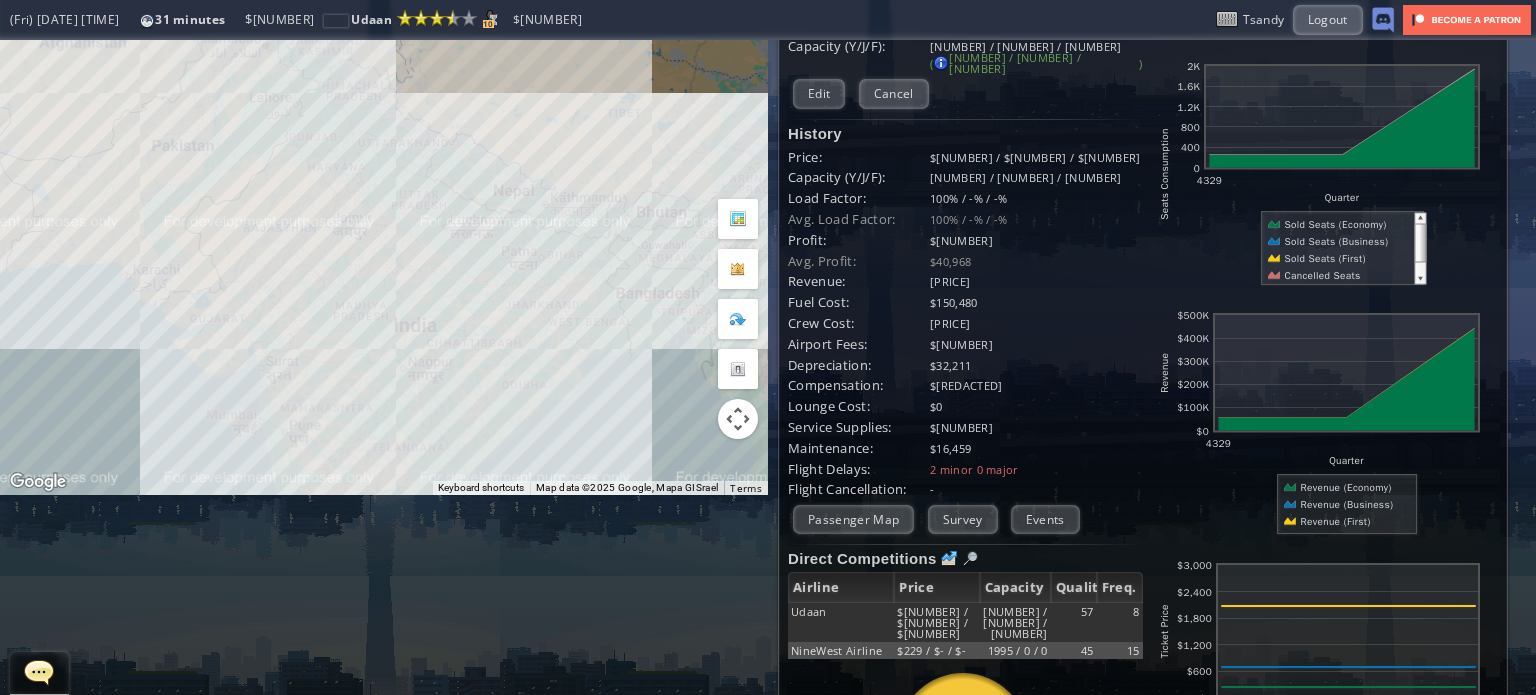 drag, startPoint x: 115, startPoint y: 251, endPoint x: 280, endPoint y: 378, distance: 208.21623 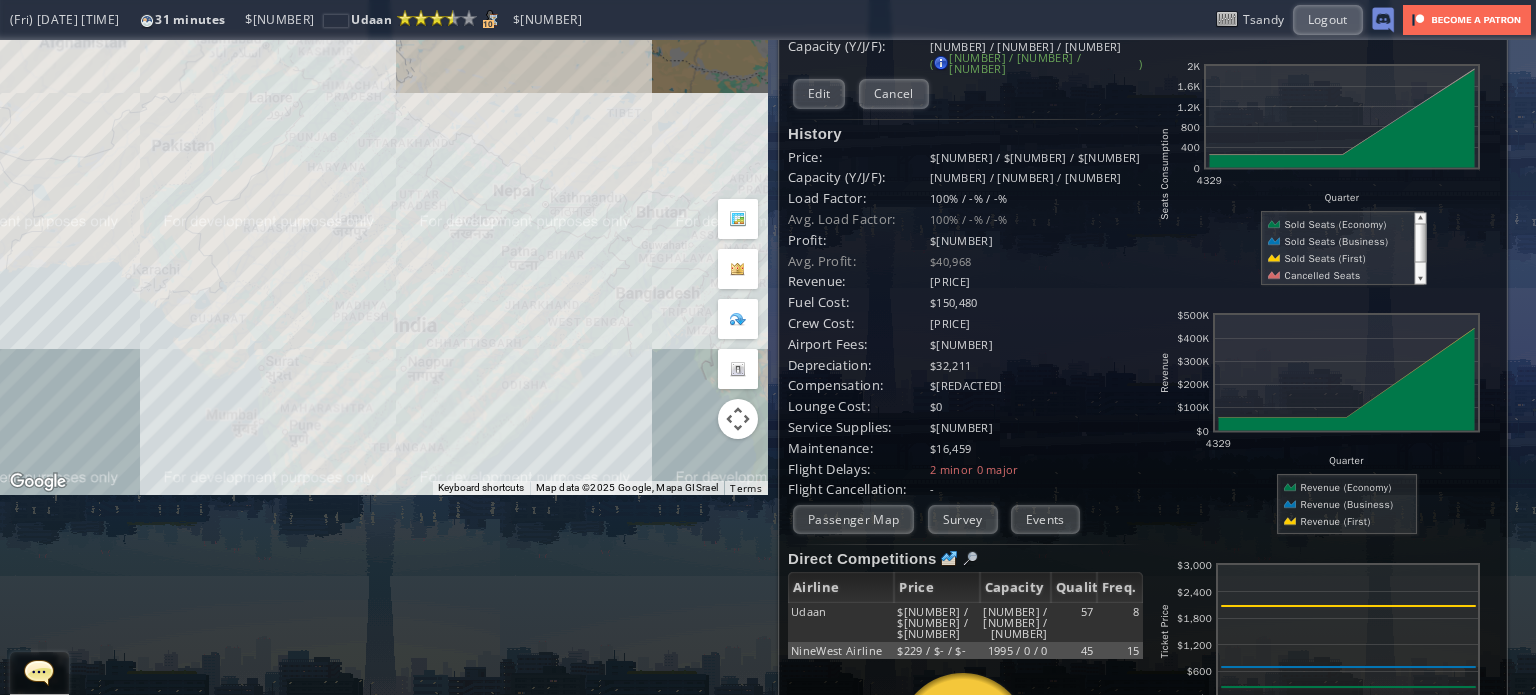 click on "To navigate, press the arrow keys." at bounding box center (384, 167) 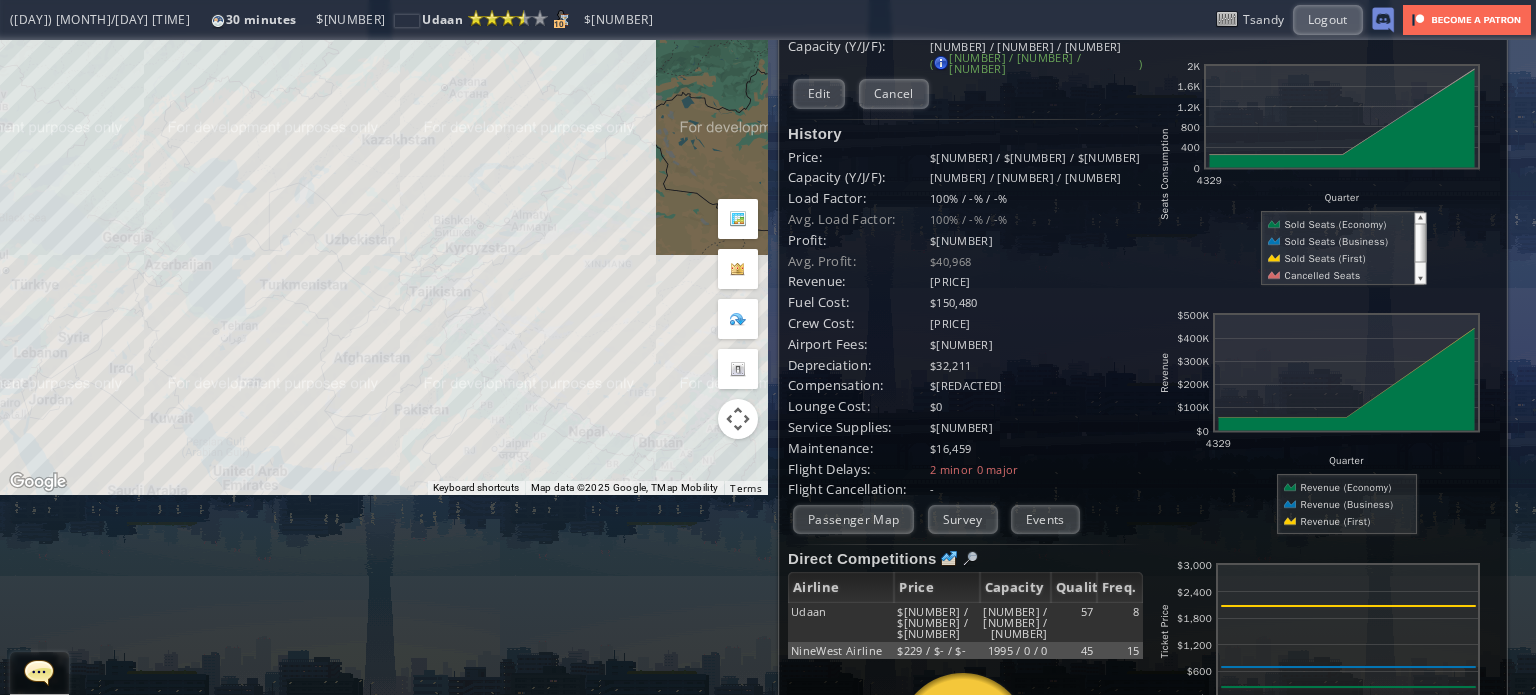 drag, startPoint x: 566, startPoint y: 348, endPoint x: 516, endPoint y: 214, distance: 143.02448 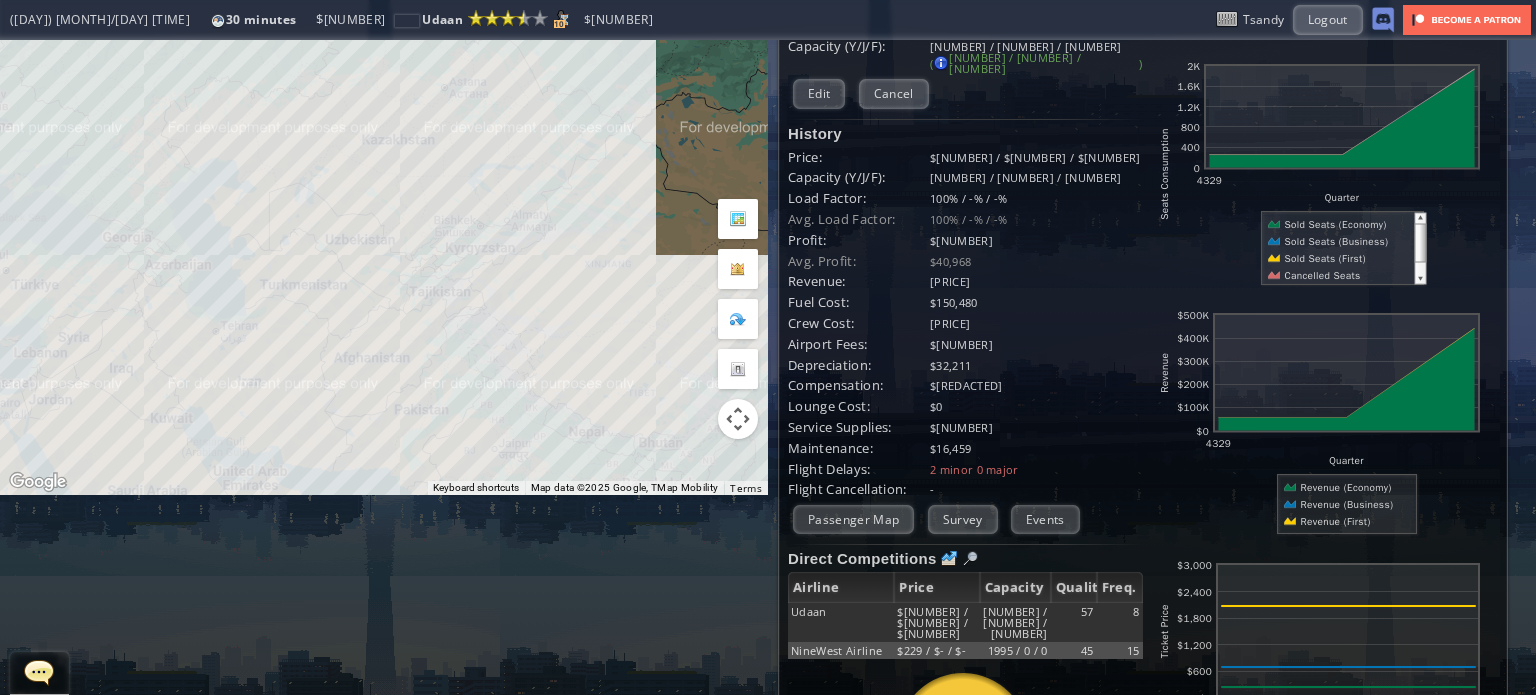 click on "To navigate, press the arrow keys." at bounding box center [384, 167] 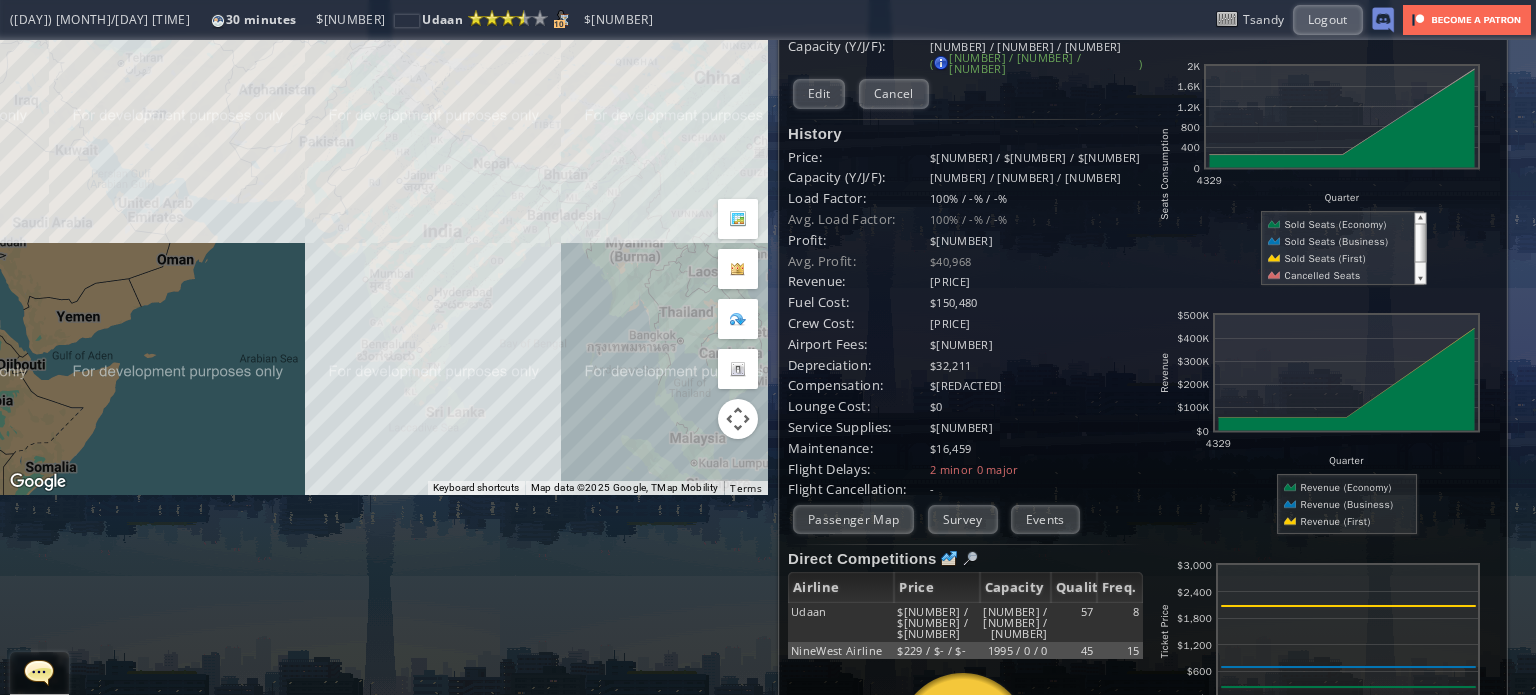 drag, startPoint x: 257, startPoint y: 203, endPoint x: 432, endPoint y: 317, distance: 208.85641 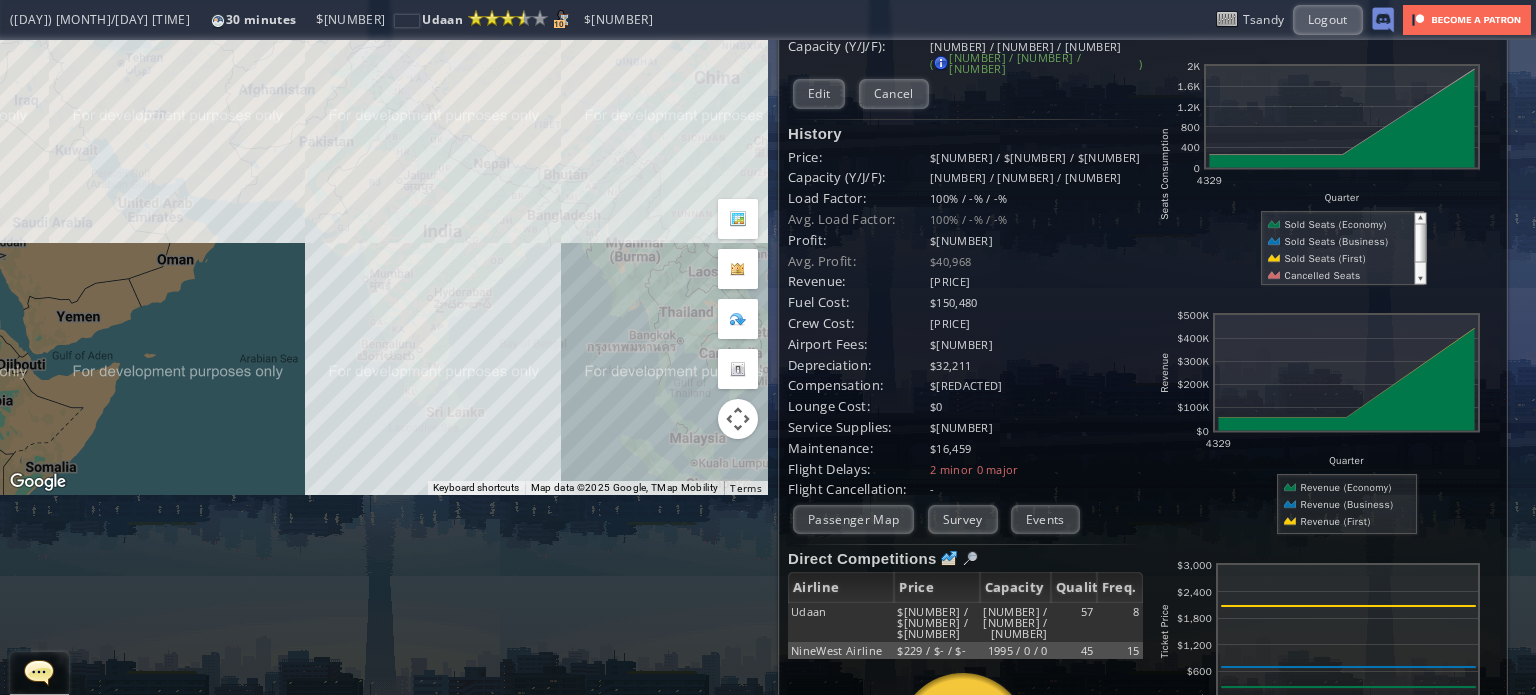 click on "To navigate, press the arrow keys." at bounding box center (384, 167) 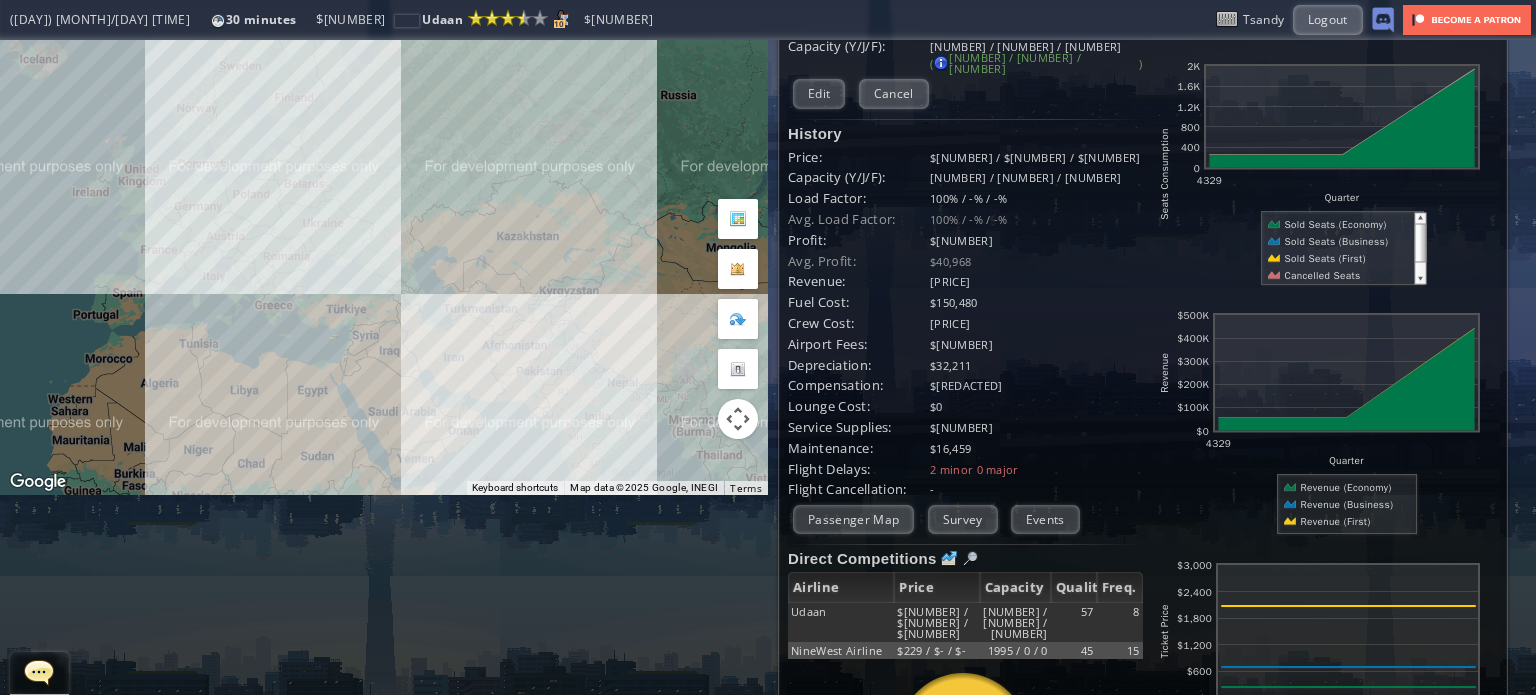 click on "To navigate, press the arrow keys." at bounding box center (384, 167) 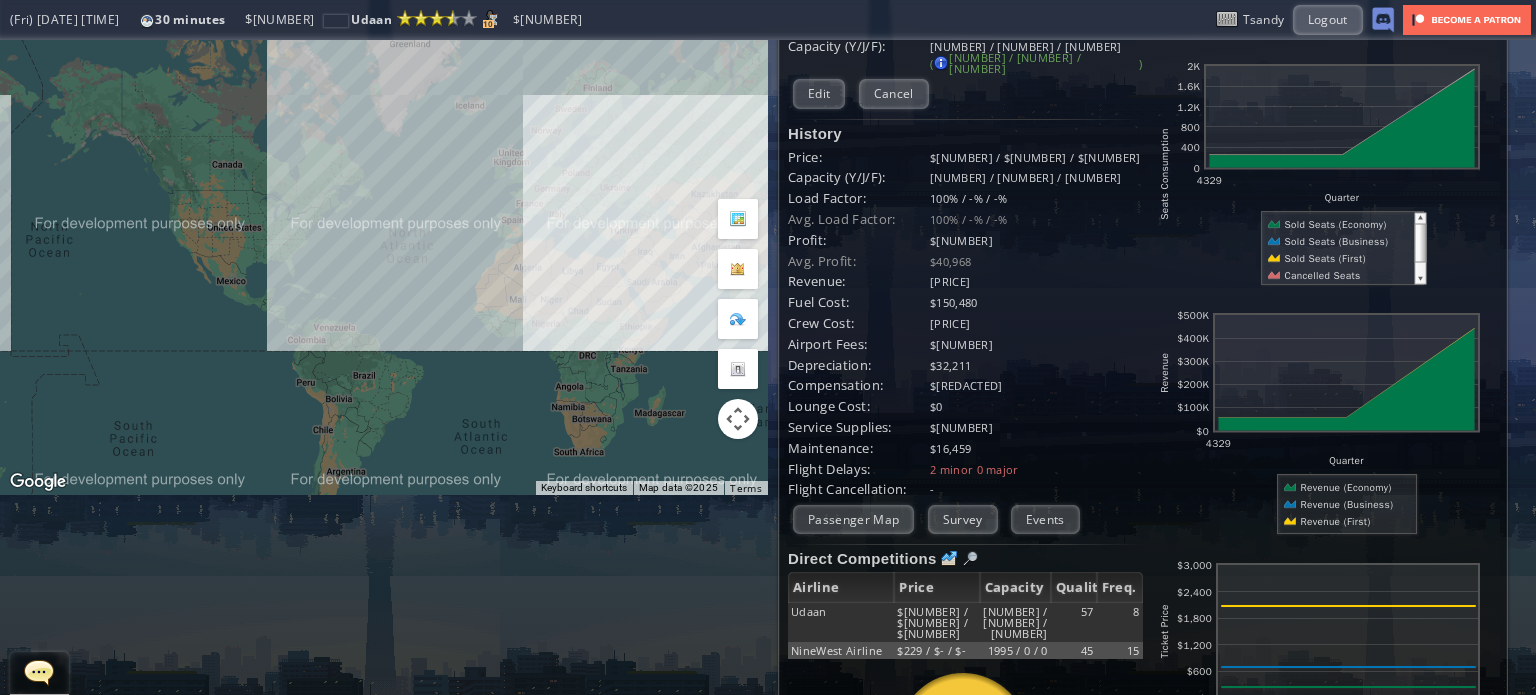 drag, startPoint x: 583, startPoint y: 281, endPoint x: 452, endPoint y: 302, distance: 132.67253 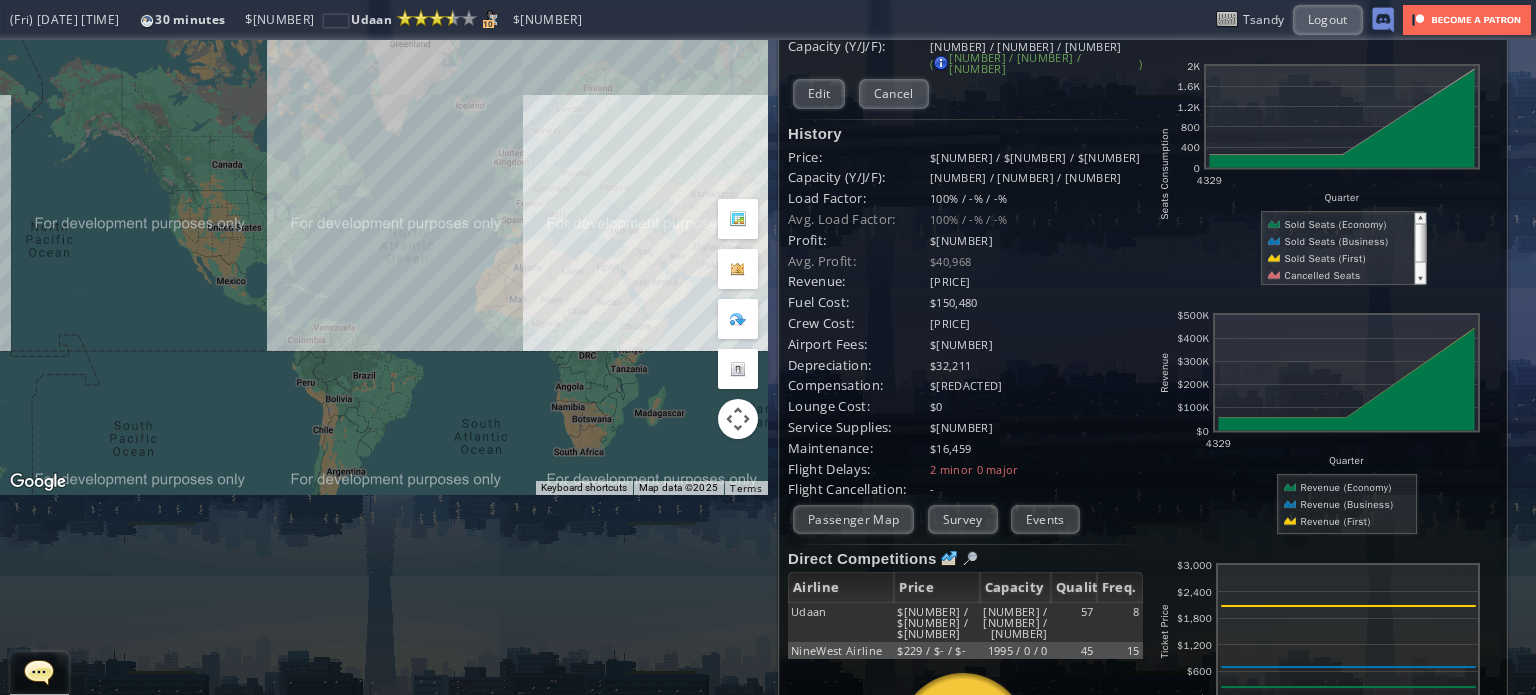 click on "To navigate, press the arrow keys." at bounding box center (384, 167) 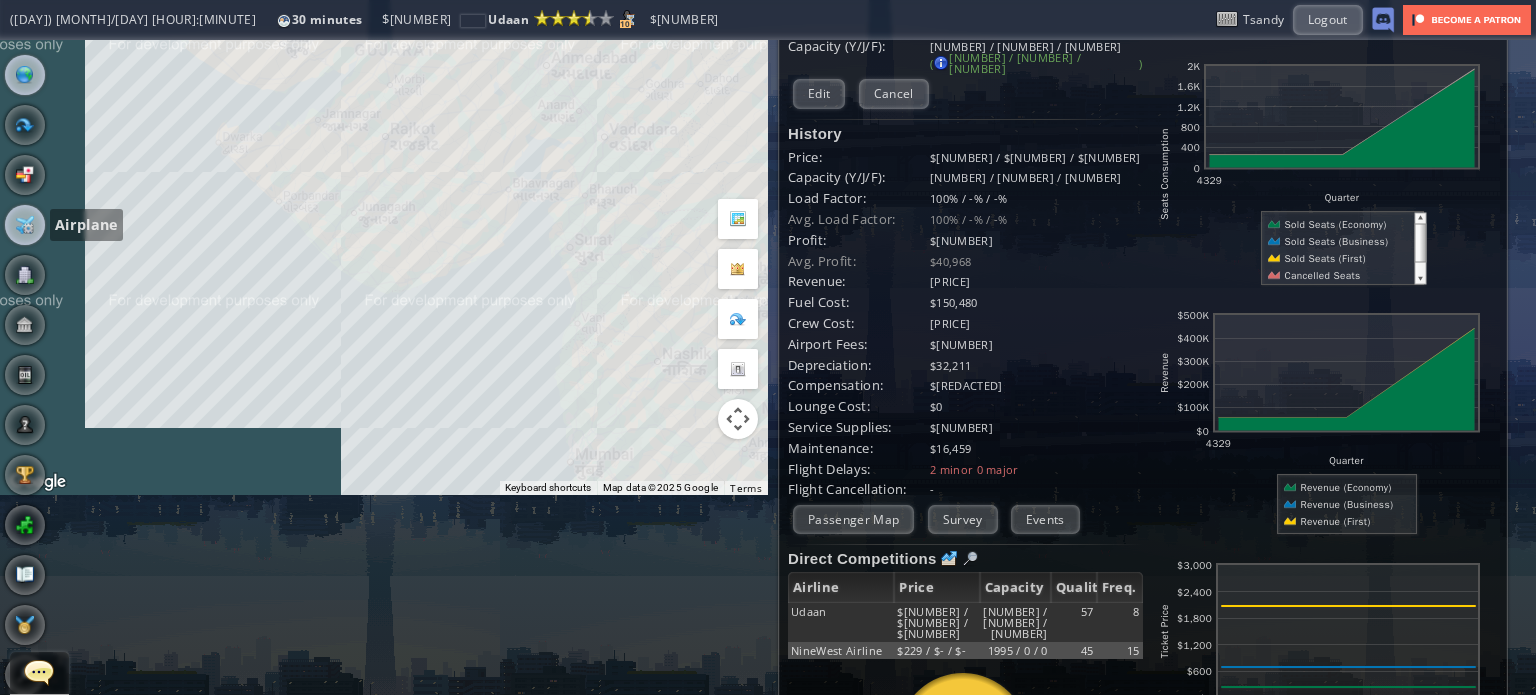 click at bounding box center (25, 225) 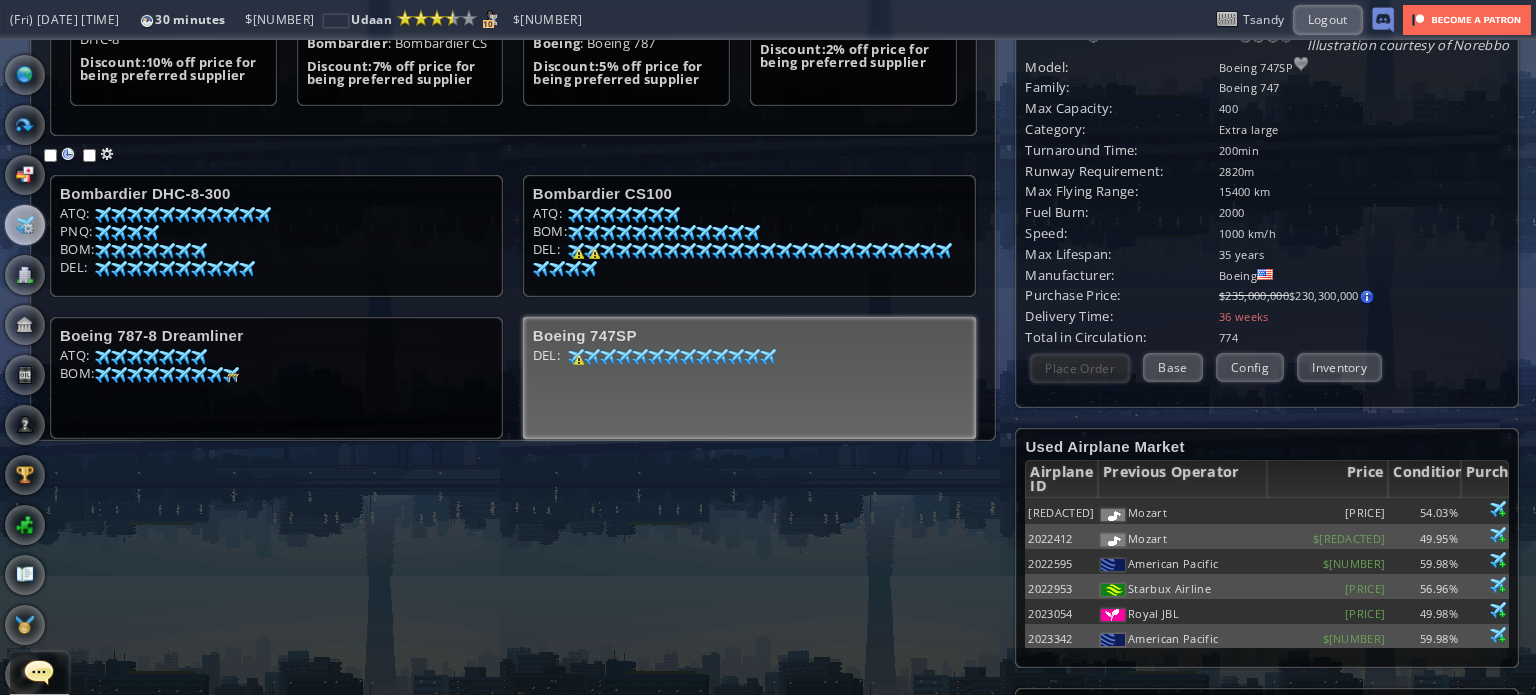 scroll, scrollTop: 0, scrollLeft: 0, axis: both 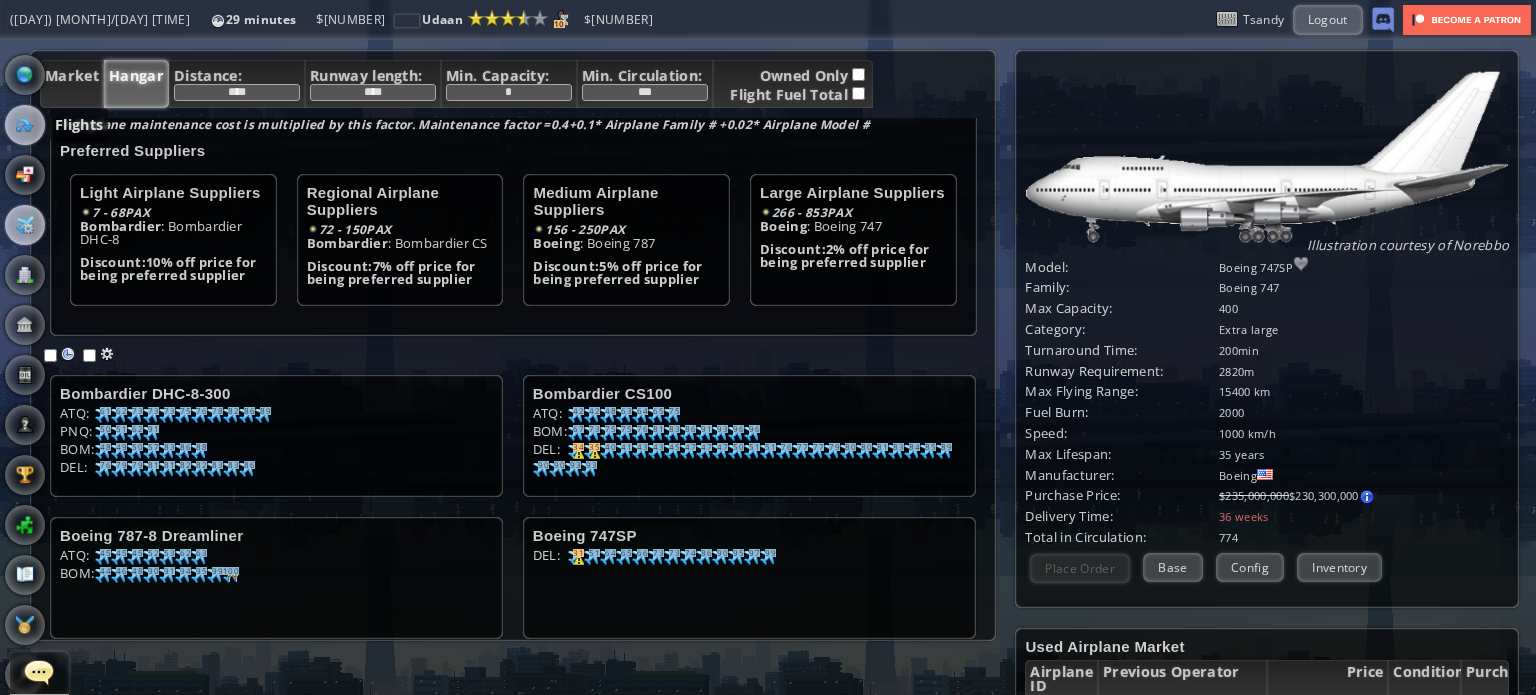 click at bounding box center [25, 125] 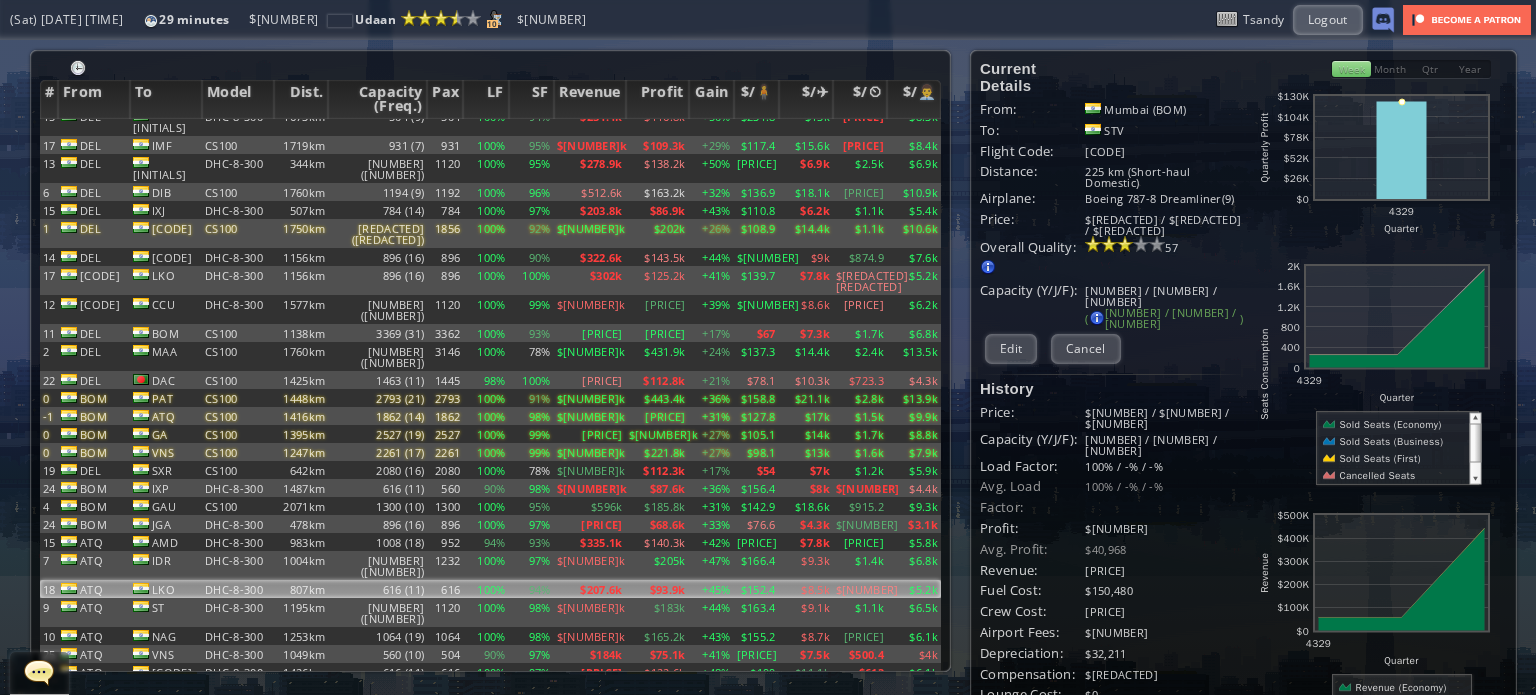 scroll, scrollTop: 300, scrollLeft: 0, axis: vertical 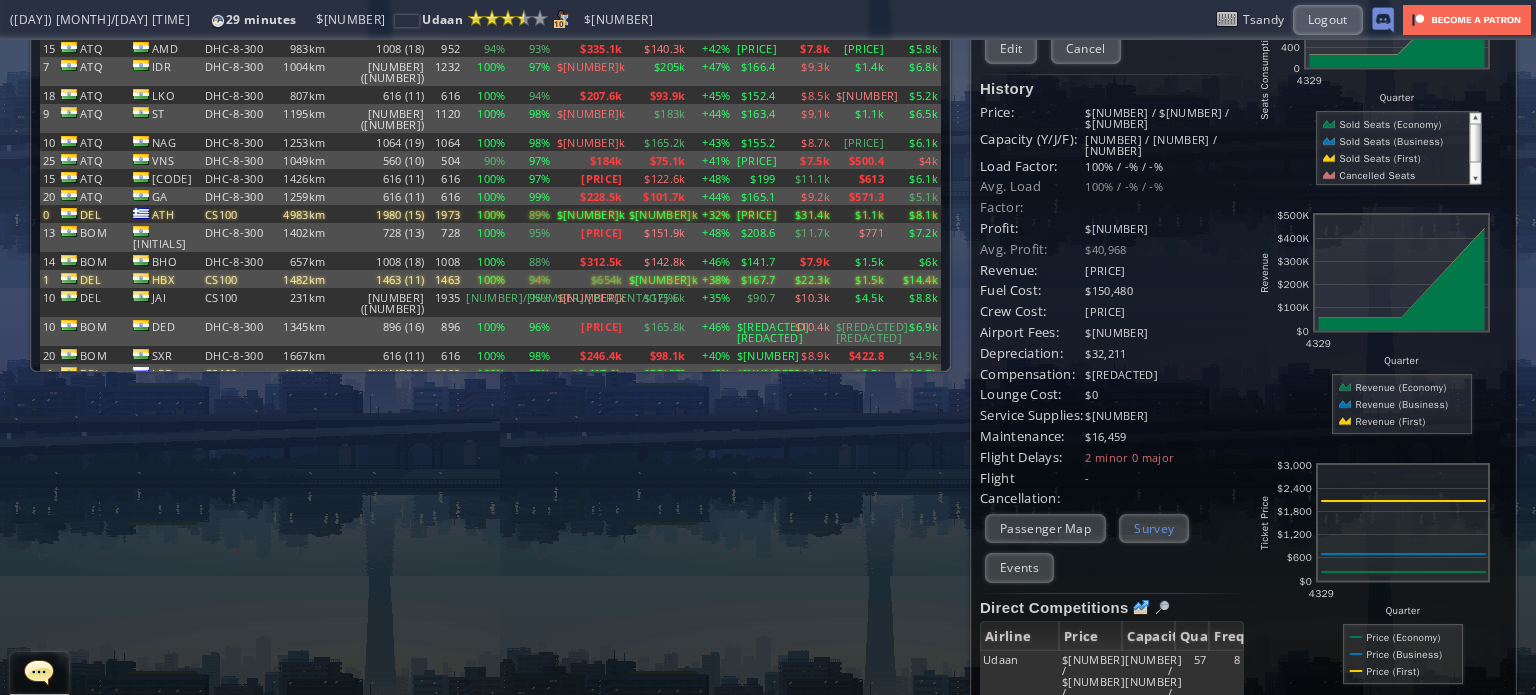click on "Survey" at bounding box center (1154, 528) 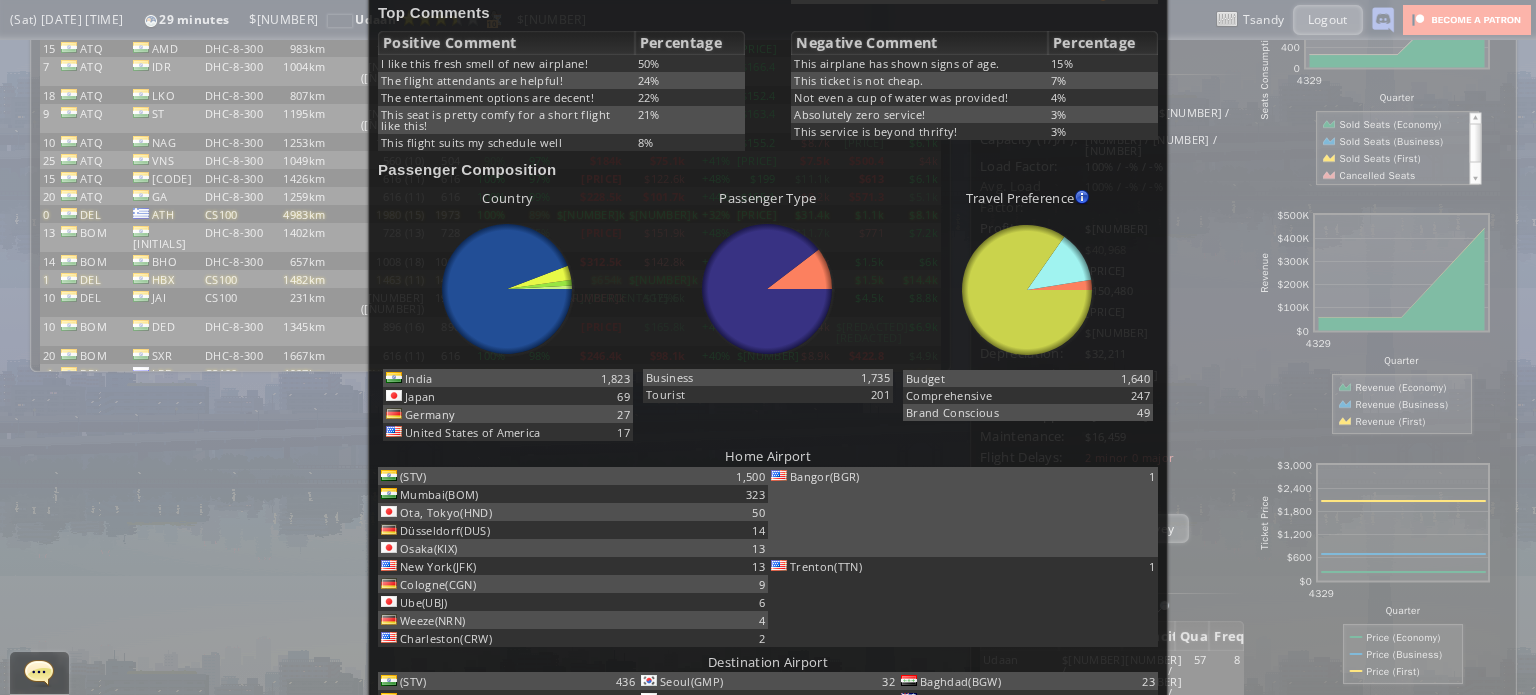 scroll, scrollTop: 0, scrollLeft: 0, axis: both 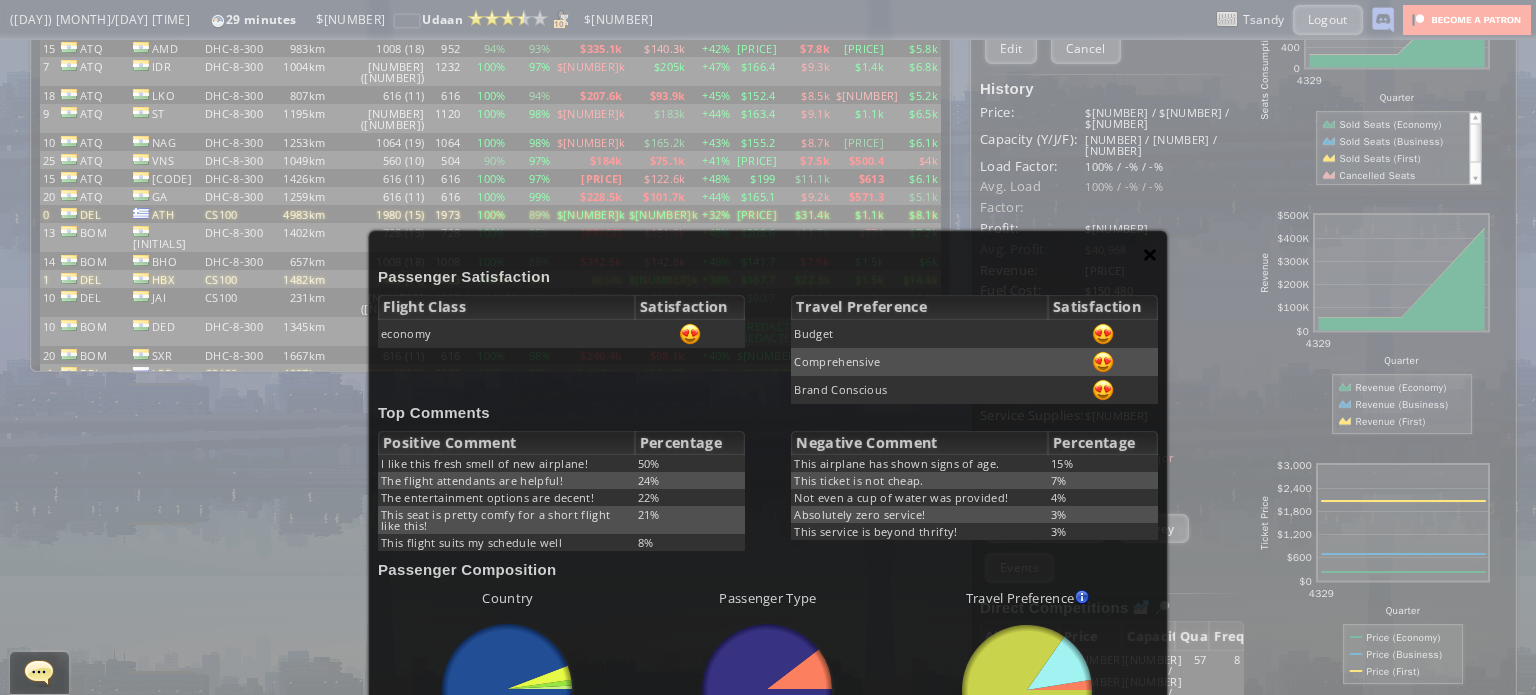 click on "×" at bounding box center [1150, 254] 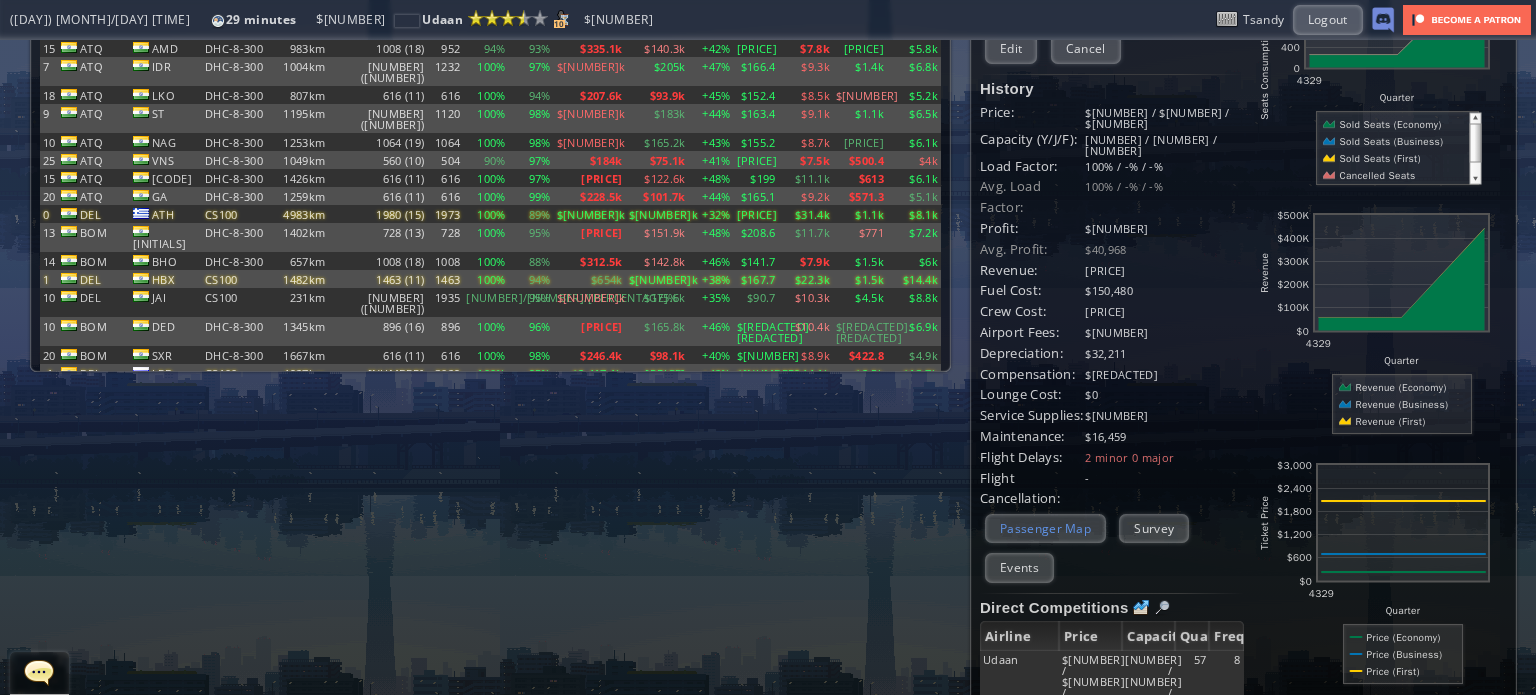 click on "Passenger Map" at bounding box center [1045, 528] 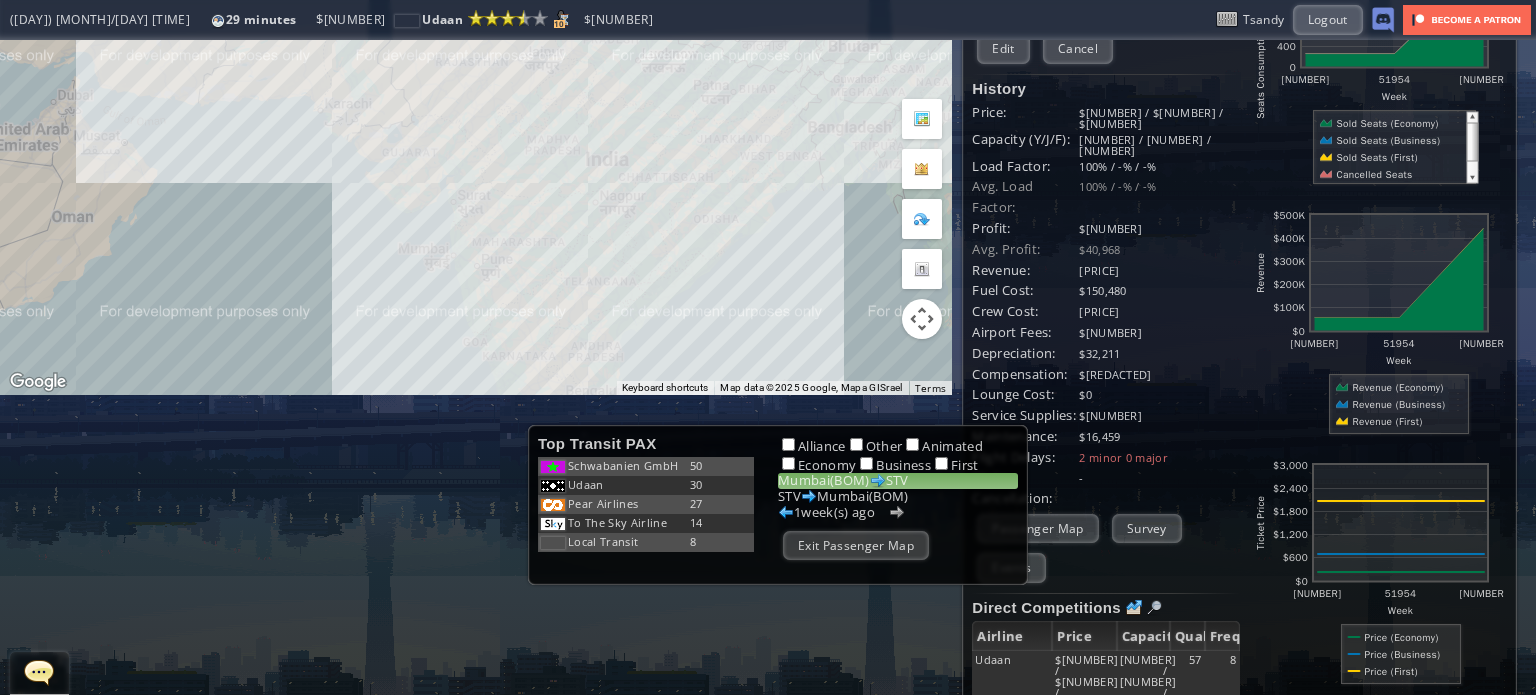 drag, startPoint x: 347, startPoint y: 198, endPoint x: 476, endPoint y: 326, distance: 181.72781 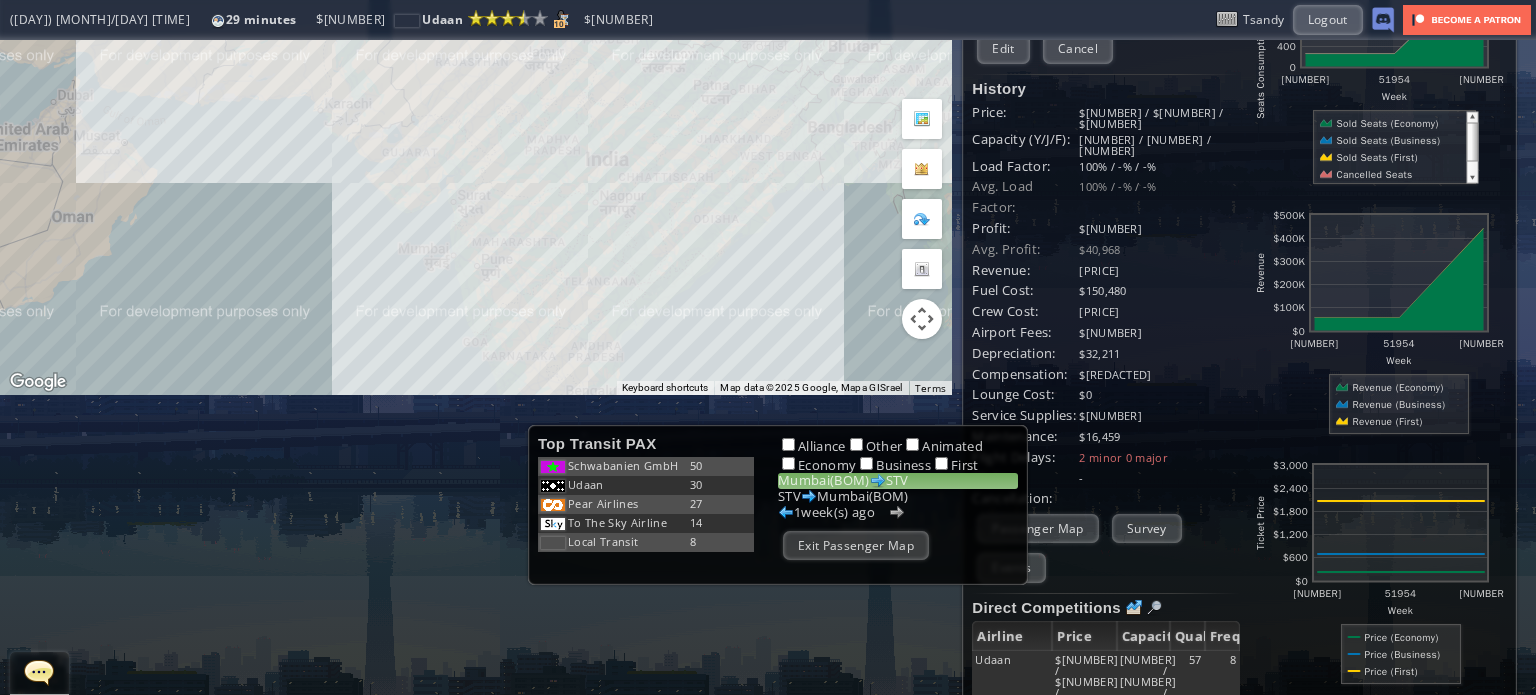 click on "To navigate, press the arrow keys." at bounding box center [476, 67] 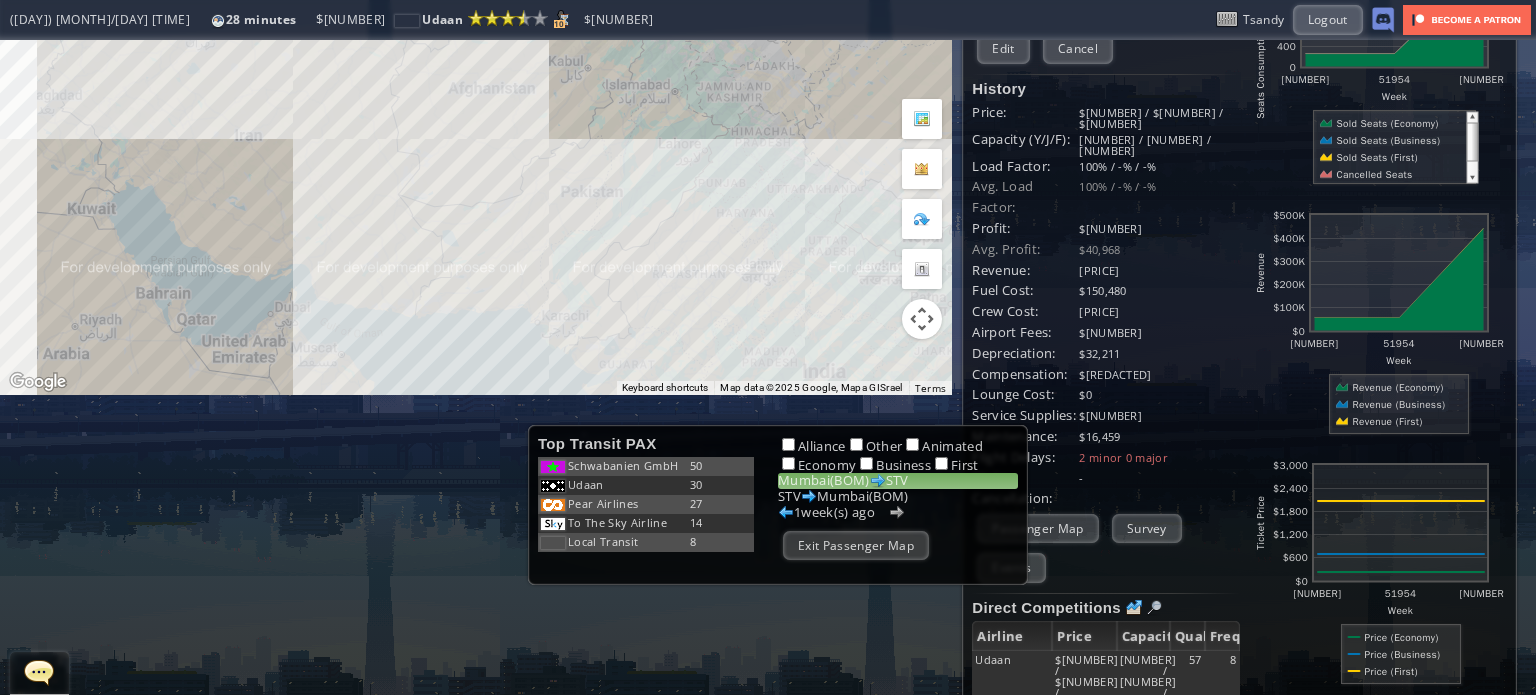 drag, startPoint x: 321, startPoint y: 187, endPoint x: 445, endPoint y: 313, distance: 176.78235 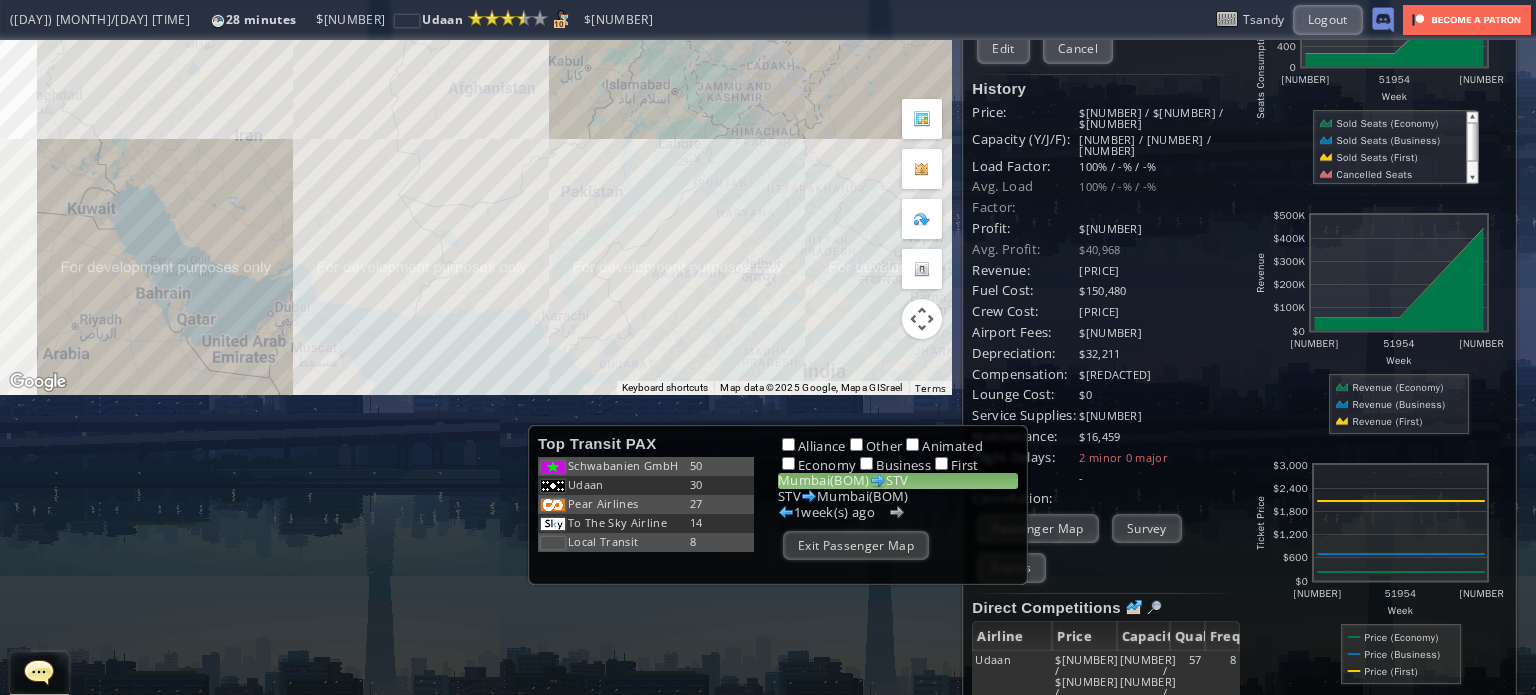 click on "To navigate, press the arrow keys." at bounding box center (476, 67) 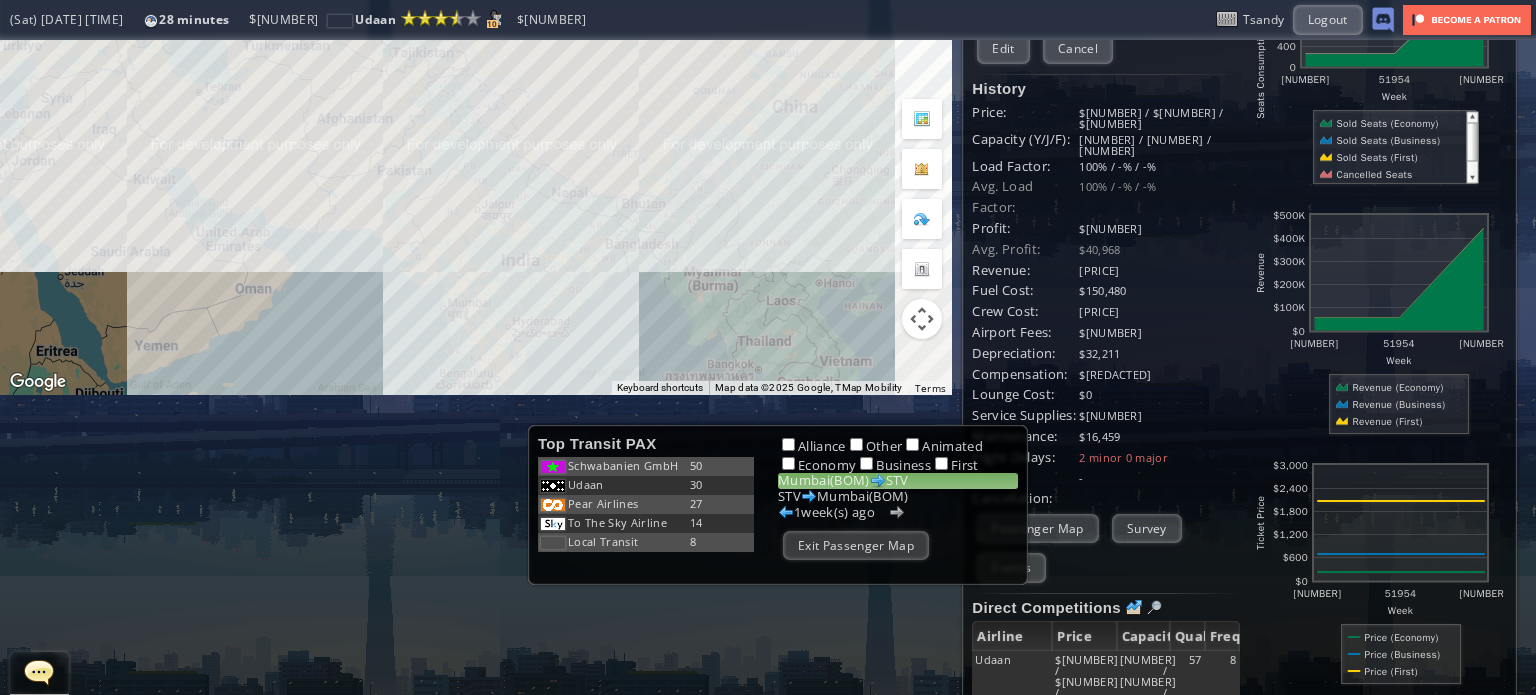 drag, startPoint x: 445, startPoint y: 313, endPoint x: 312, endPoint y: 215, distance: 165.20593 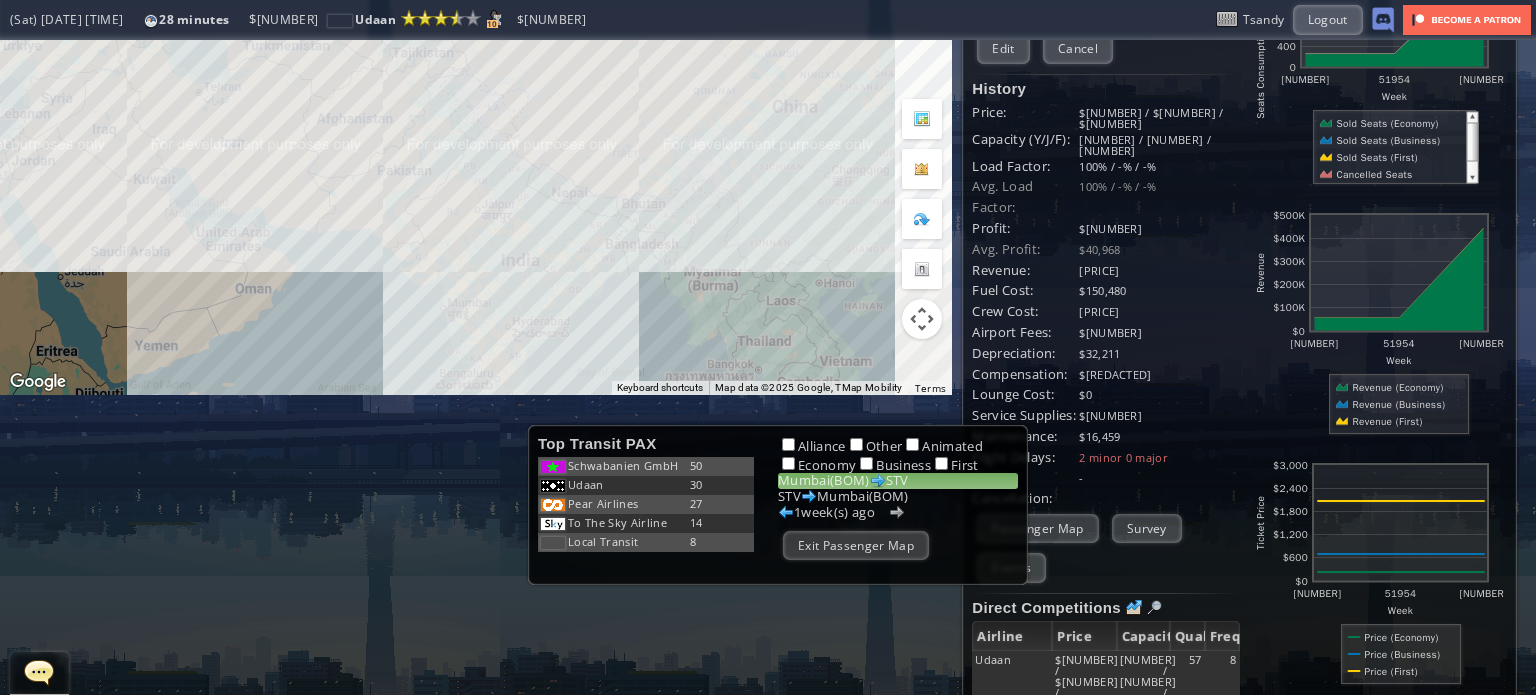 click on "To navigate, press the arrow keys." at bounding box center [476, 67] 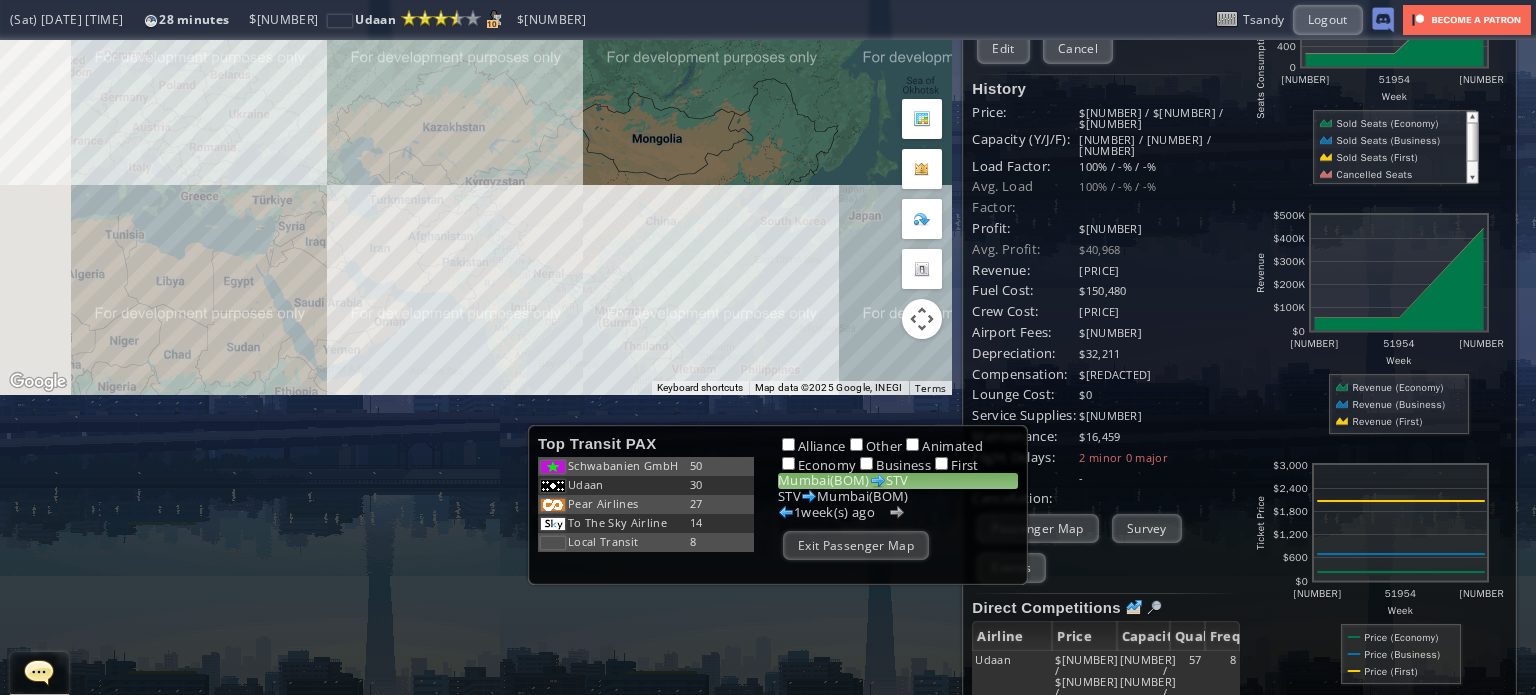 drag, startPoint x: 320, startPoint y: 260, endPoint x: 447, endPoint y: 327, distance: 143.58969 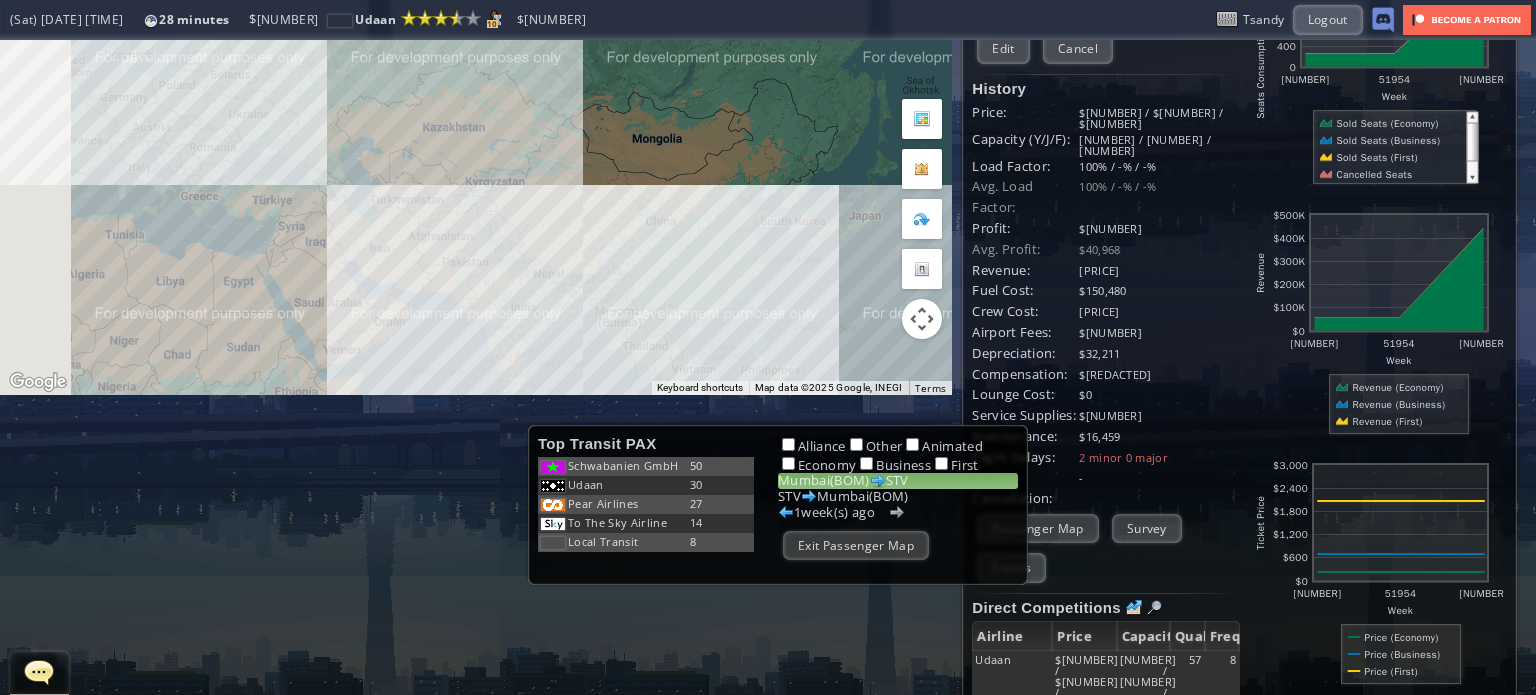 click on "To navigate, press the arrow keys." at bounding box center [476, 67] 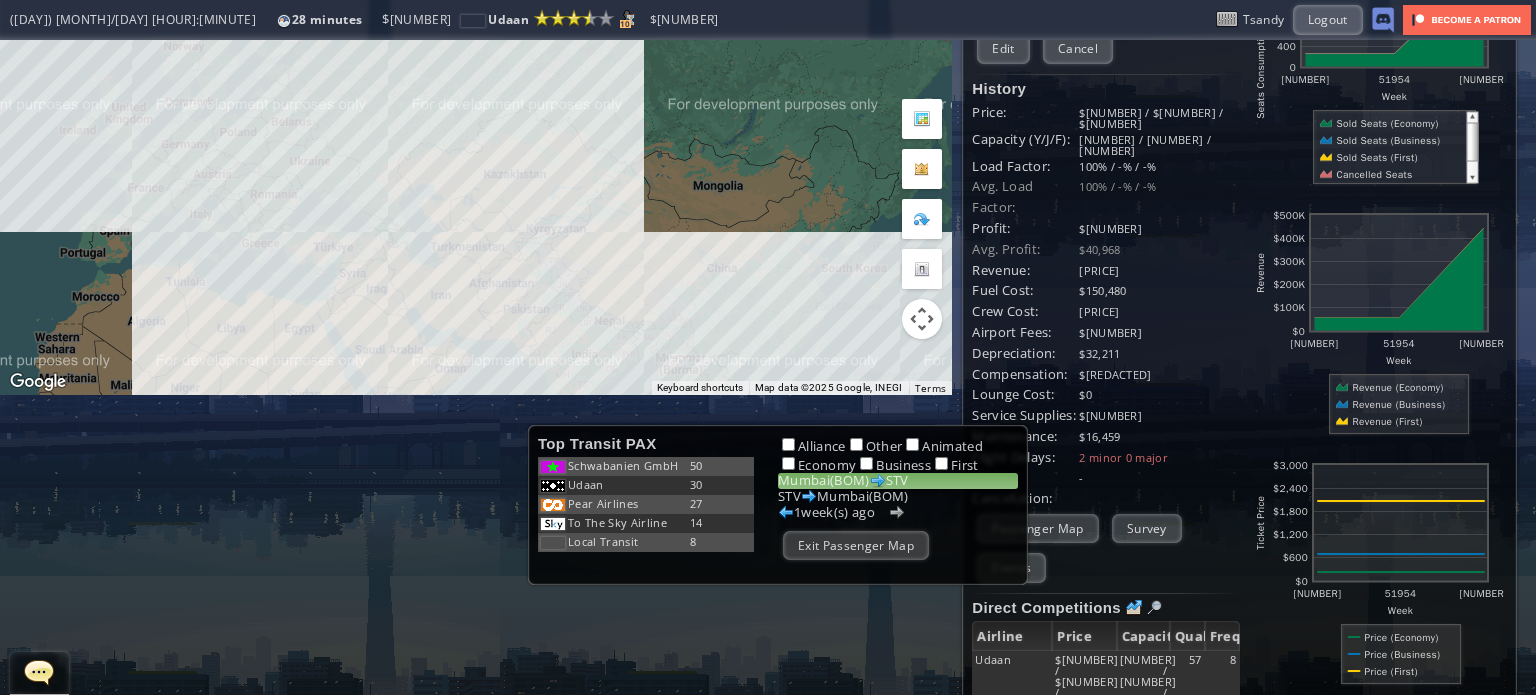 drag, startPoint x: 478, startPoint y: 349, endPoint x: 420, endPoint y: 233, distance: 129.69194 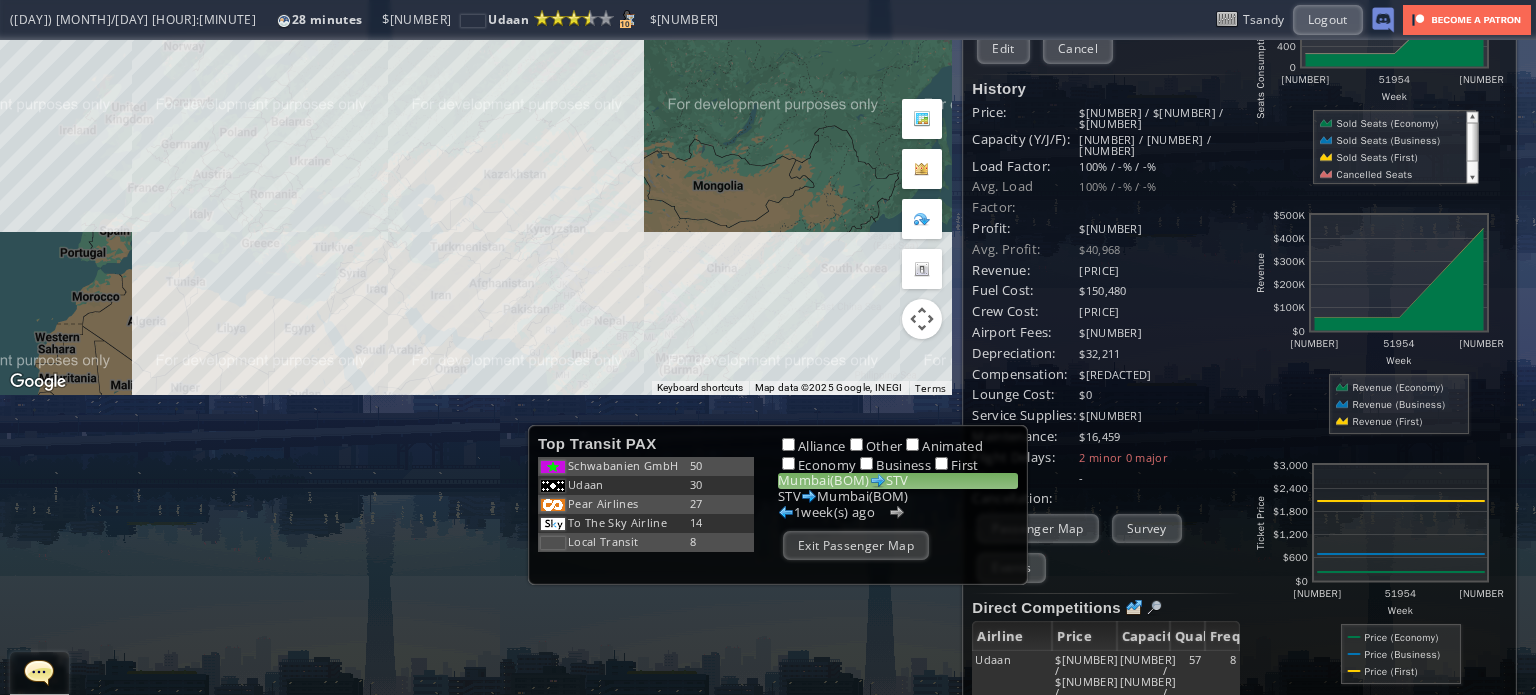 click on "To navigate, press the arrow keys." at bounding box center (476, 67) 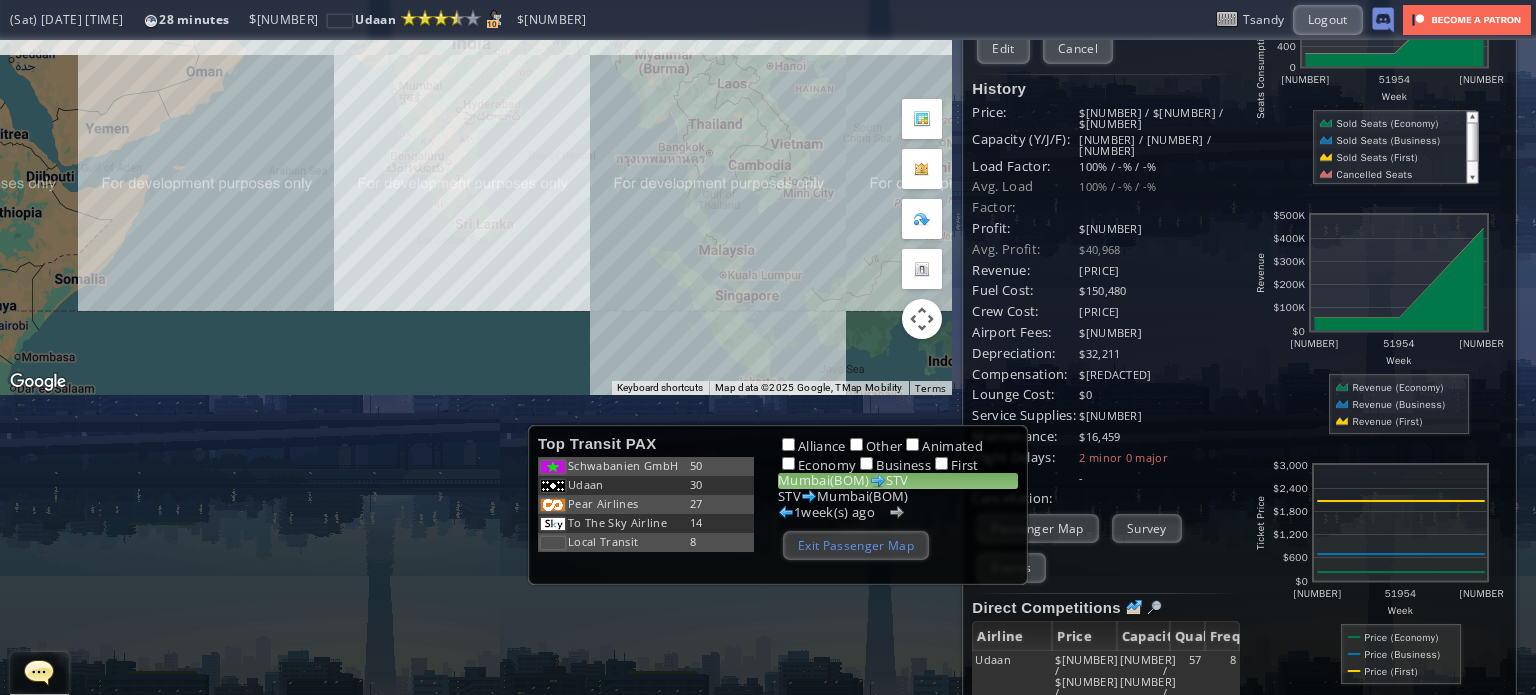 click on "Exit Passenger Map" at bounding box center (856, 545) 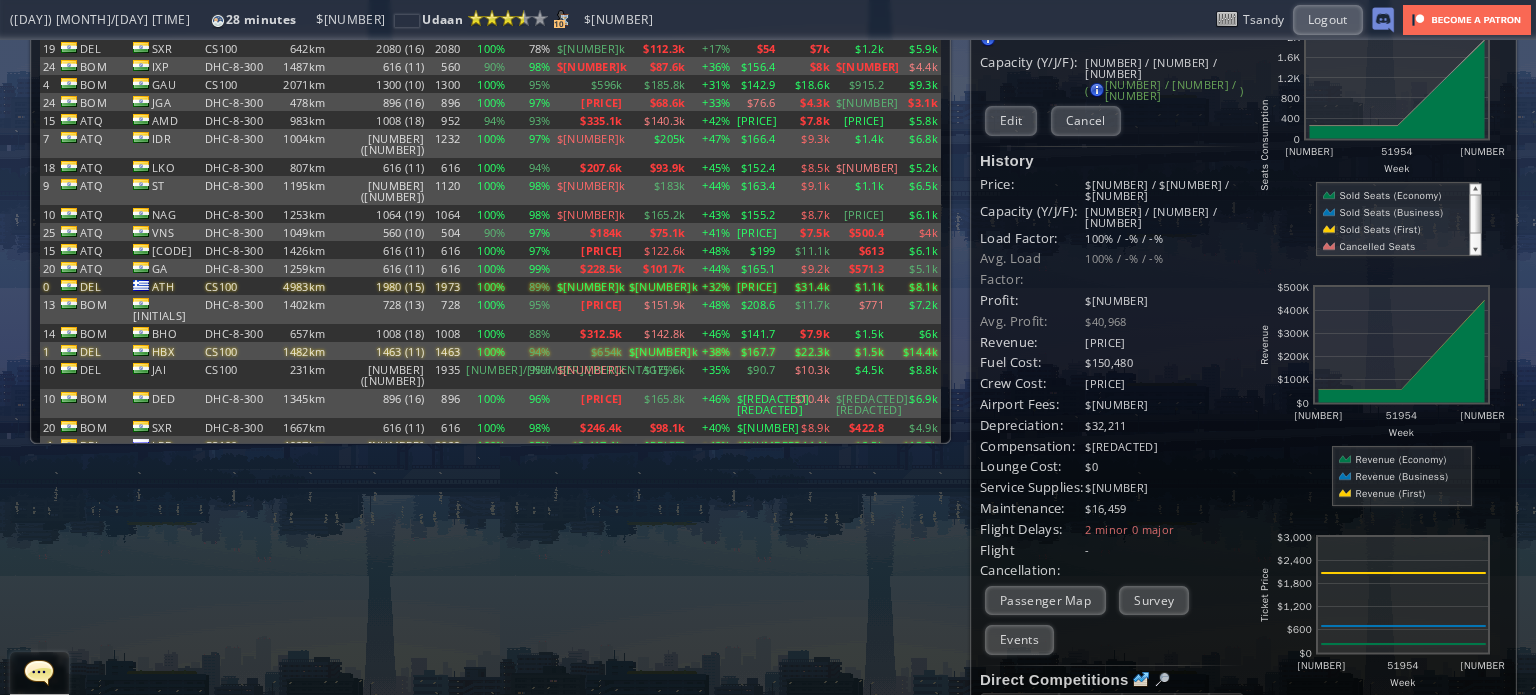scroll, scrollTop: 0, scrollLeft: 0, axis: both 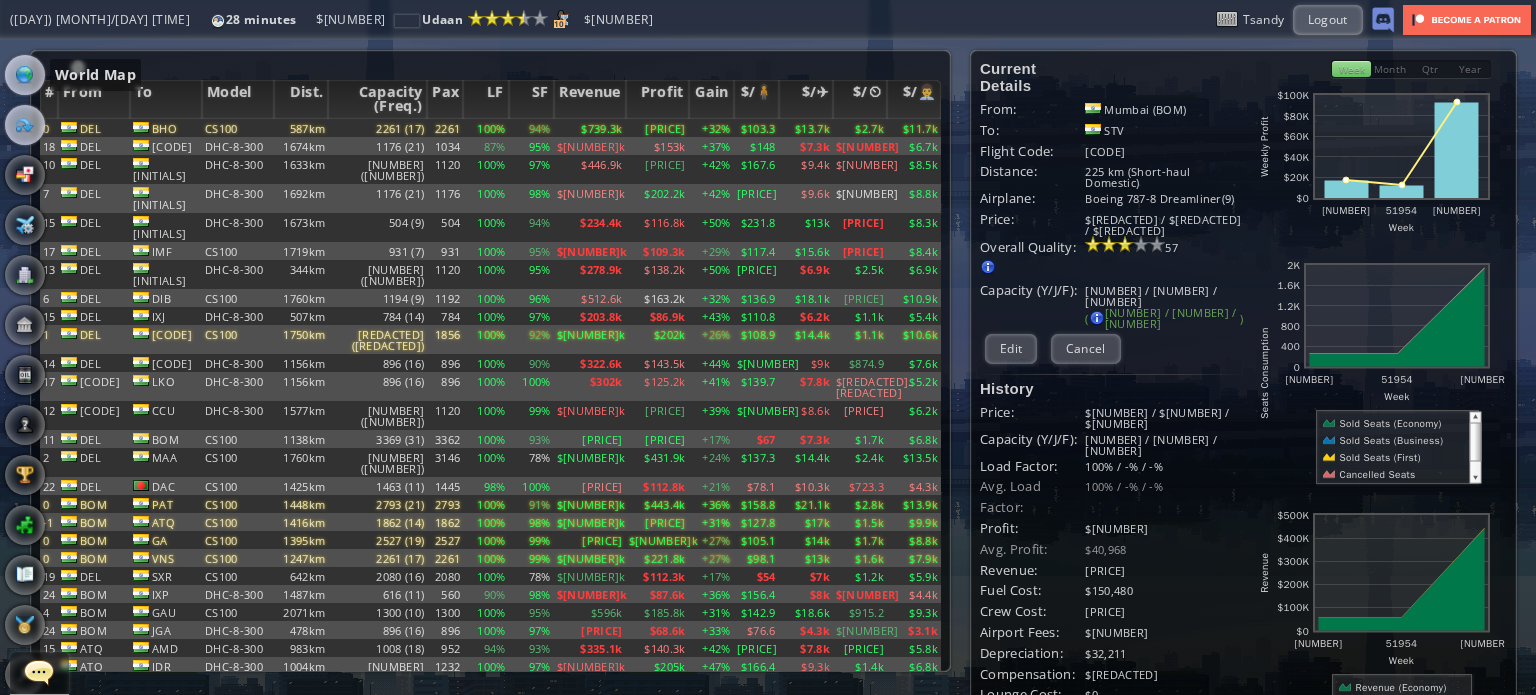 click at bounding box center (25, 75) 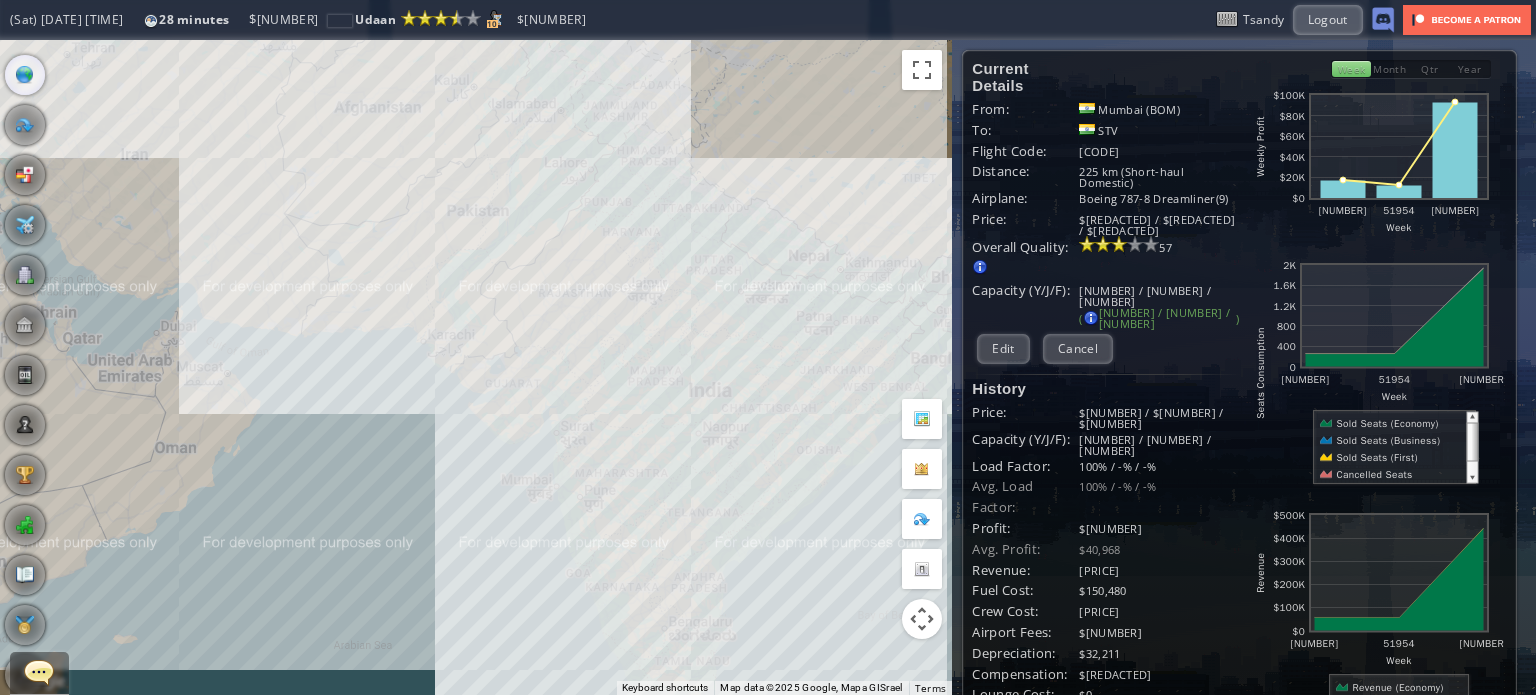 click on "To navigate, press the arrow keys." at bounding box center [476, 367] 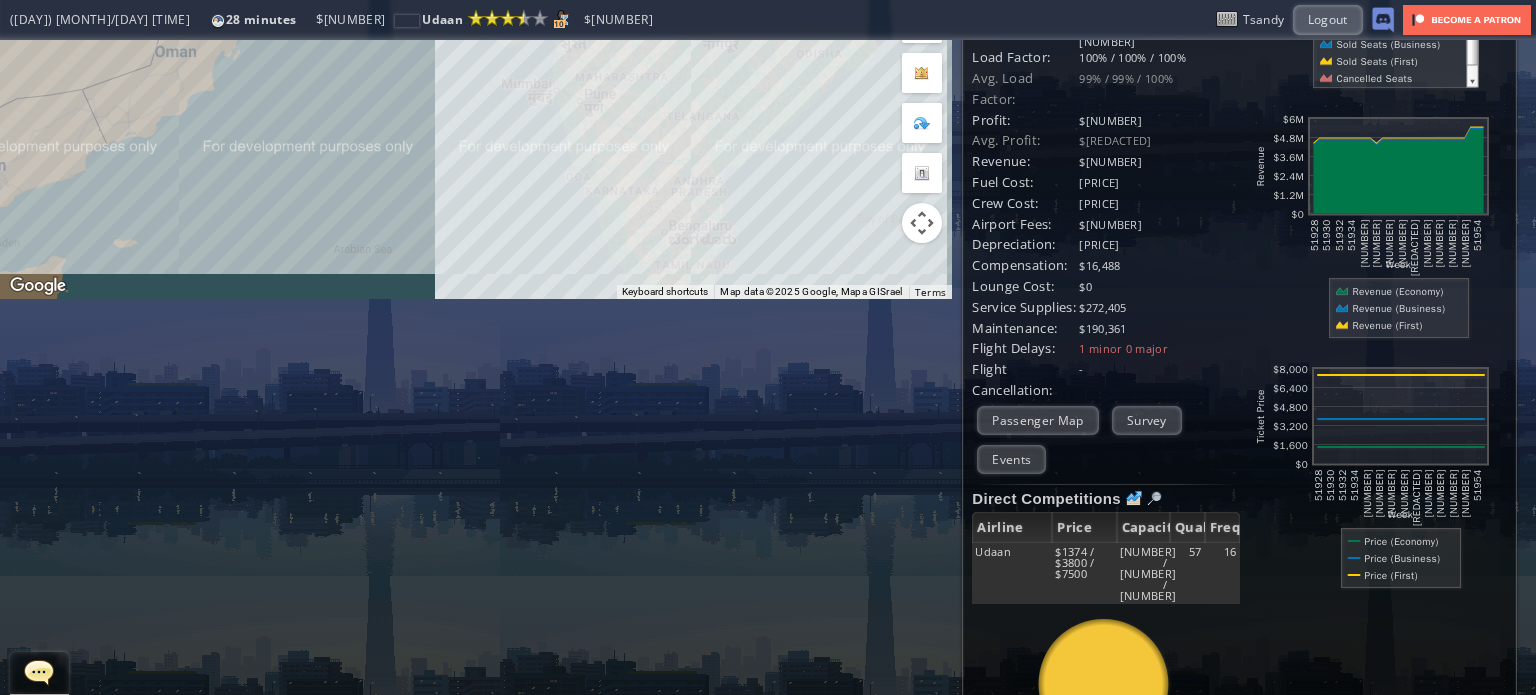 scroll, scrollTop: 400, scrollLeft: 0, axis: vertical 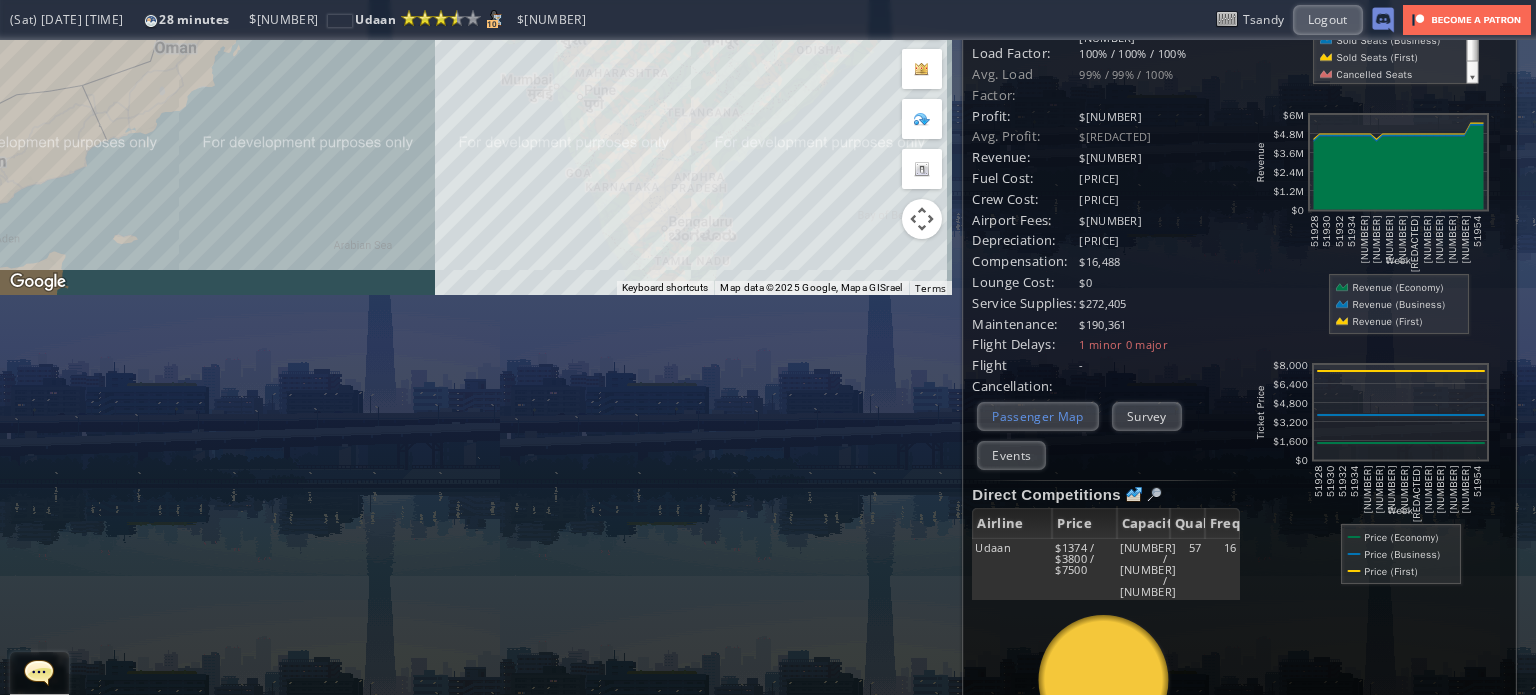 click on "Passenger Map" at bounding box center [1037, 416] 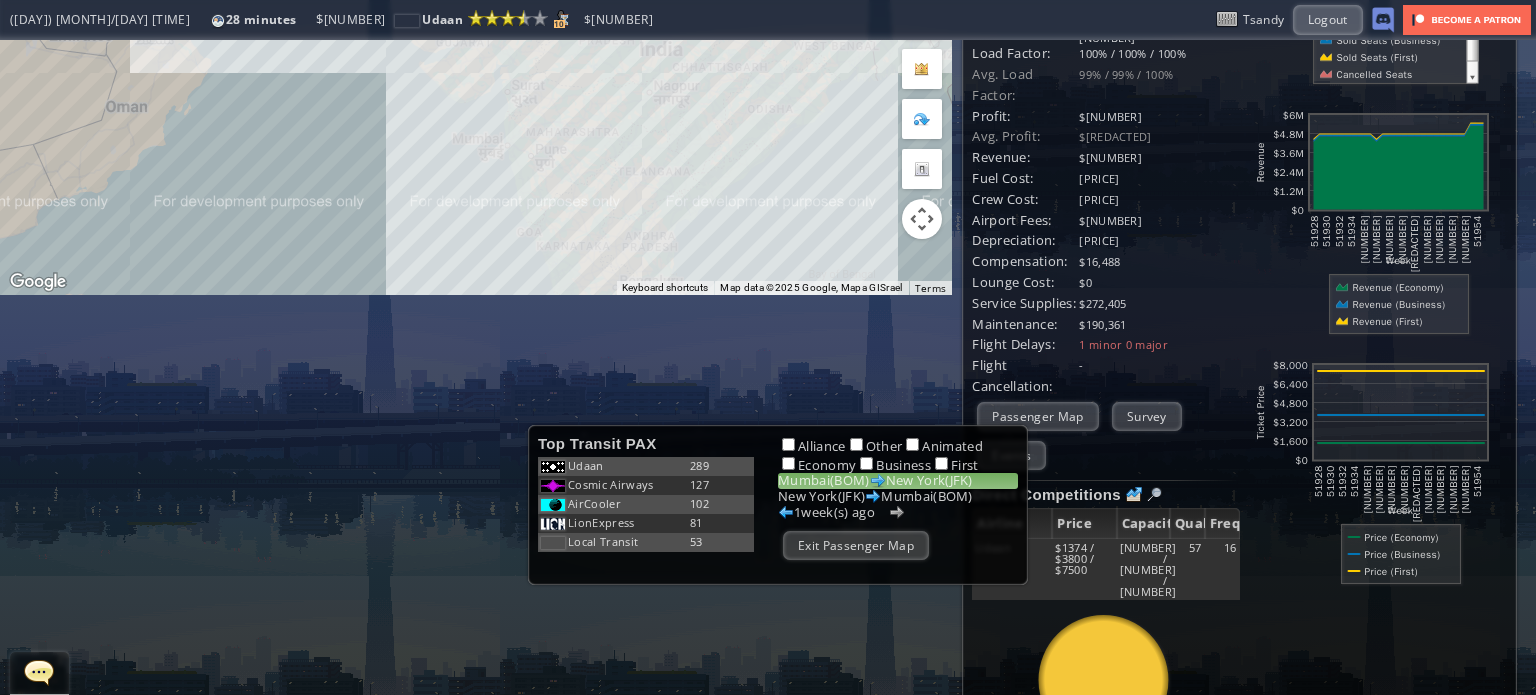 drag, startPoint x: 539, startPoint y: 203, endPoint x: 468, endPoint y: 322, distance: 138.57127 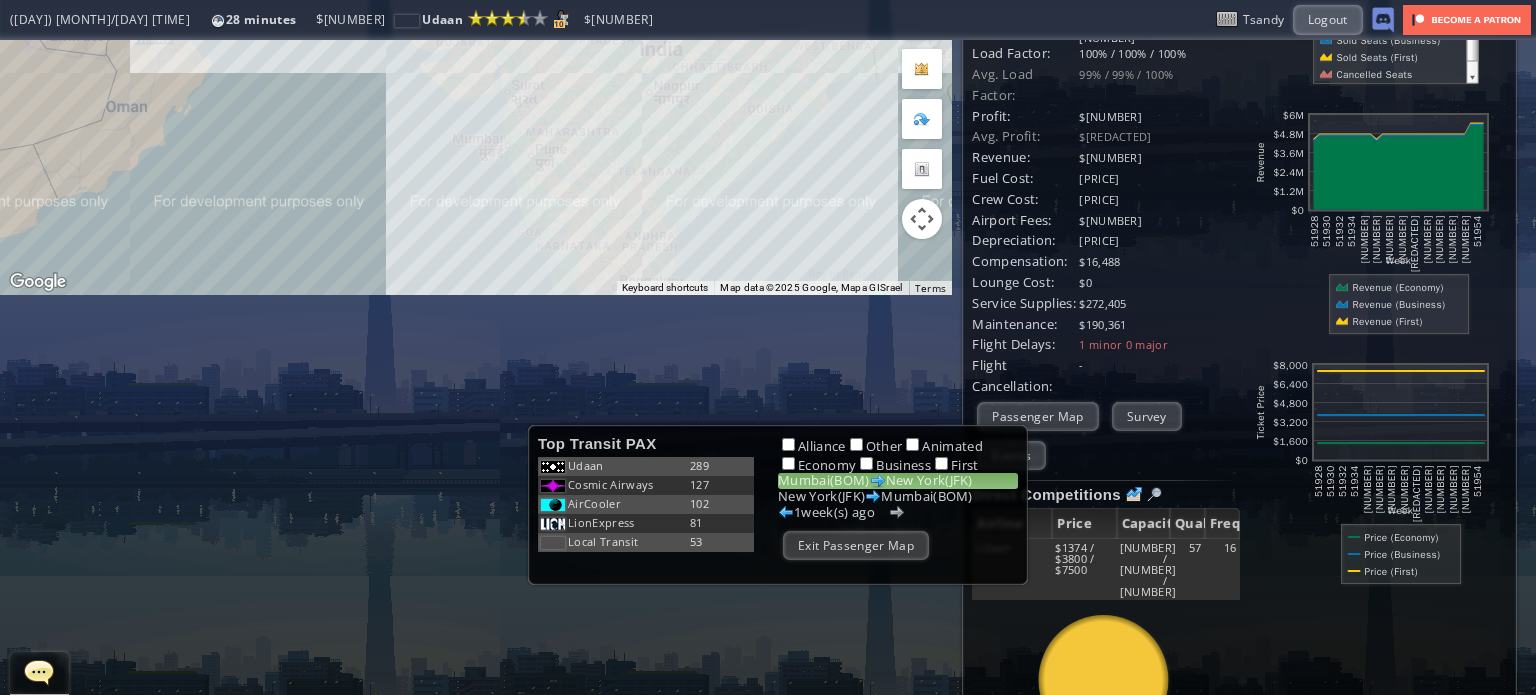 click on "To navigate, press the arrow keys." at bounding box center (476, -33) 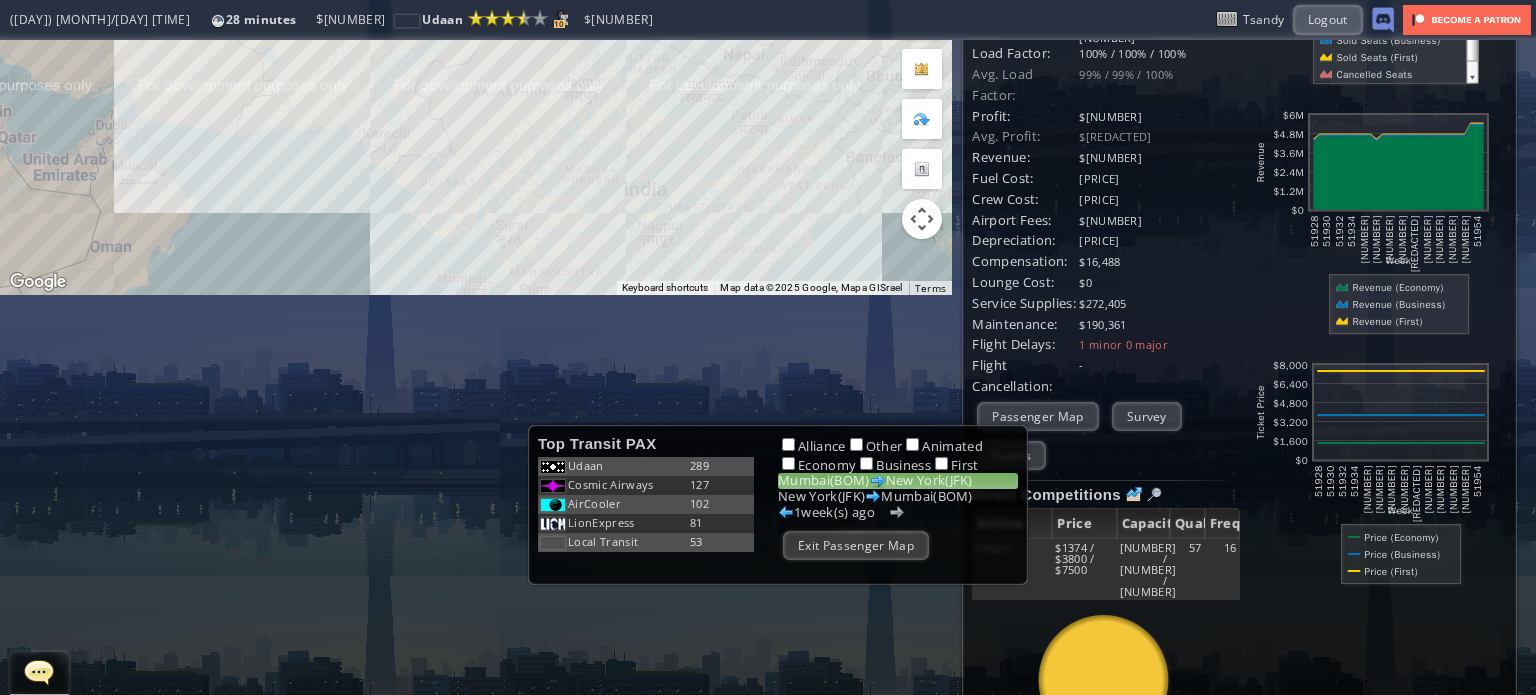 drag, startPoint x: 356, startPoint y: 154, endPoint x: 369, endPoint y: 278, distance: 124.67959 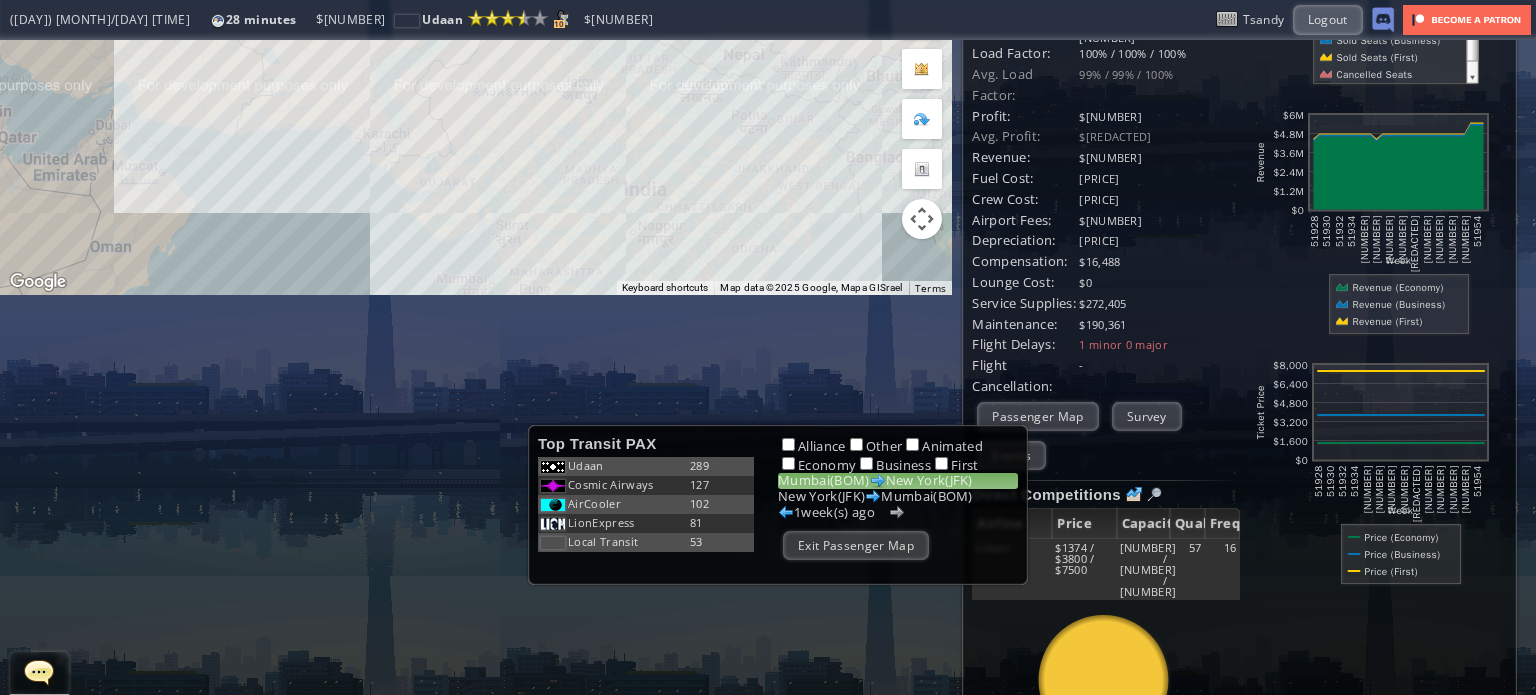 click on "To navigate, press the arrow keys." at bounding box center (476, -33) 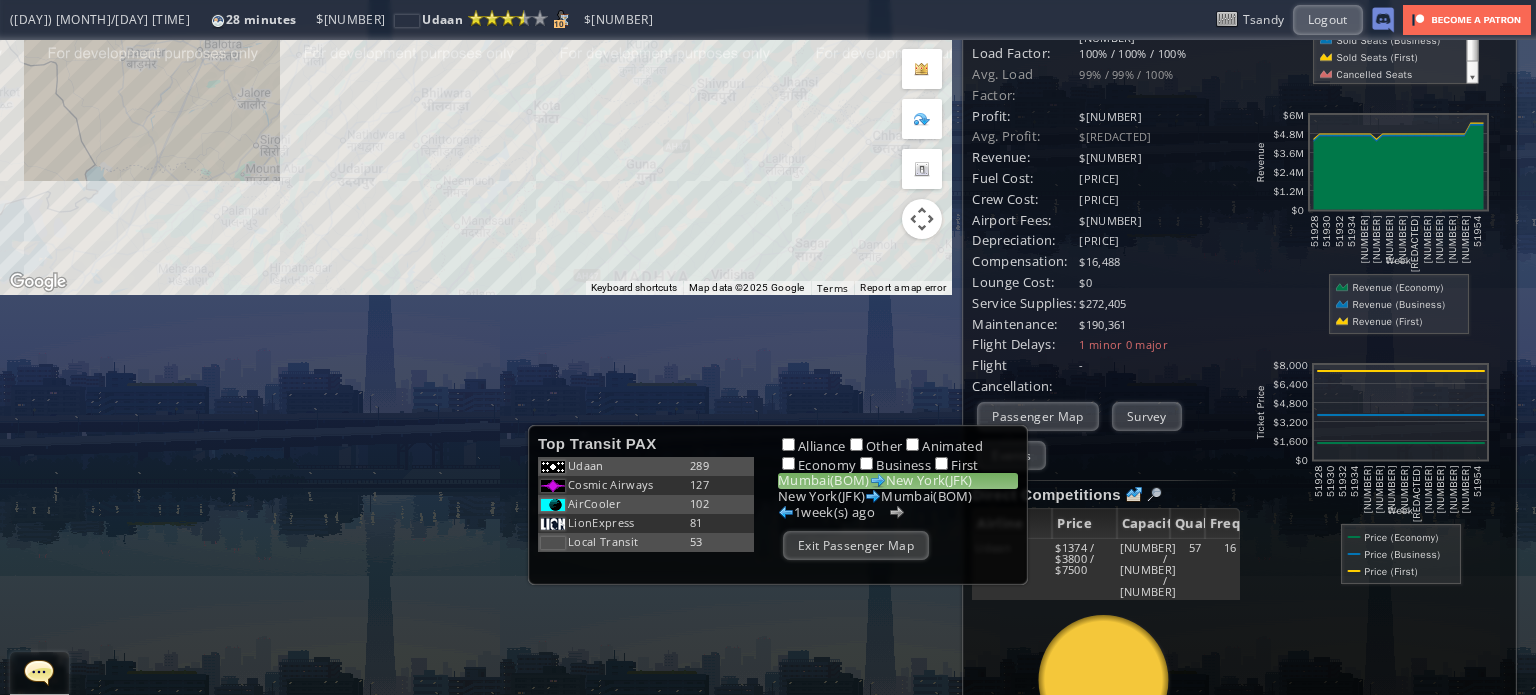 drag, startPoint x: 426, startPoint y: 90, endPoint x: 379, endPoint y: 272, distance: 187.97075 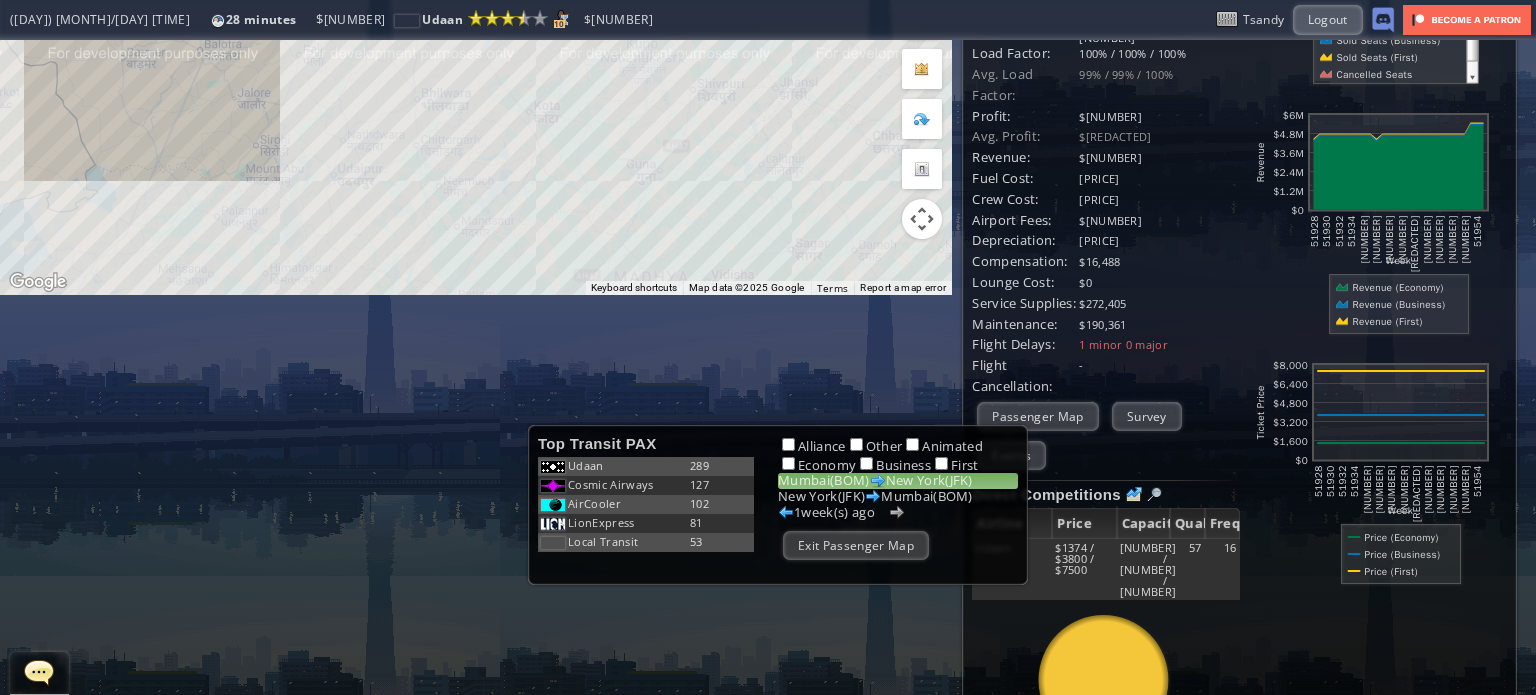 click on "To navigate, press the arrow keys." at bounding box center (476, -33) 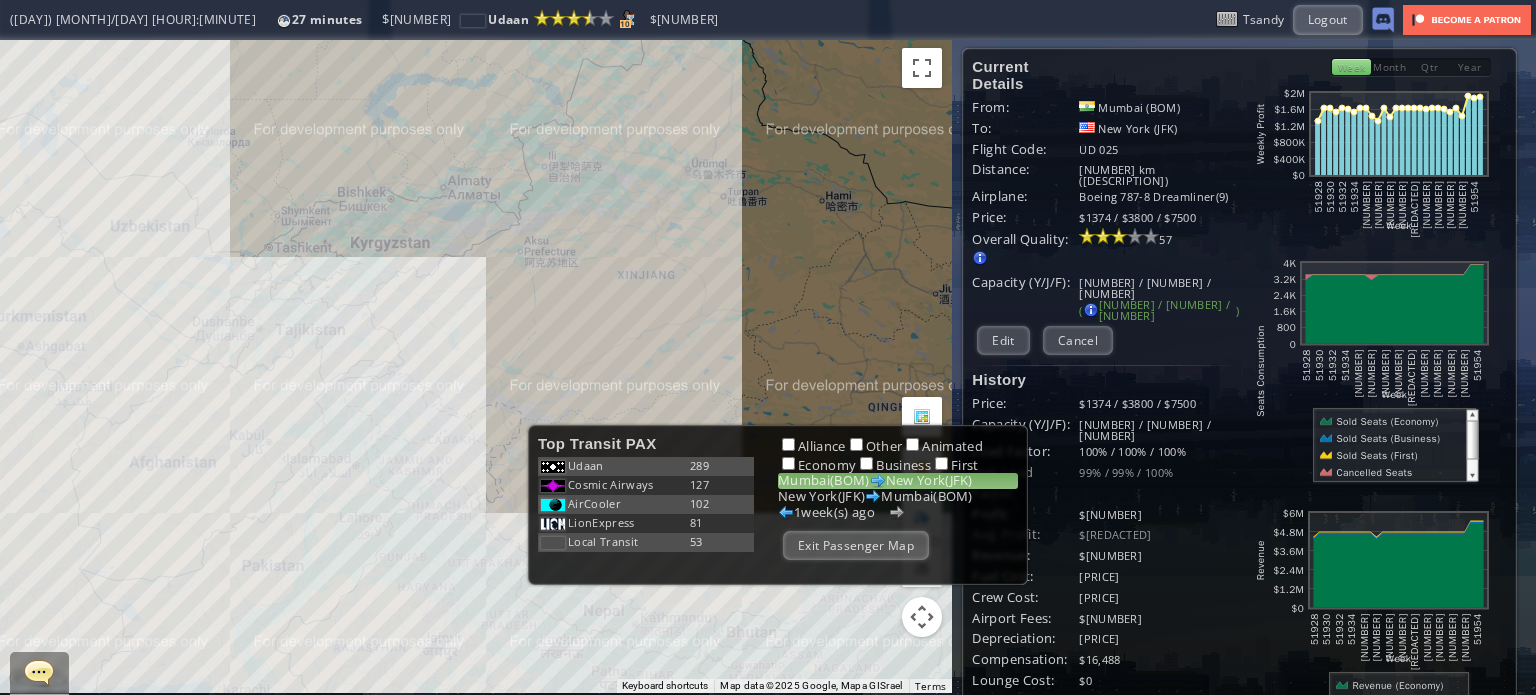 scroll, scrollTop: 0, scrollLeft: 0, axis: both 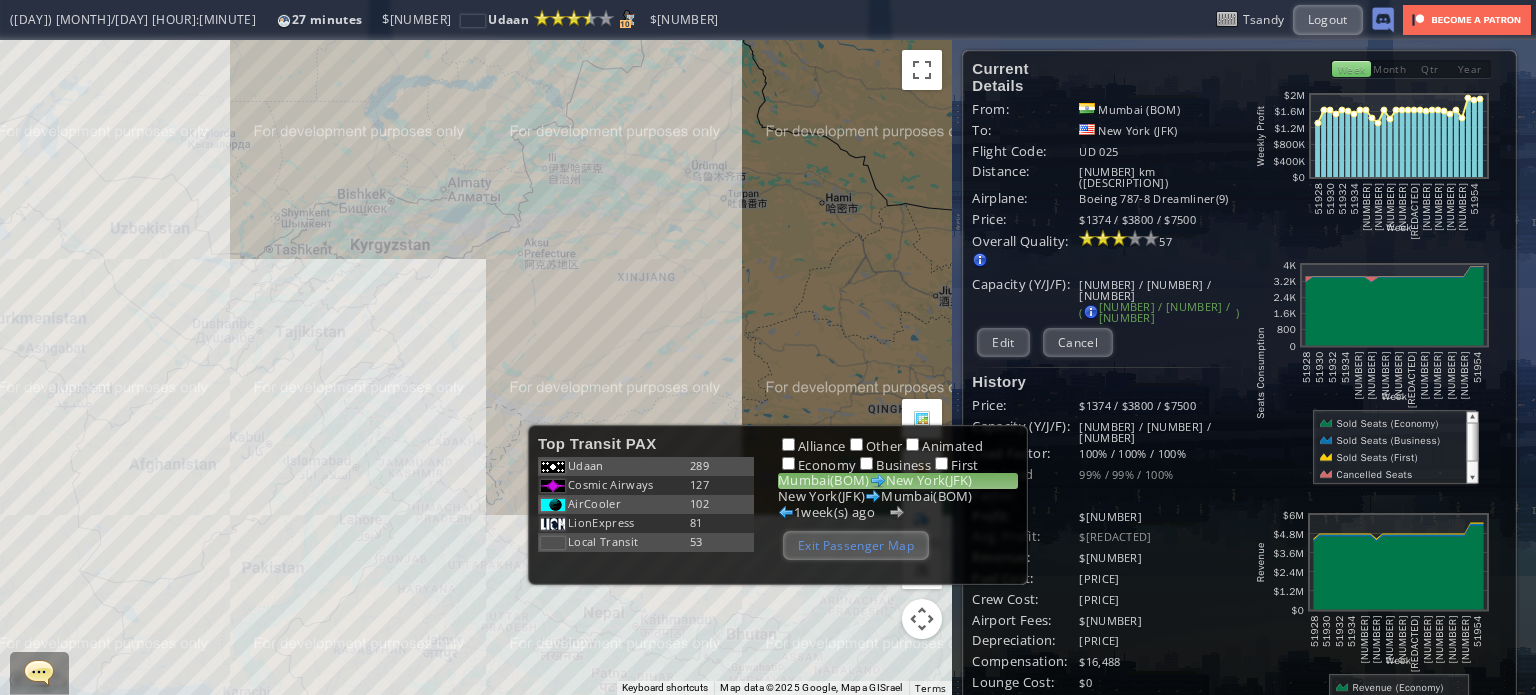 click on "Exit Passenger Map" at bounding box center (856, 545) 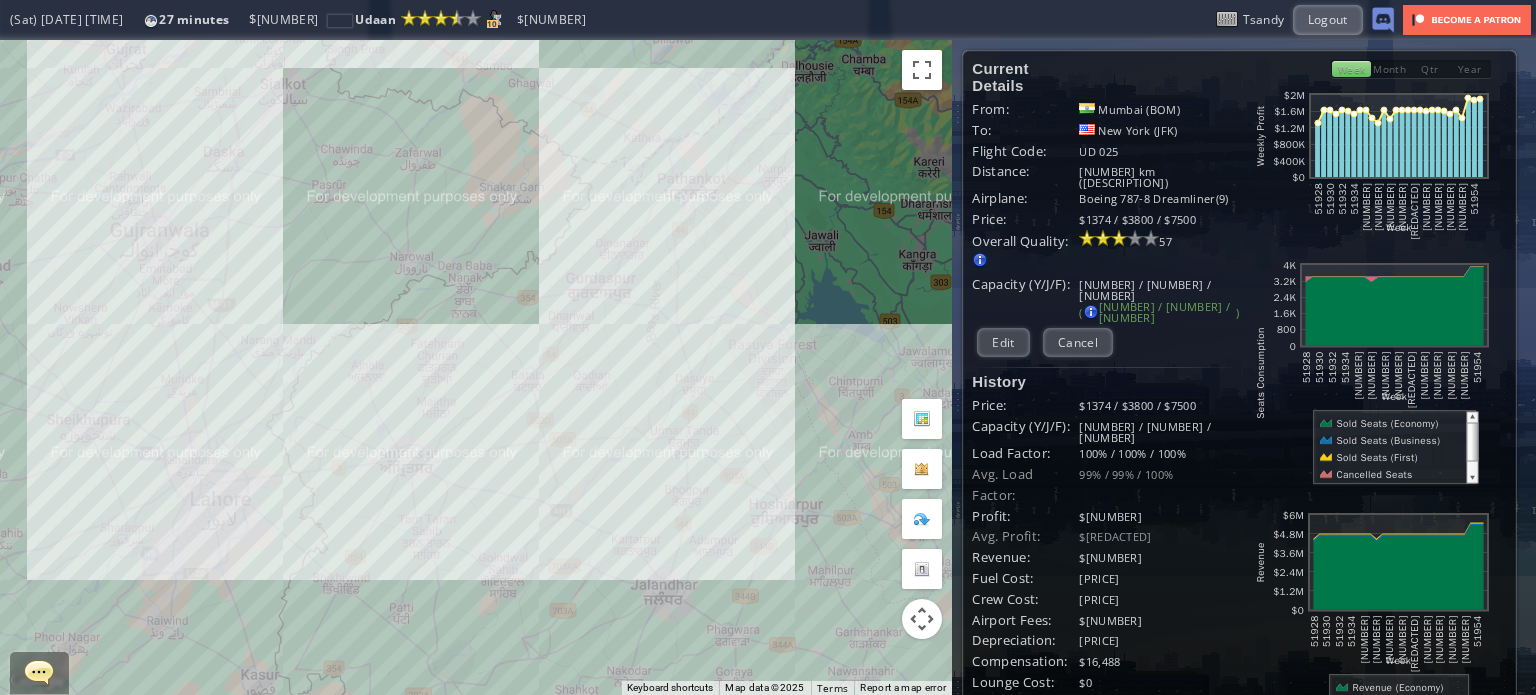 click on "To navigate, press the arrow keys." at bounding box center [476, 367] 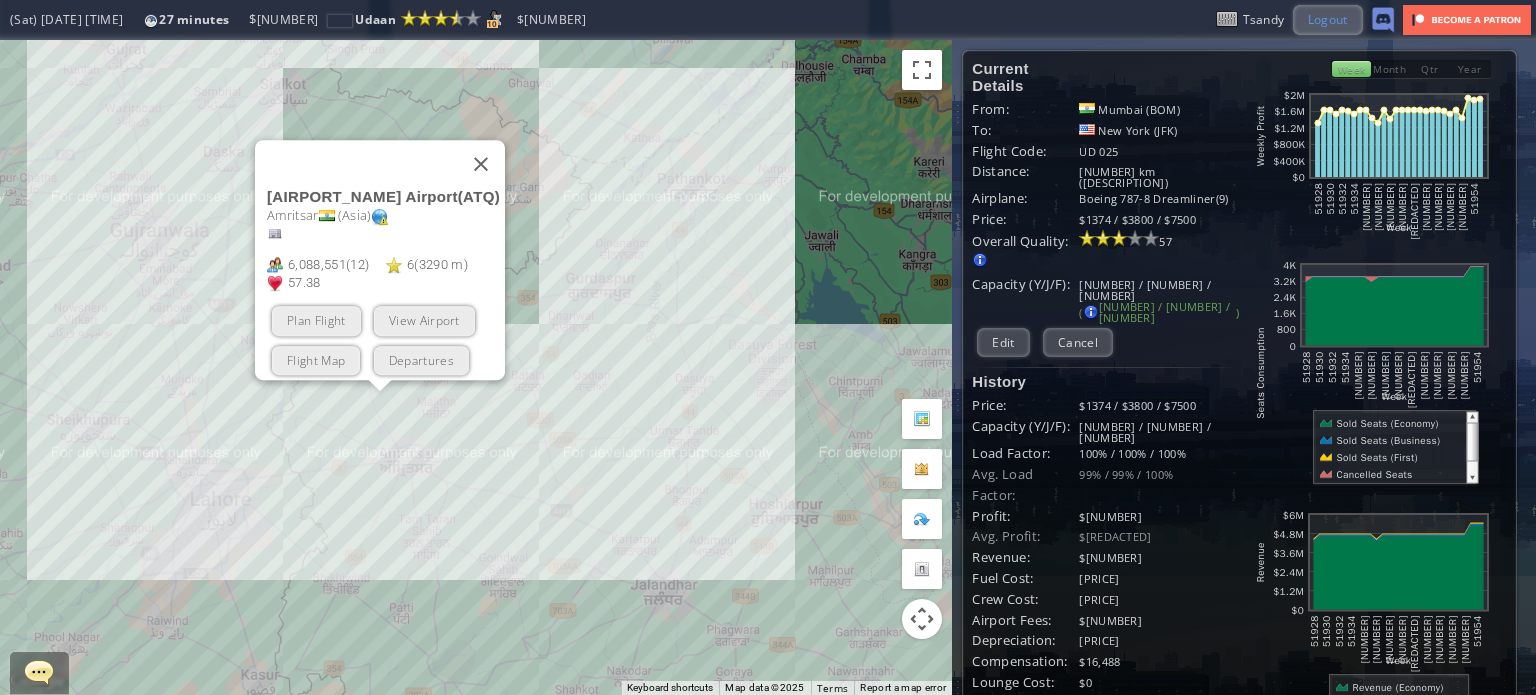 click on "Logout" at bounding box center (1328, 19) 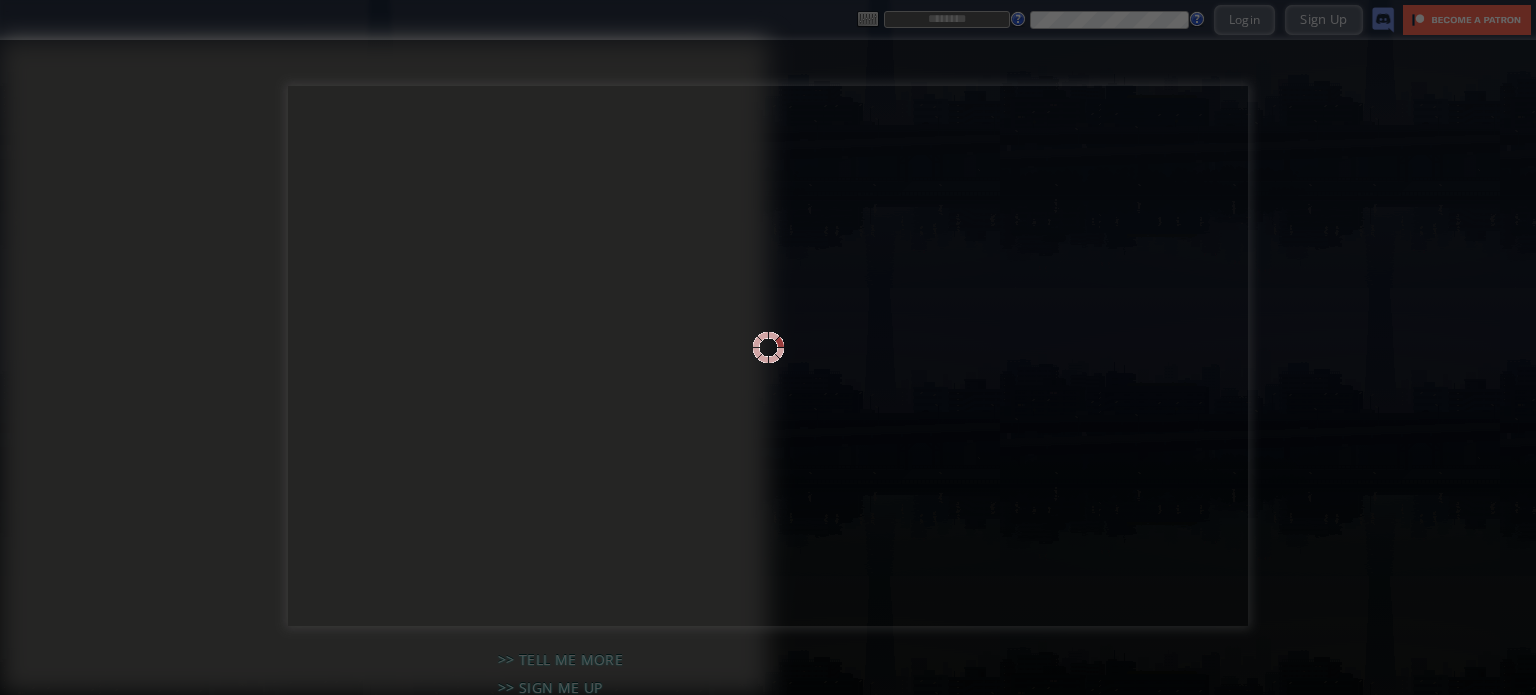 scroll, scrollTop: 0, scrollLeft: 0, axis: both 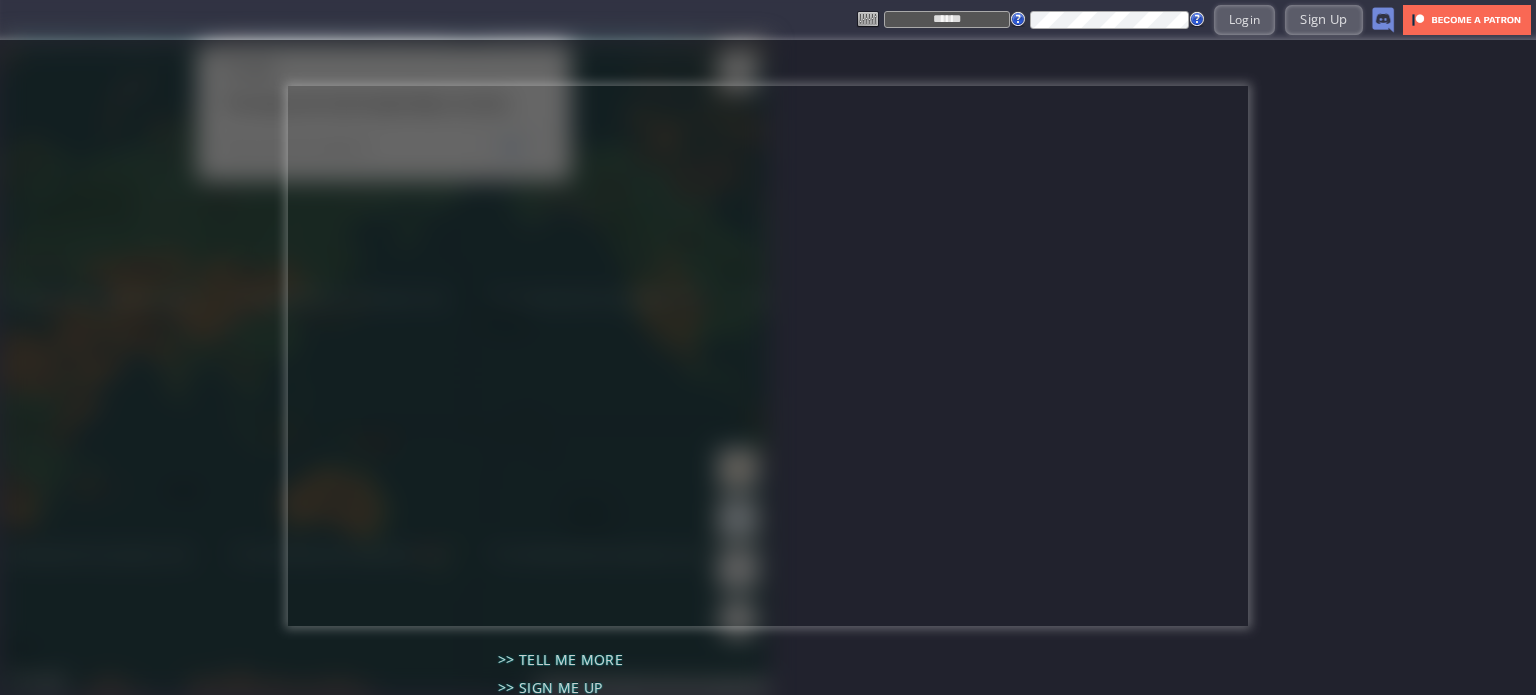 click on "******" at bounding box center [947, 19] 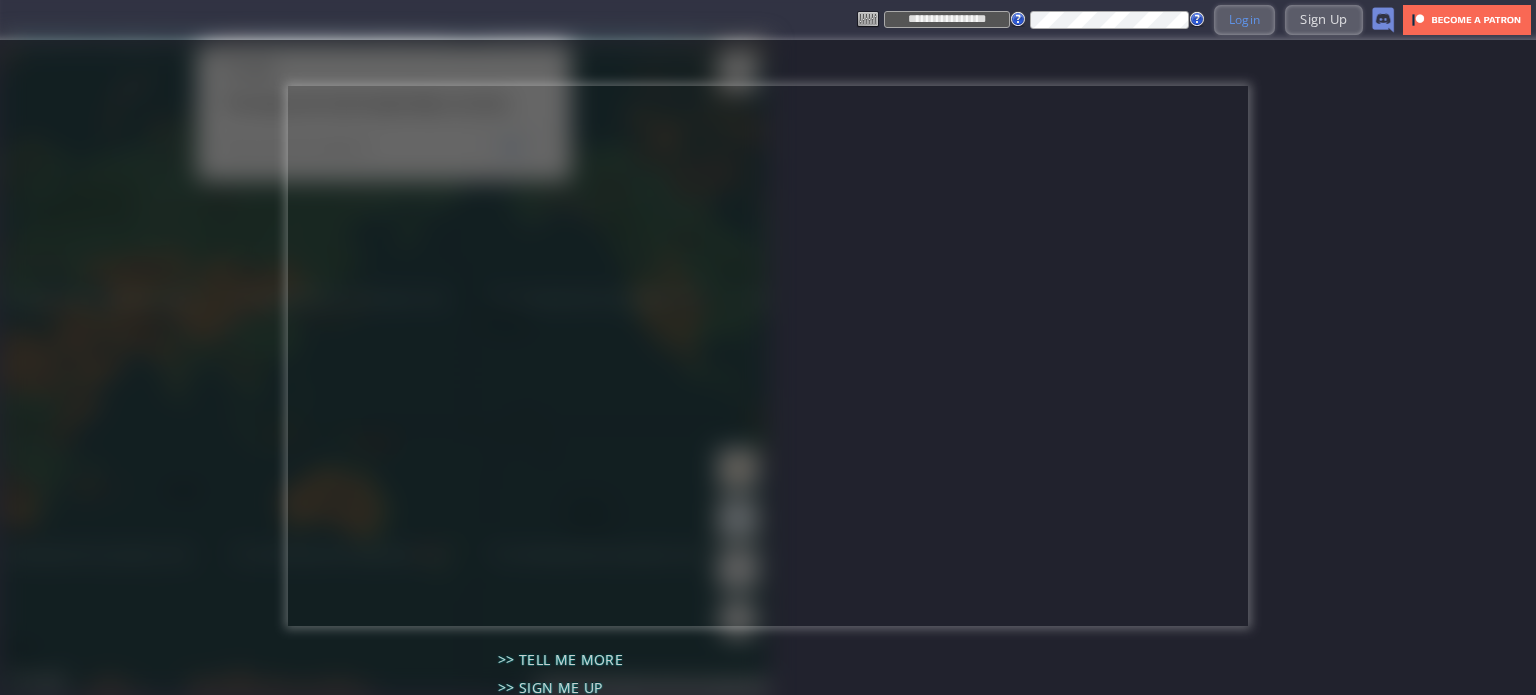 click on "Login" at bounding box center (1245, 19) 